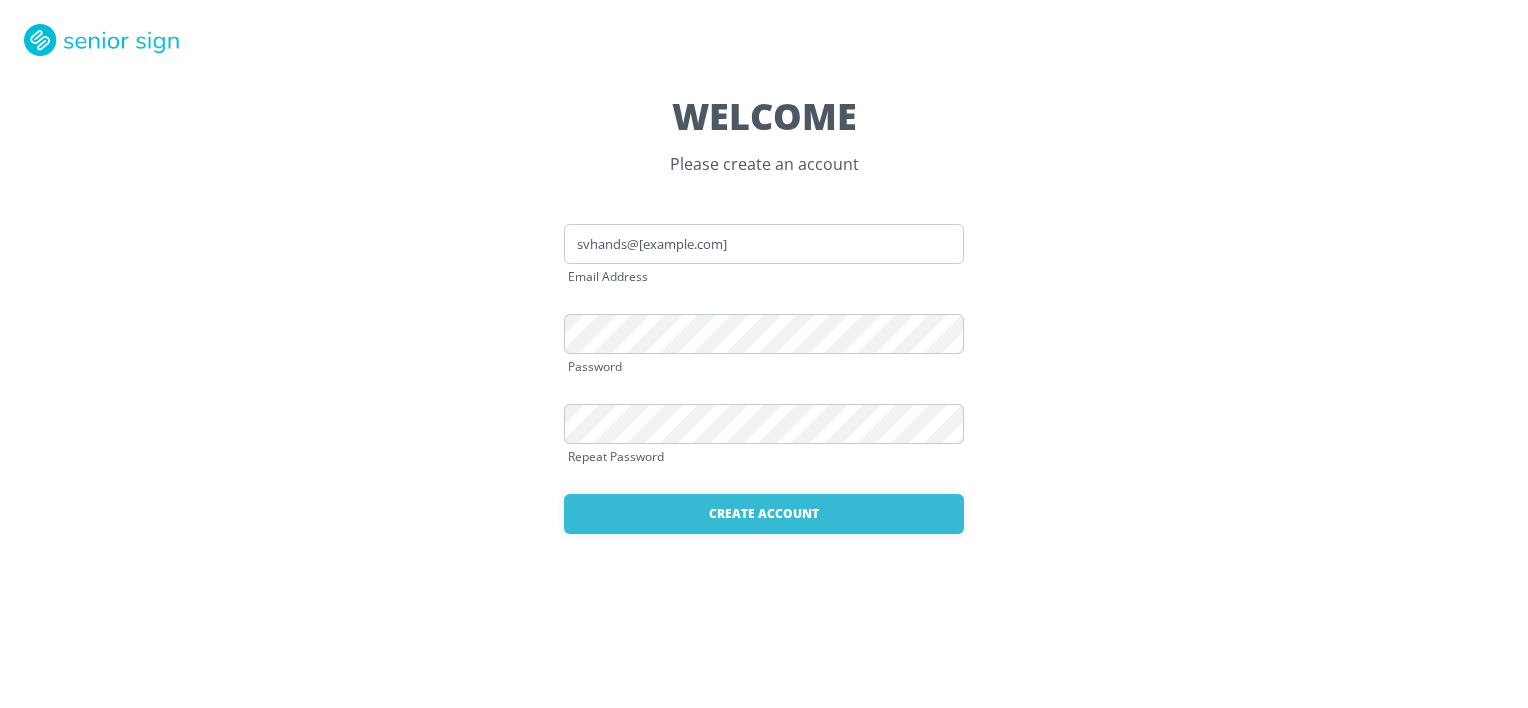 scroll, scrollTop: 0, scrollLeft: 0, axis: both 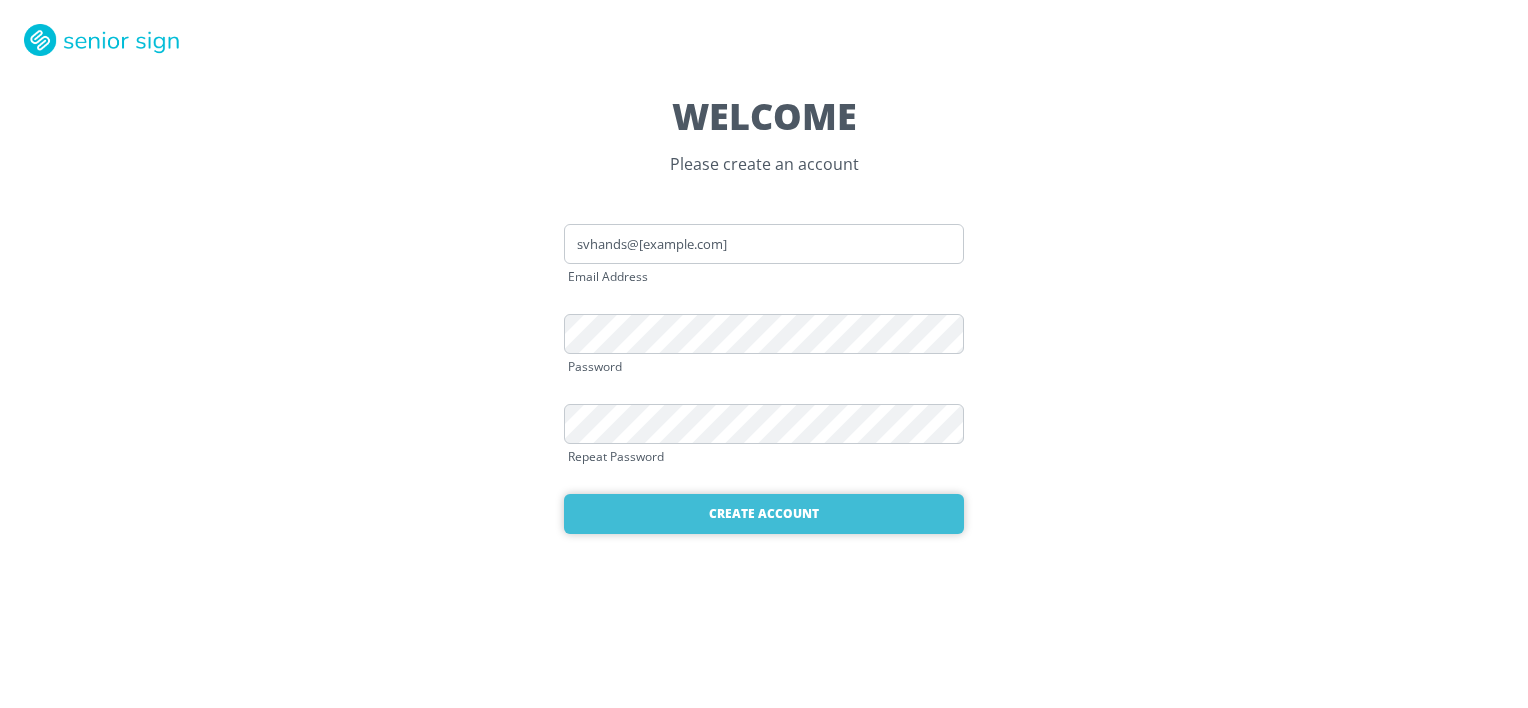 click on "Create Account" at bounding box center [764, 514] 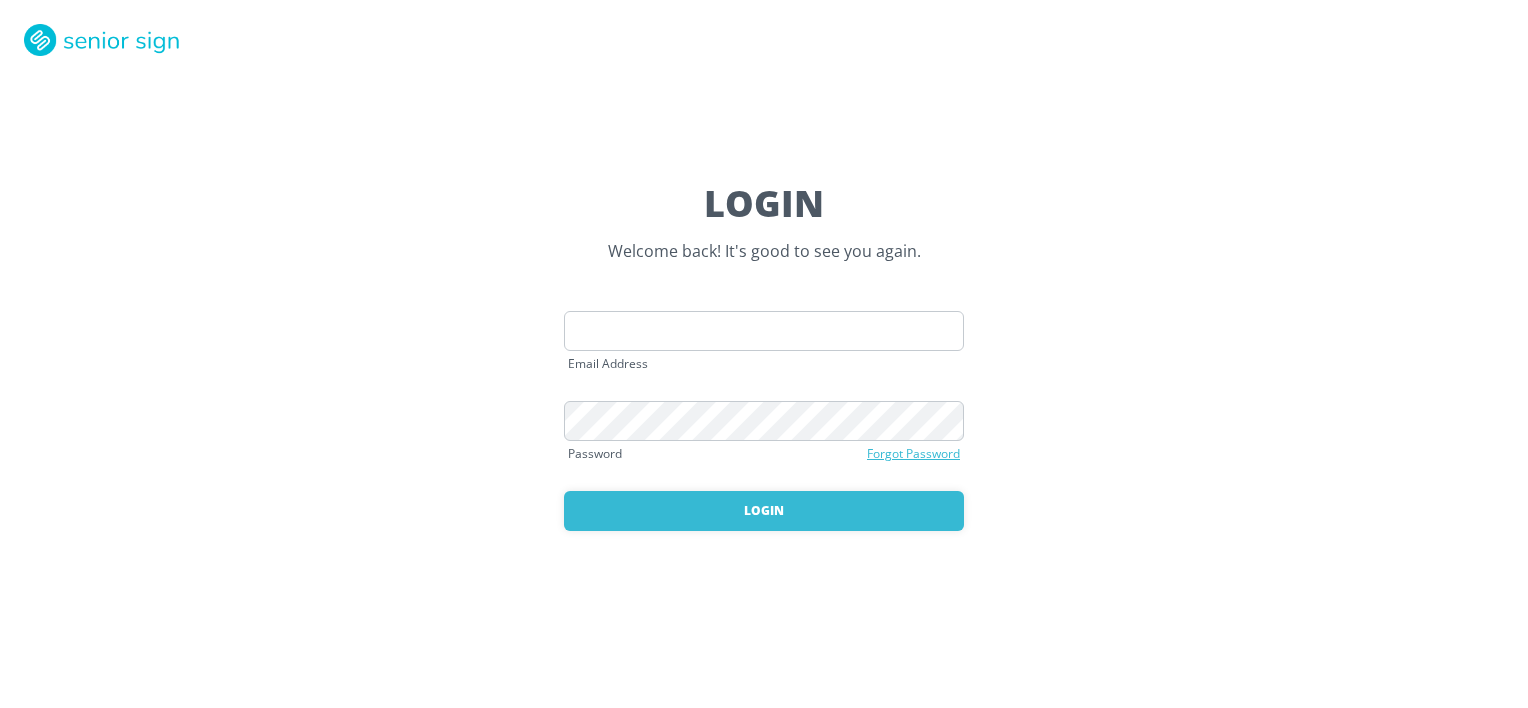 scroll, scrollTop: 0, scrollLeft: 0, axis: both 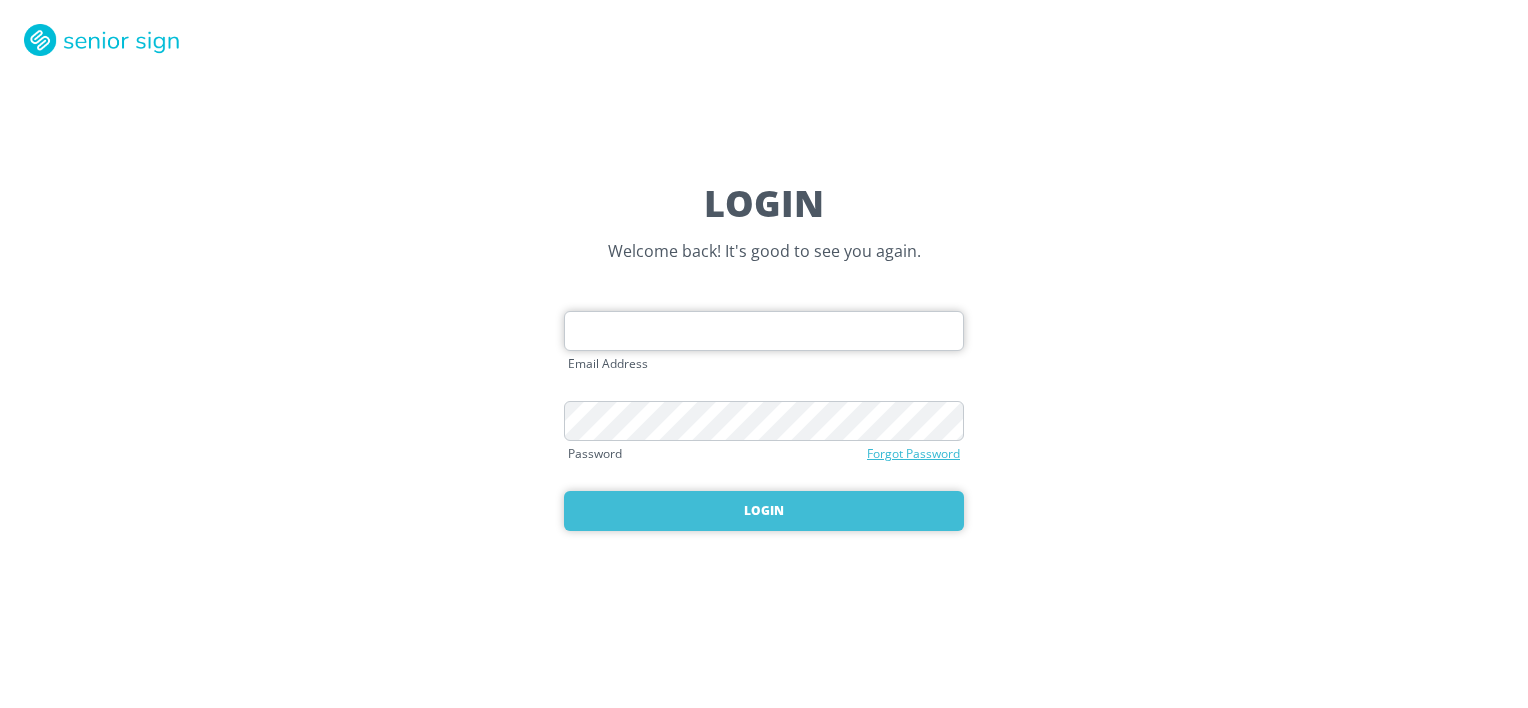 type on "[EMAIL]" 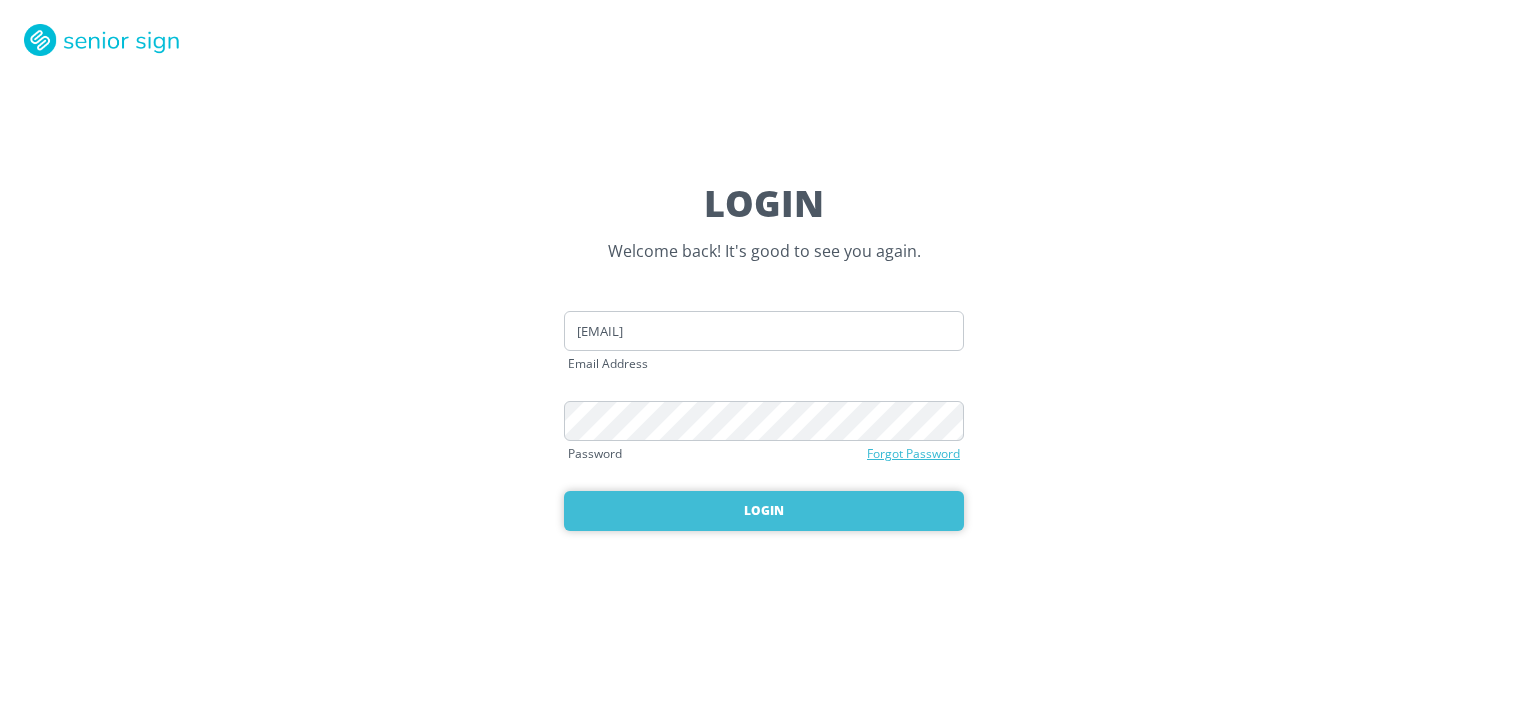 click on "Login" at bounding box center (764, 511) 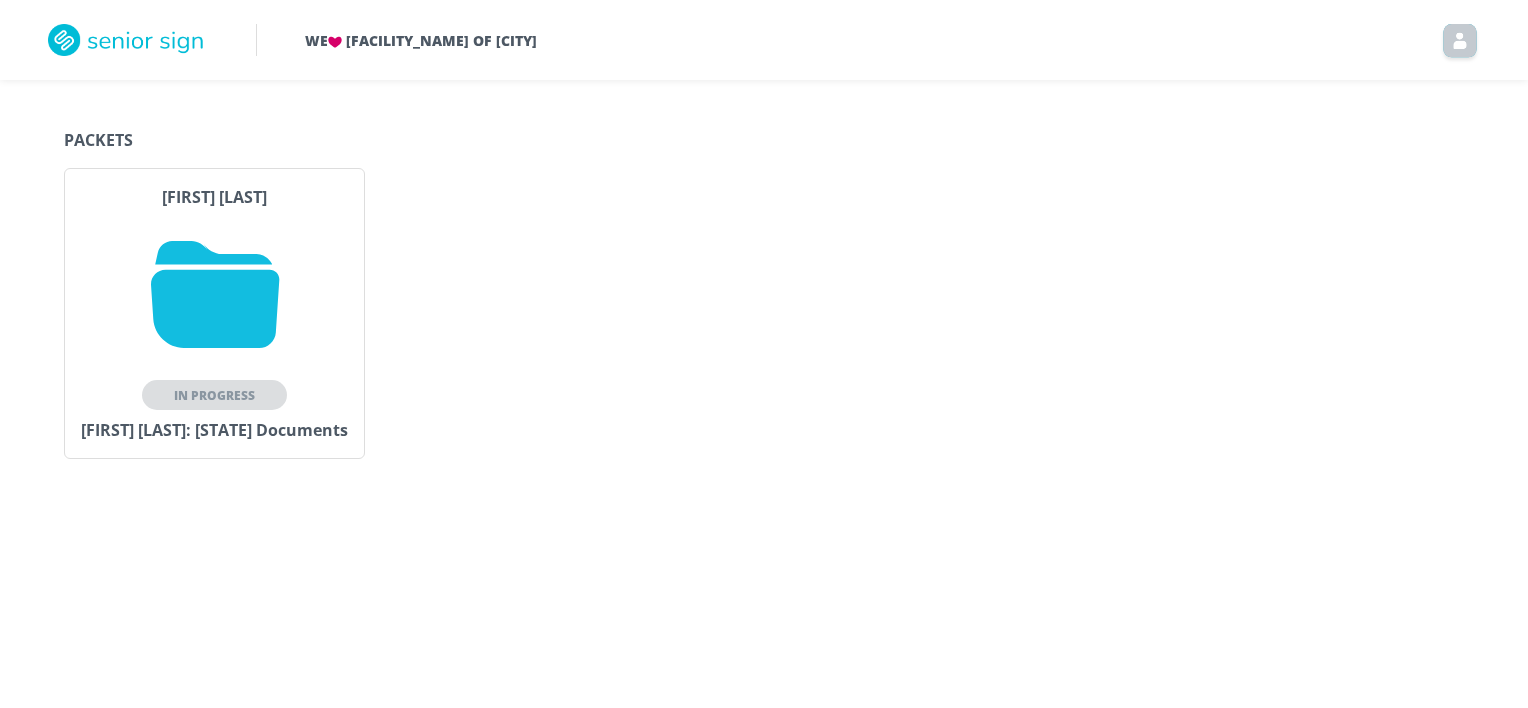 click at bounding box center (215, 294) 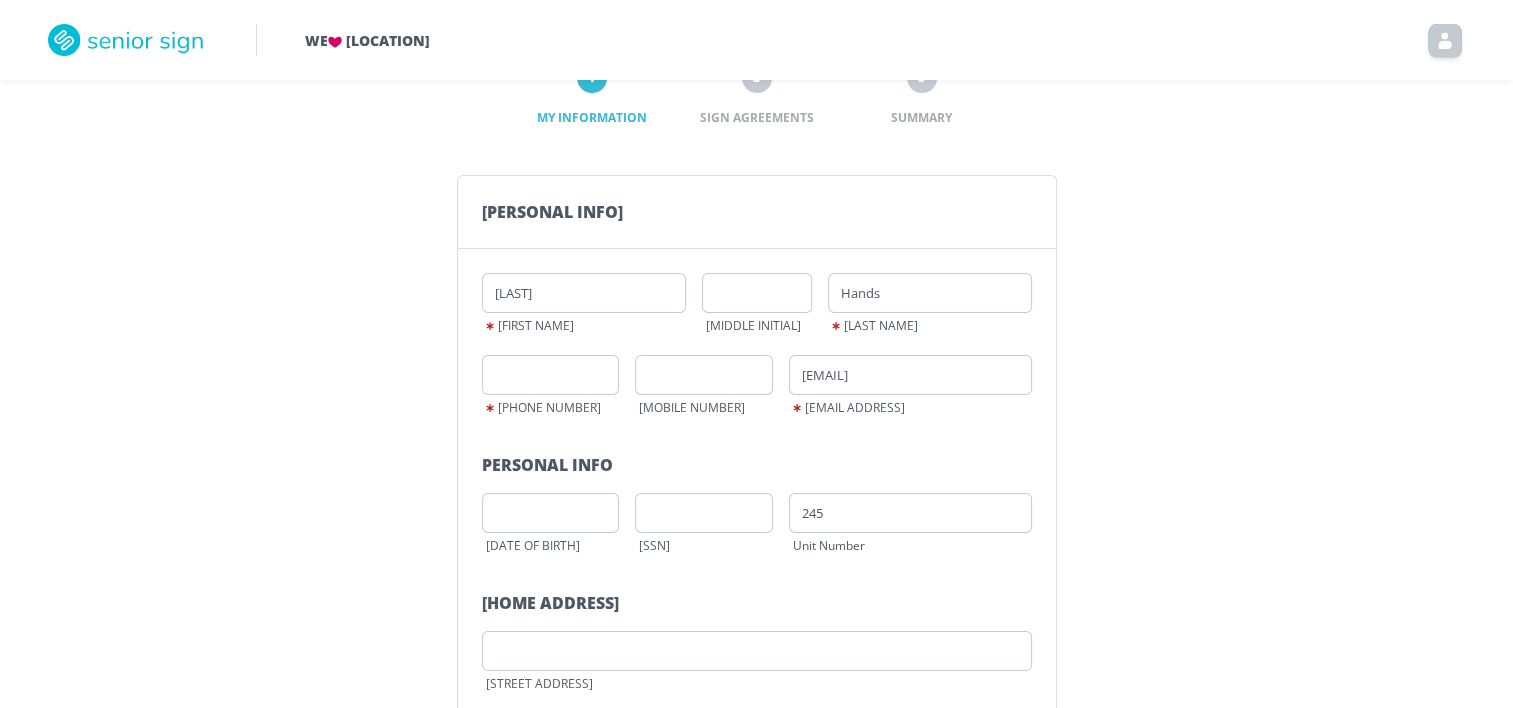 scroll, scrollTop: 100, scrollLeft: 0, axis: vertical 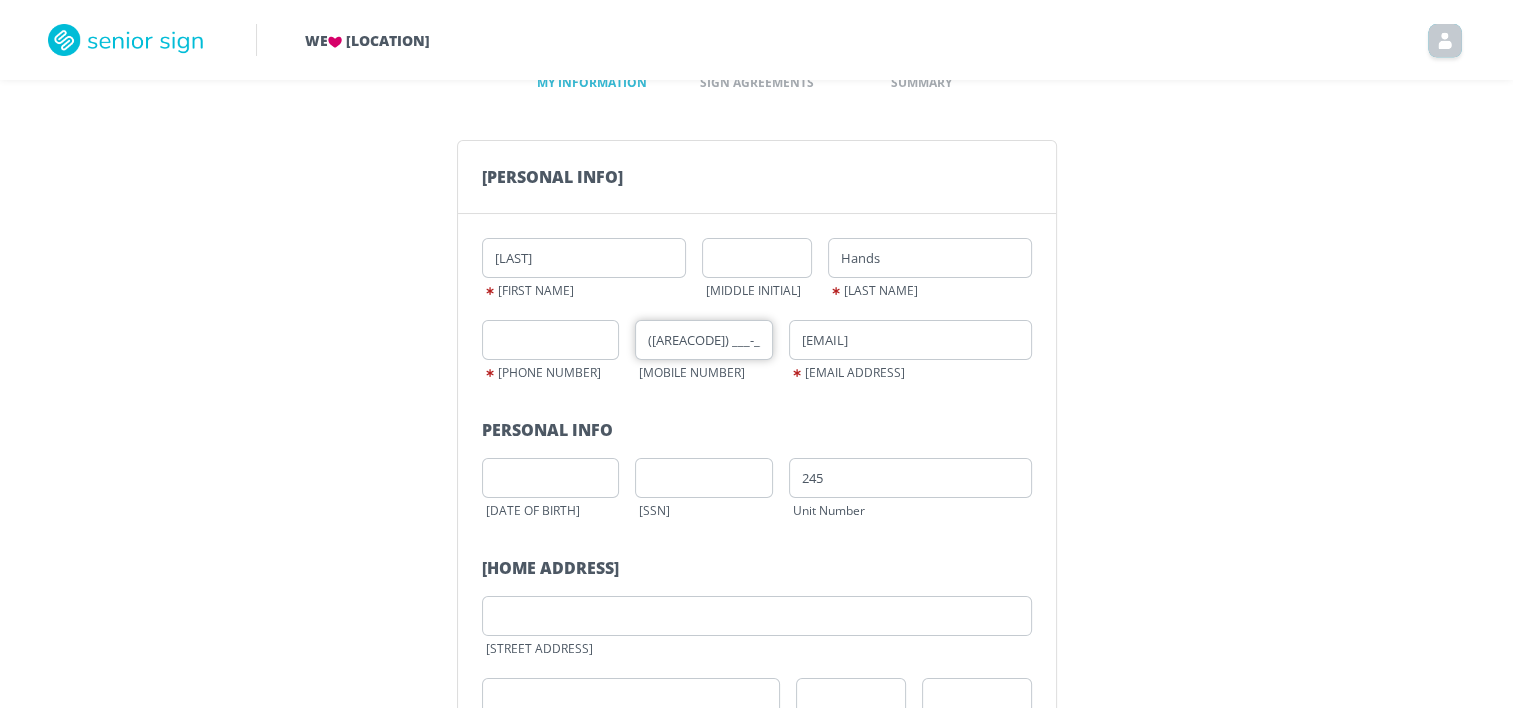 click on "([PHONE])" at bounding box center (704, 340) 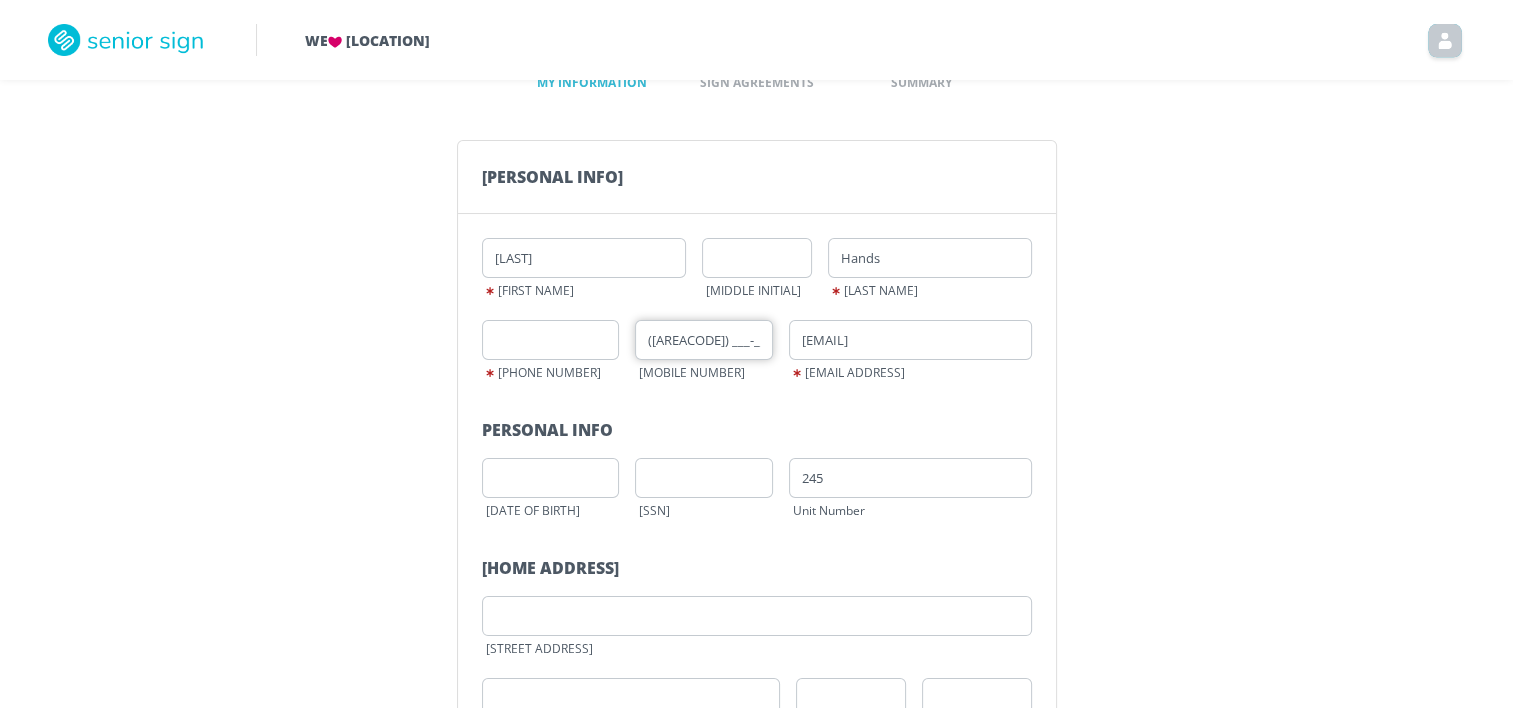 type on "[PHONE]" 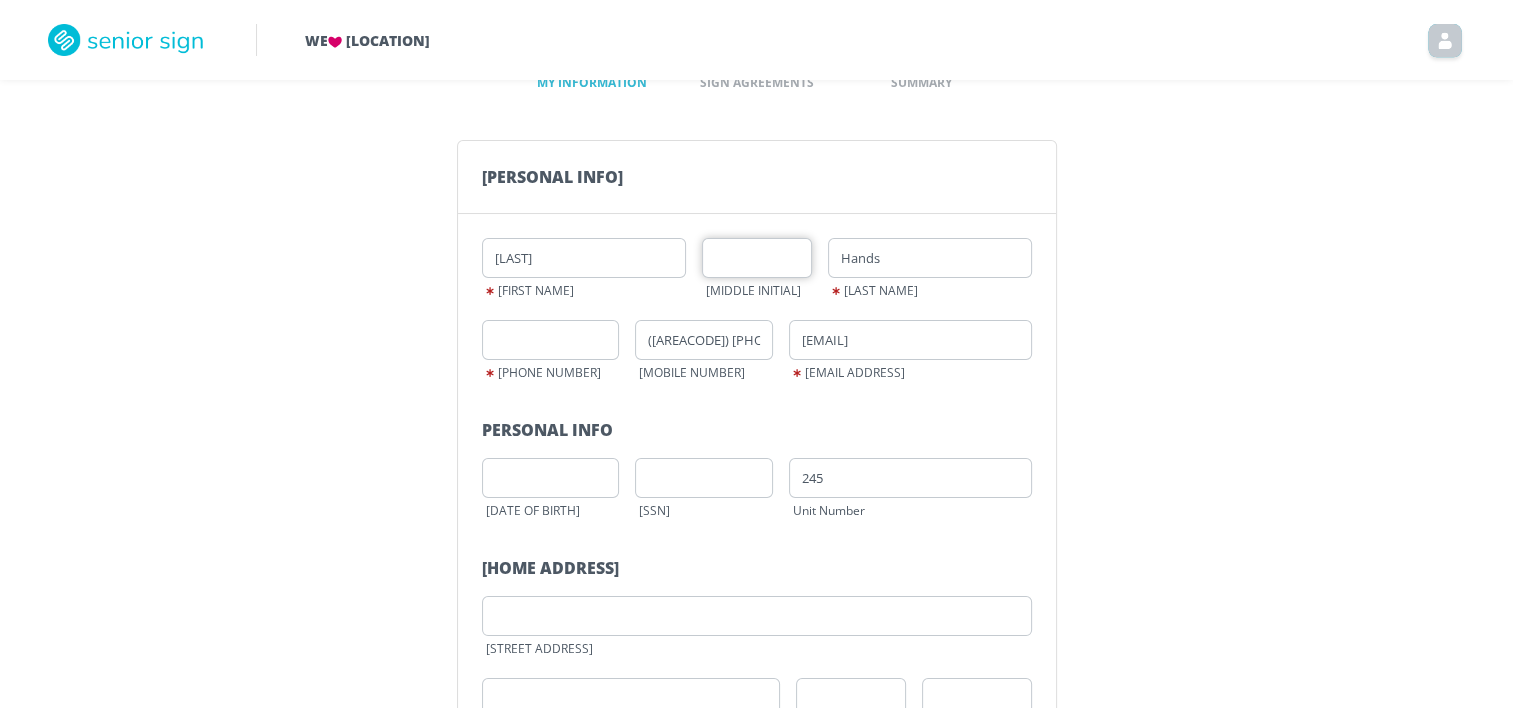type on "S" 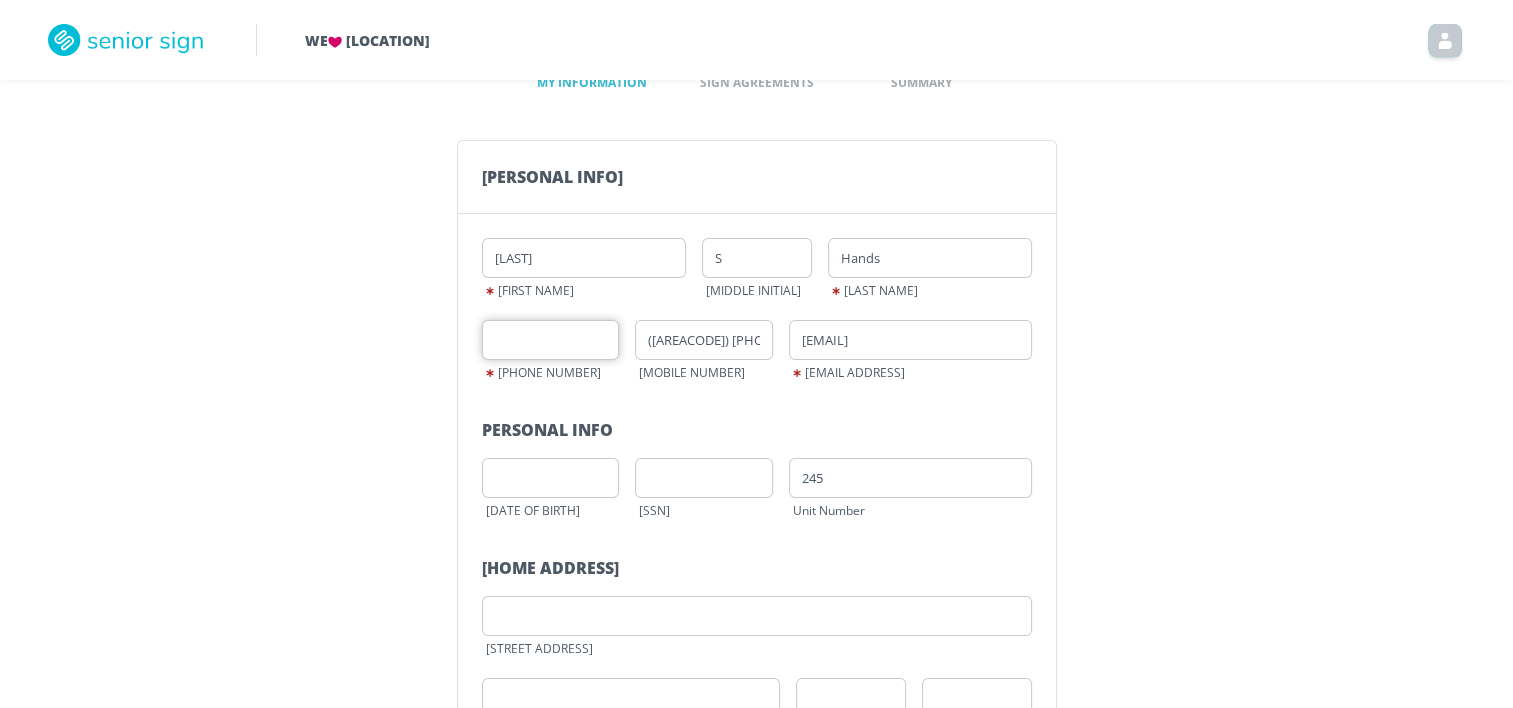 type on "[PHONE]" 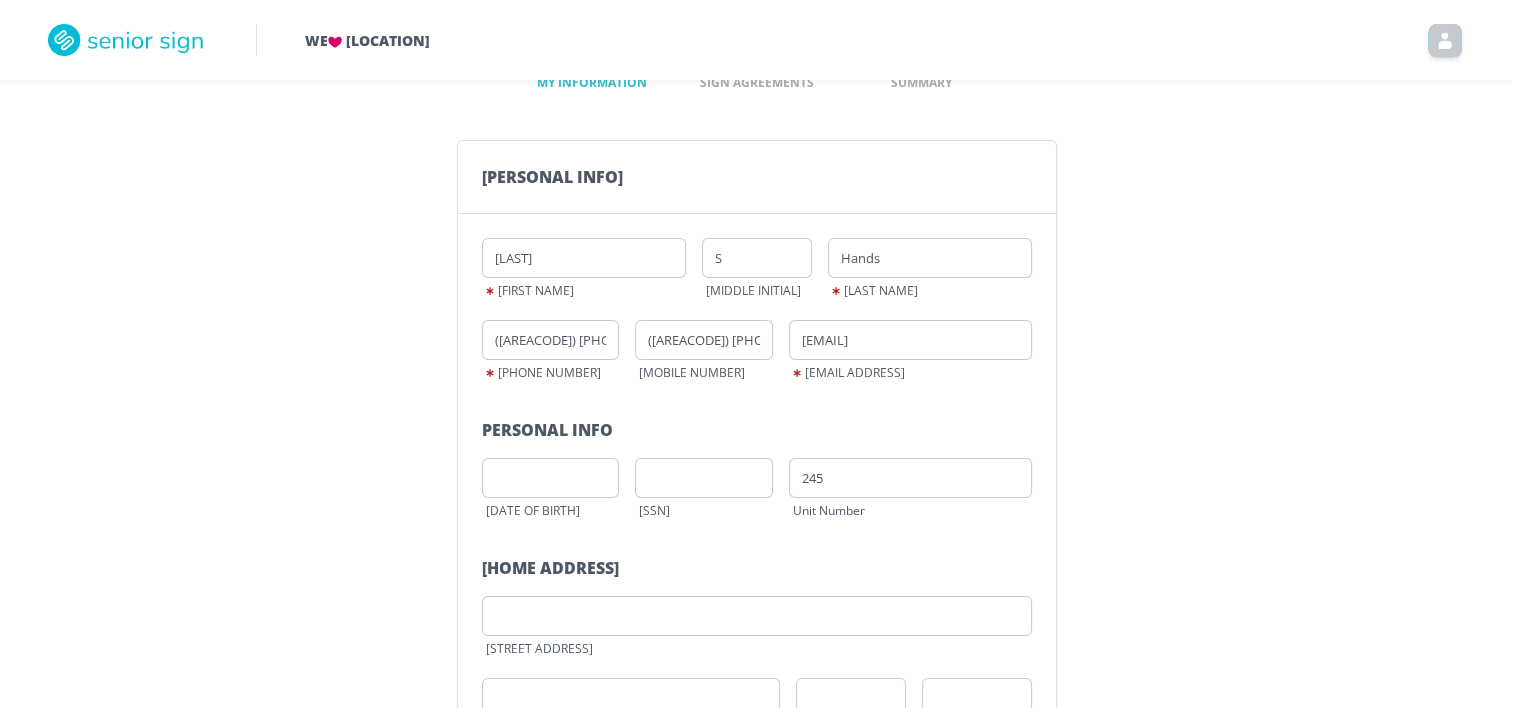 type on "[NUMBER] [STREET]" 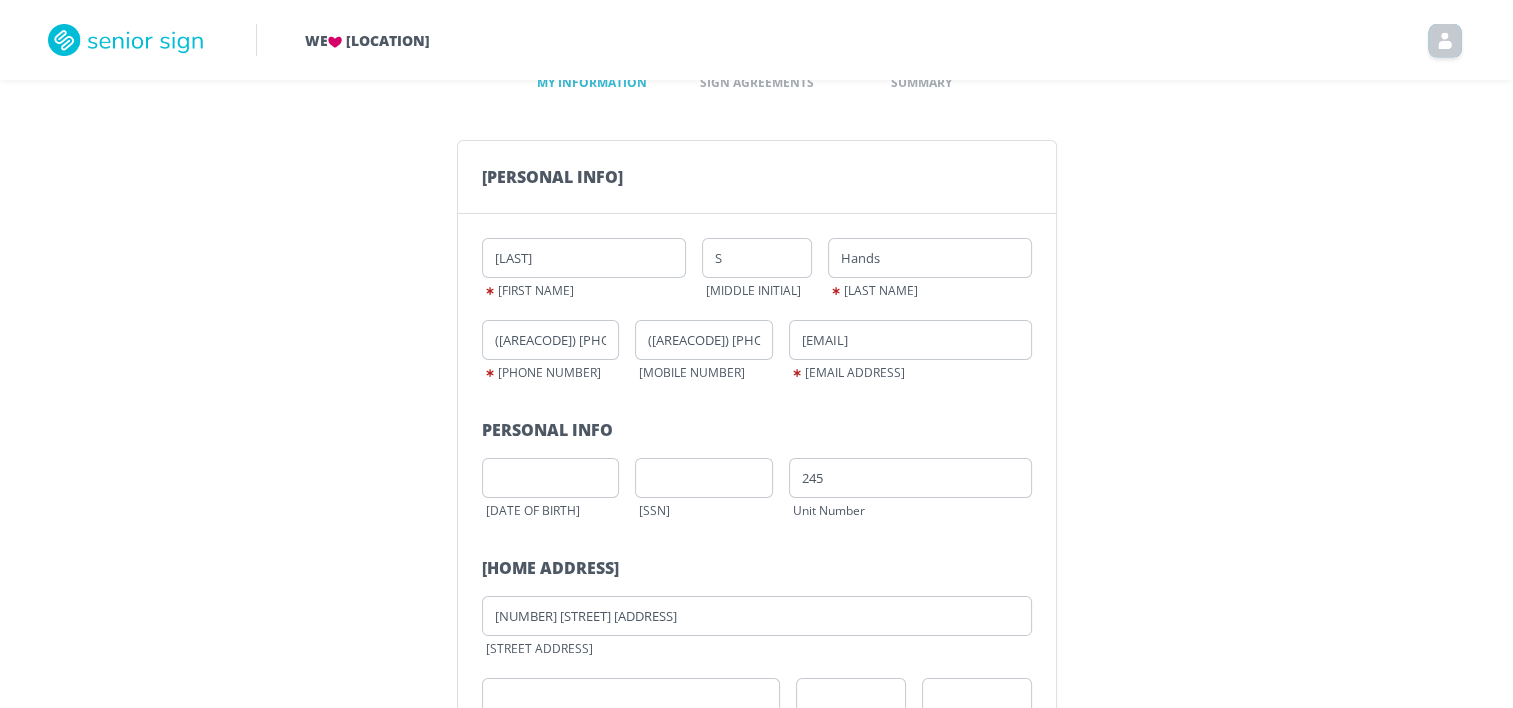 type on "[CITY]" 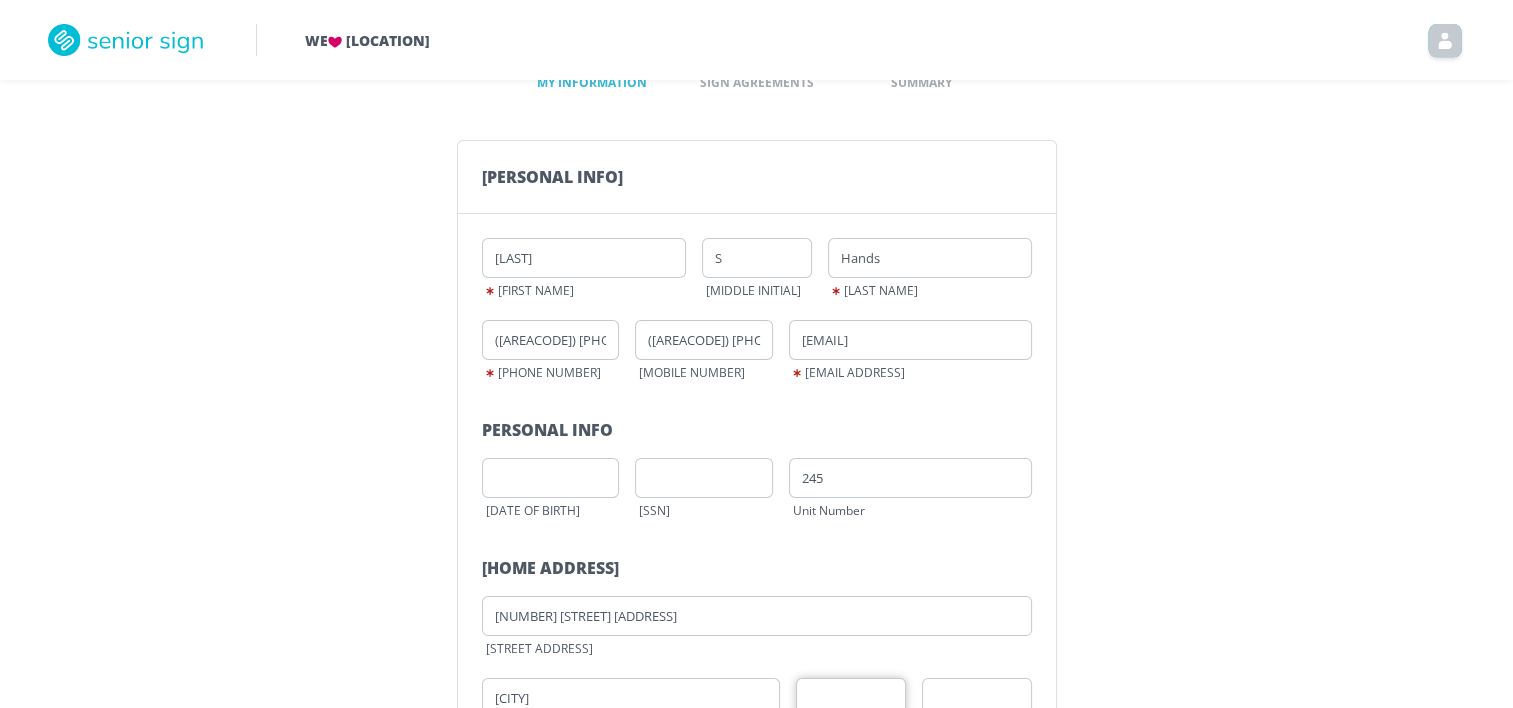 type on "[STATE]" 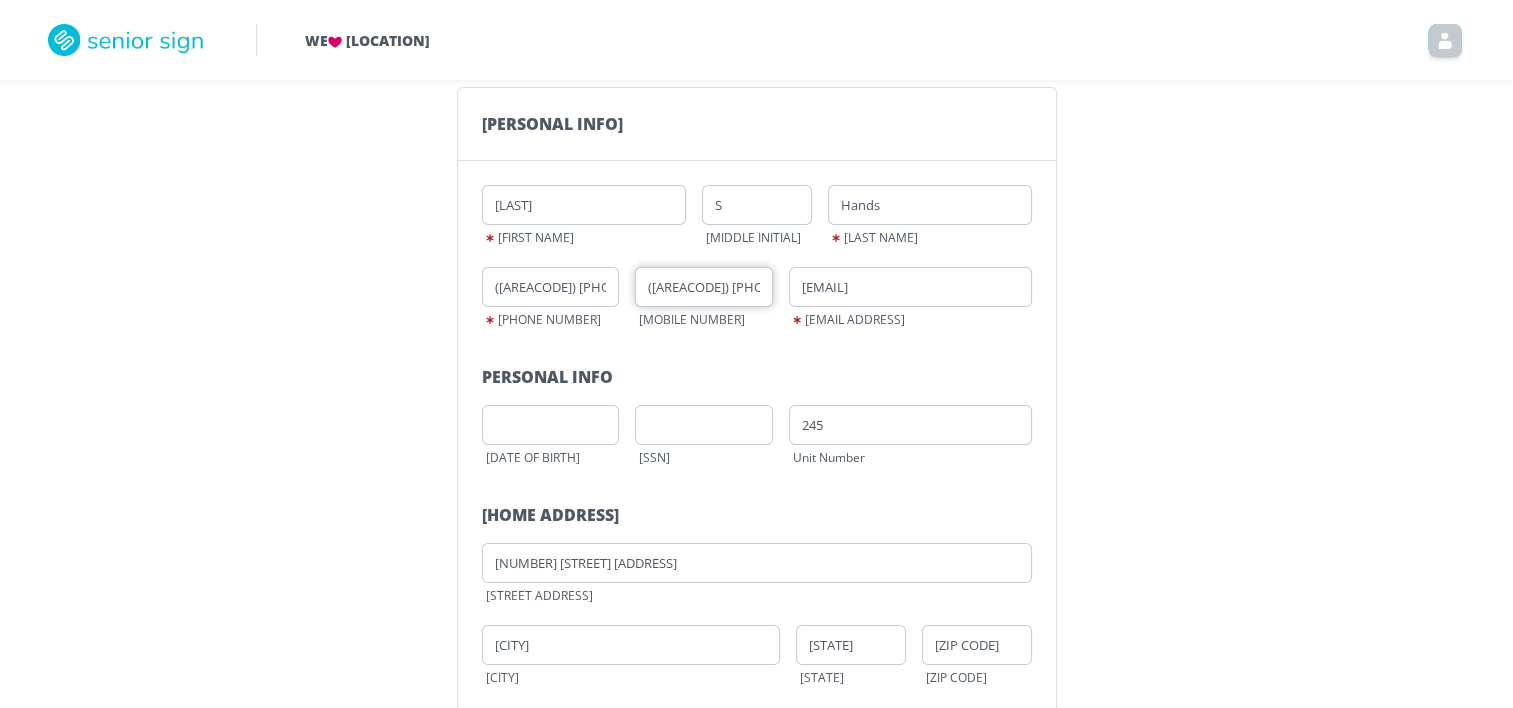 scroll, scrollTop: 200, scrollLeft: 0, axis: vertical 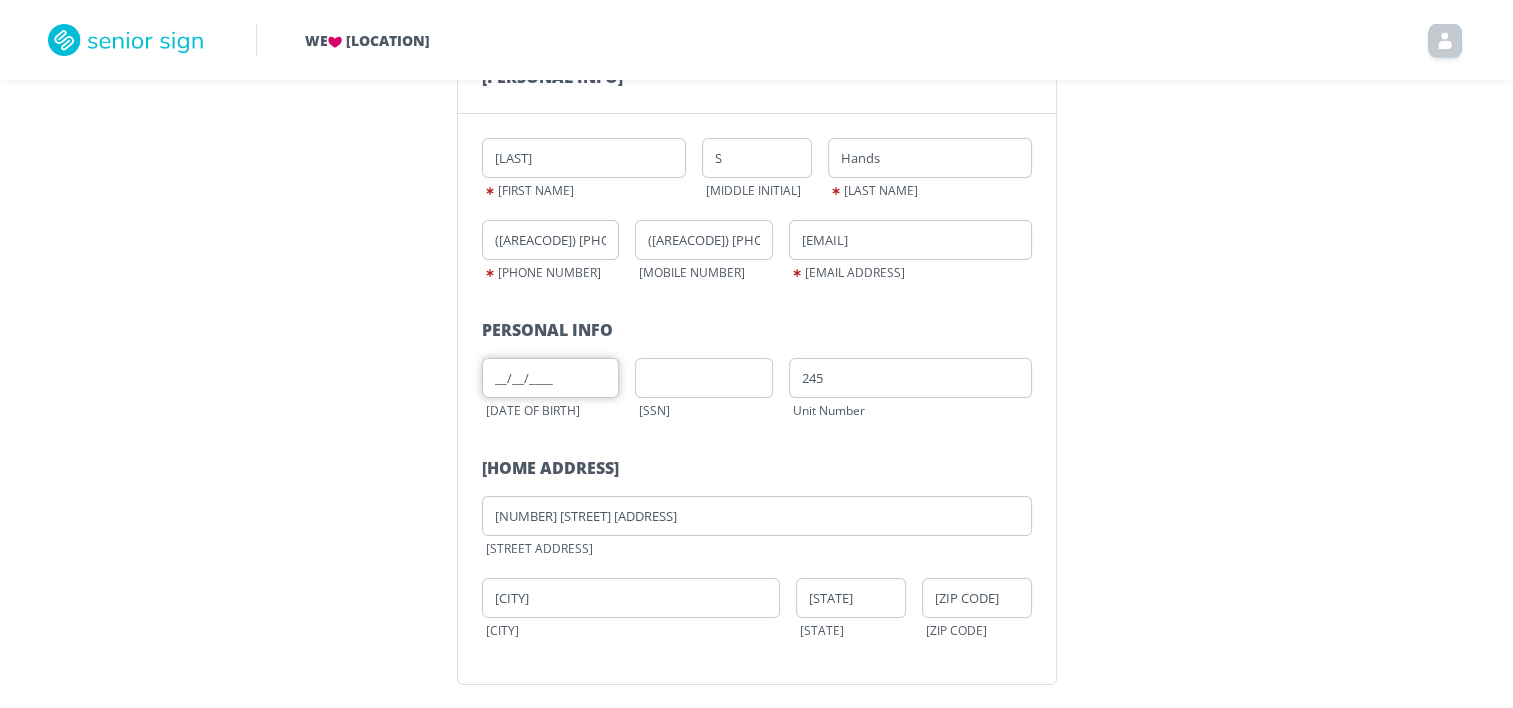 click on "[DATE]" at bounding box center [551, 378] 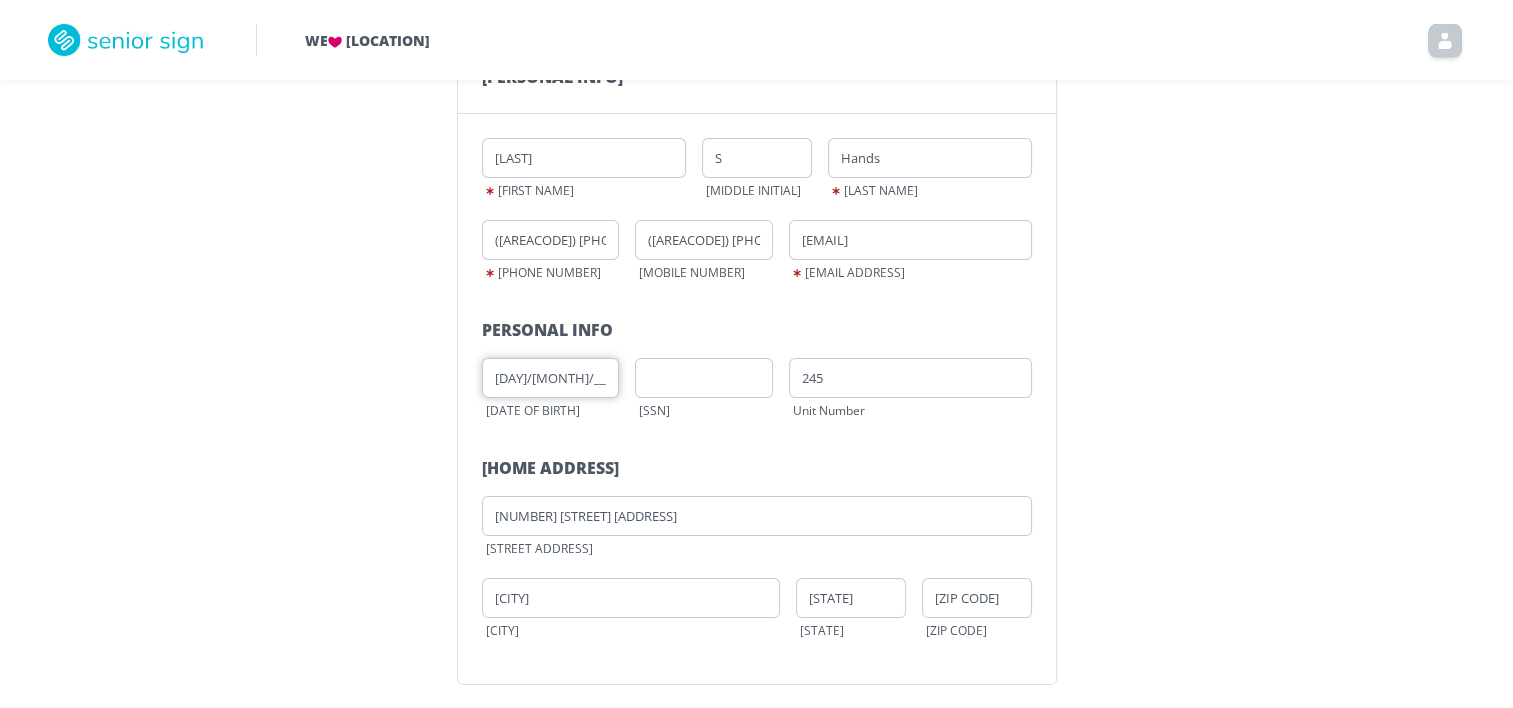 click on "[DATE]" at bounding box center [551, 378] 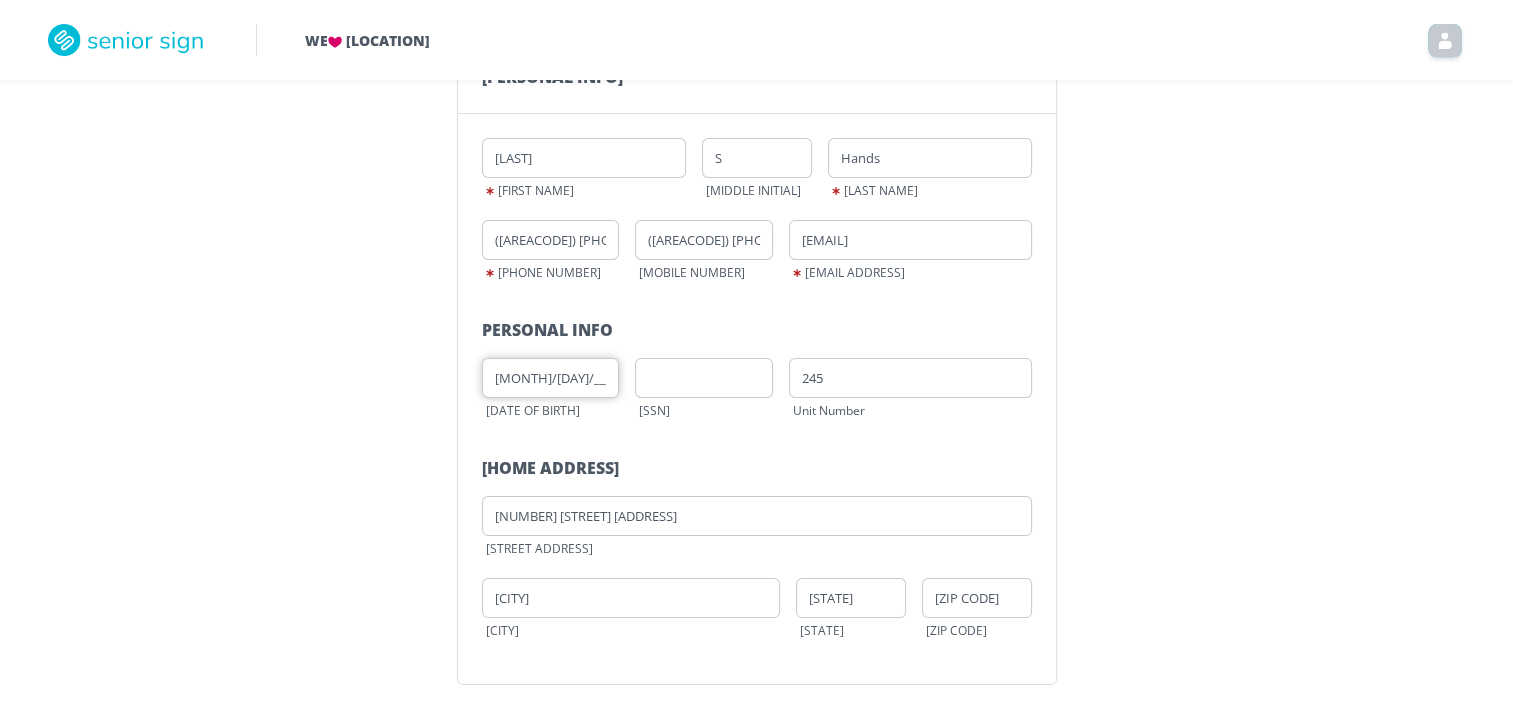 type on "[DATE]" 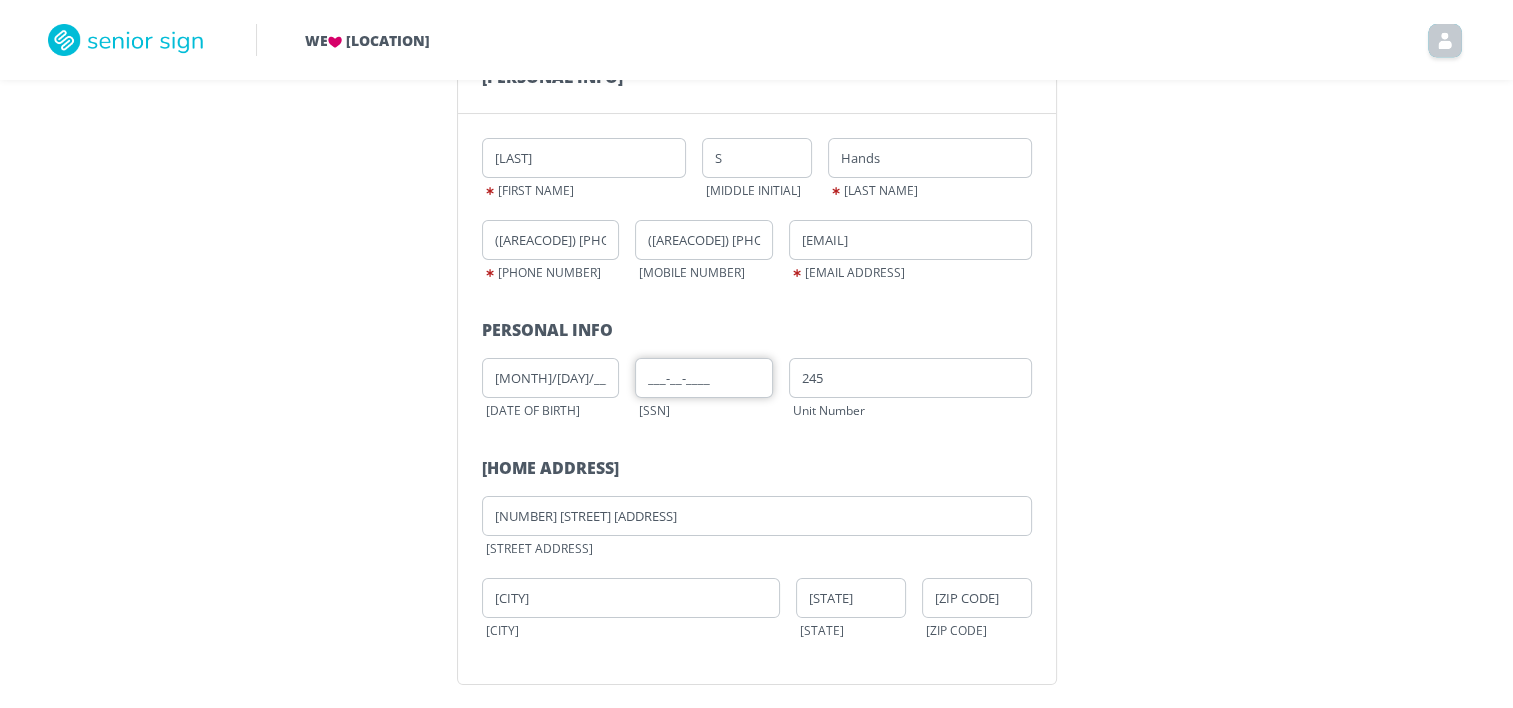 click on "___-__-____" at bounding box center [704, 378] 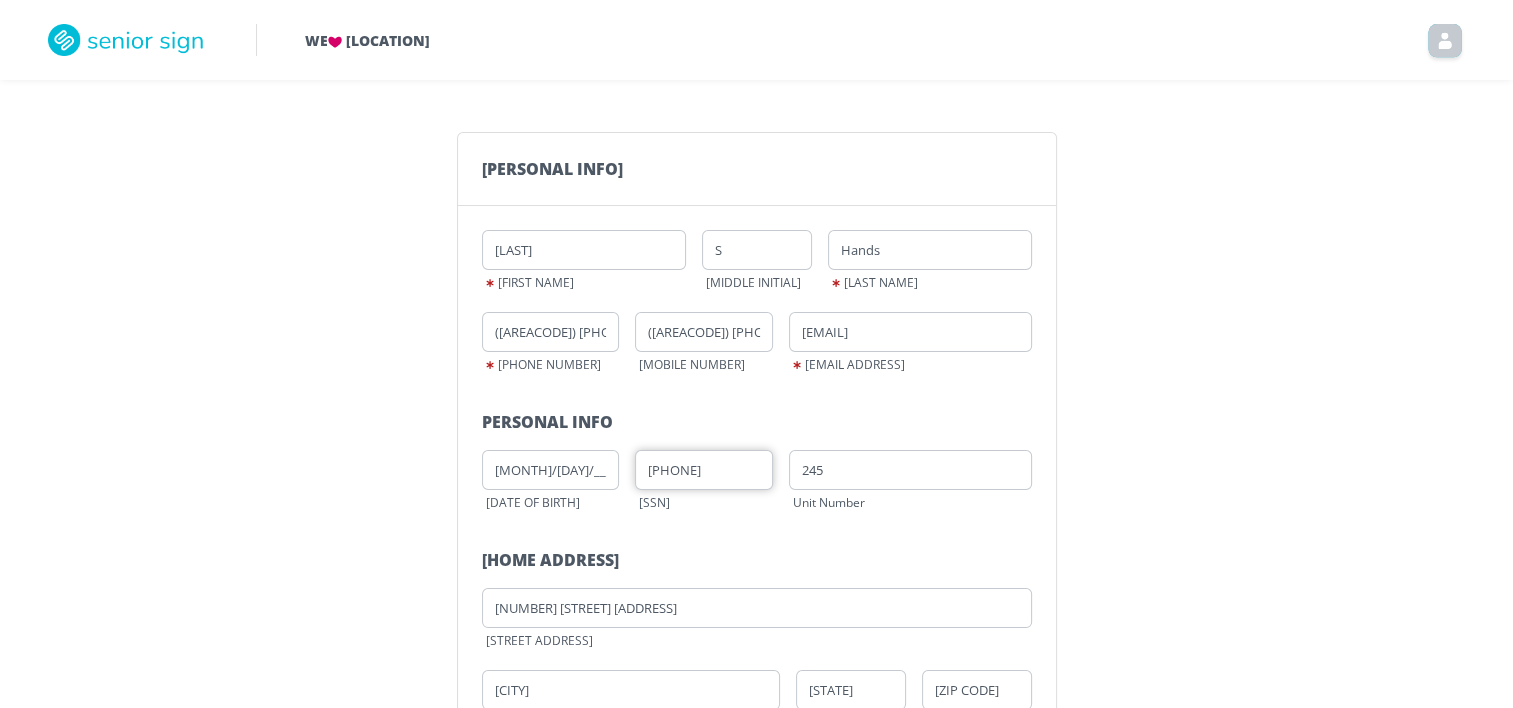 scroll, scrollTop: 0, scrollLeft: 0, axis: both 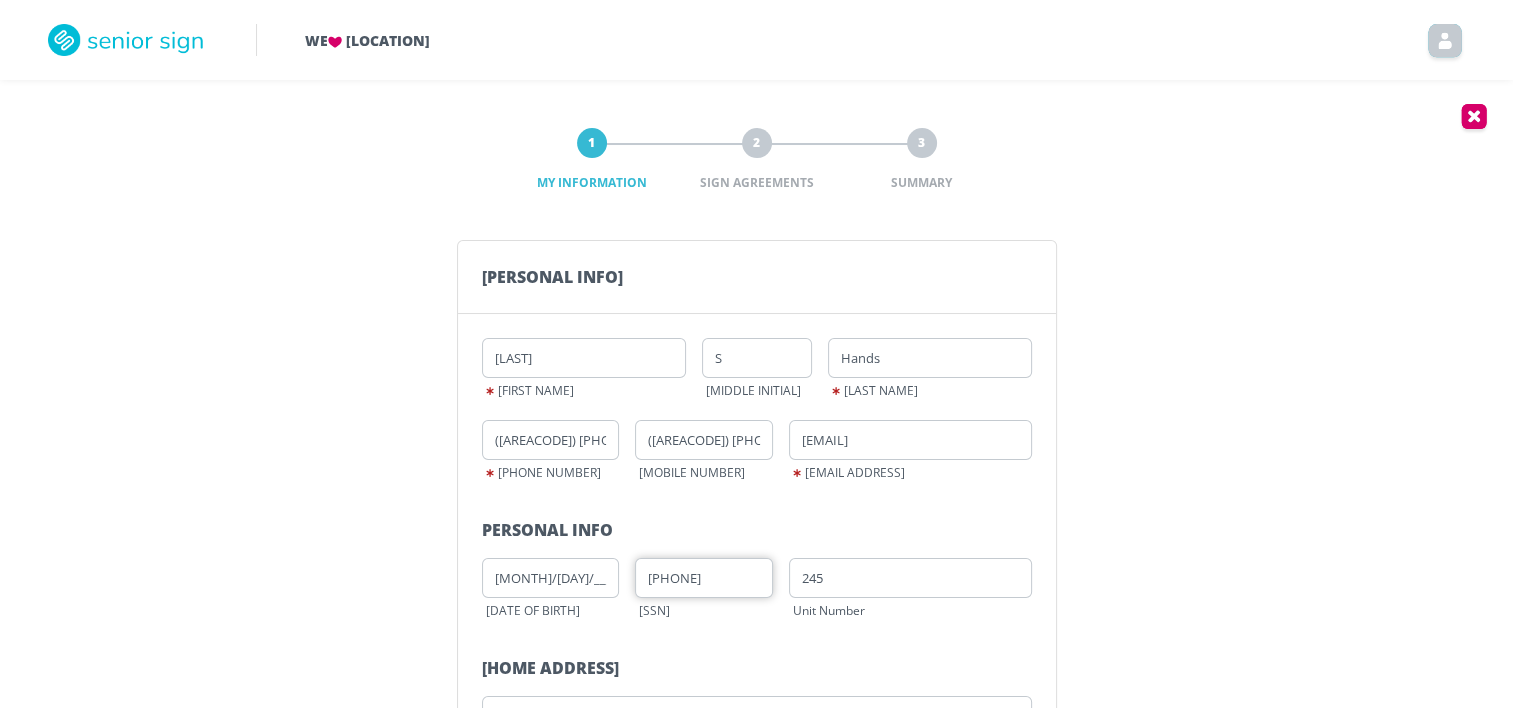 type on "[PHONE]" 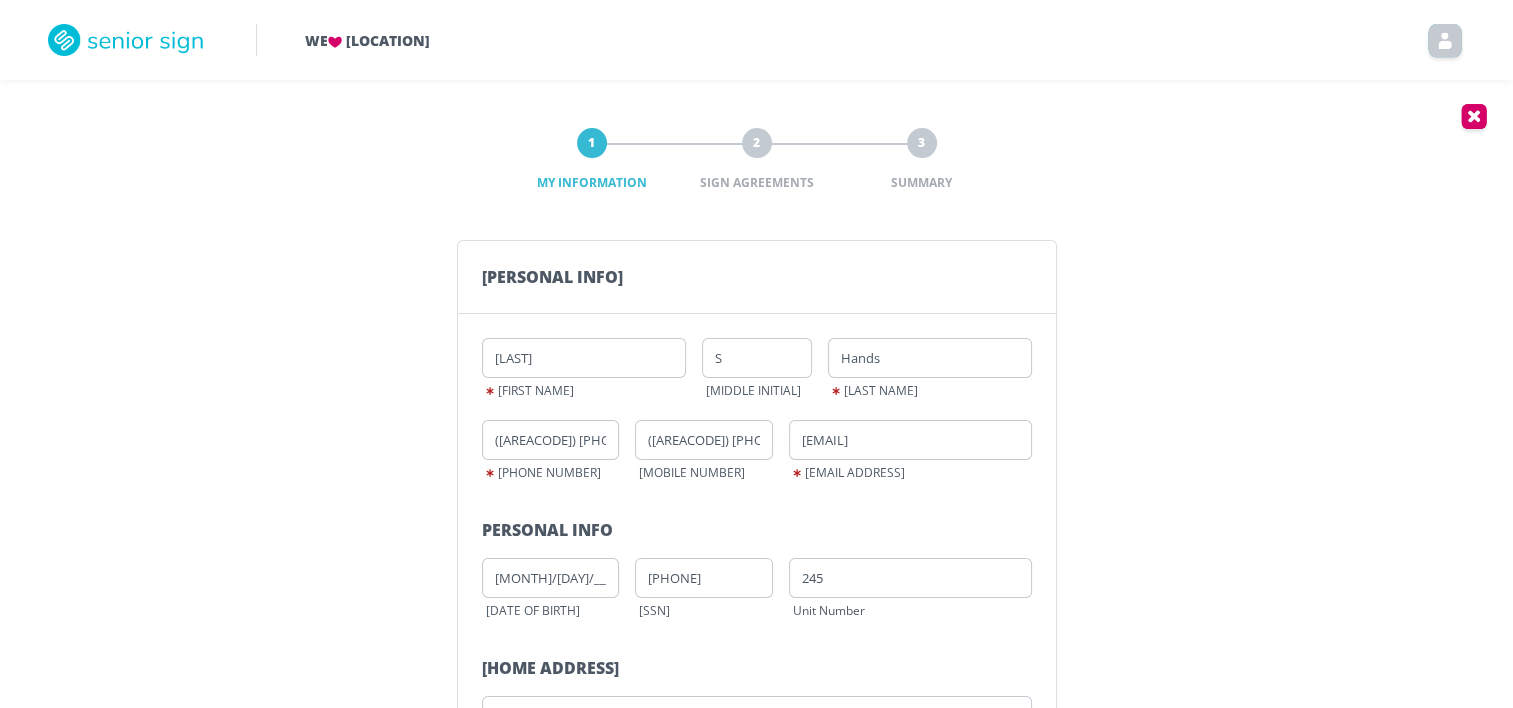 click on "2" at bounding box center (757, 143) 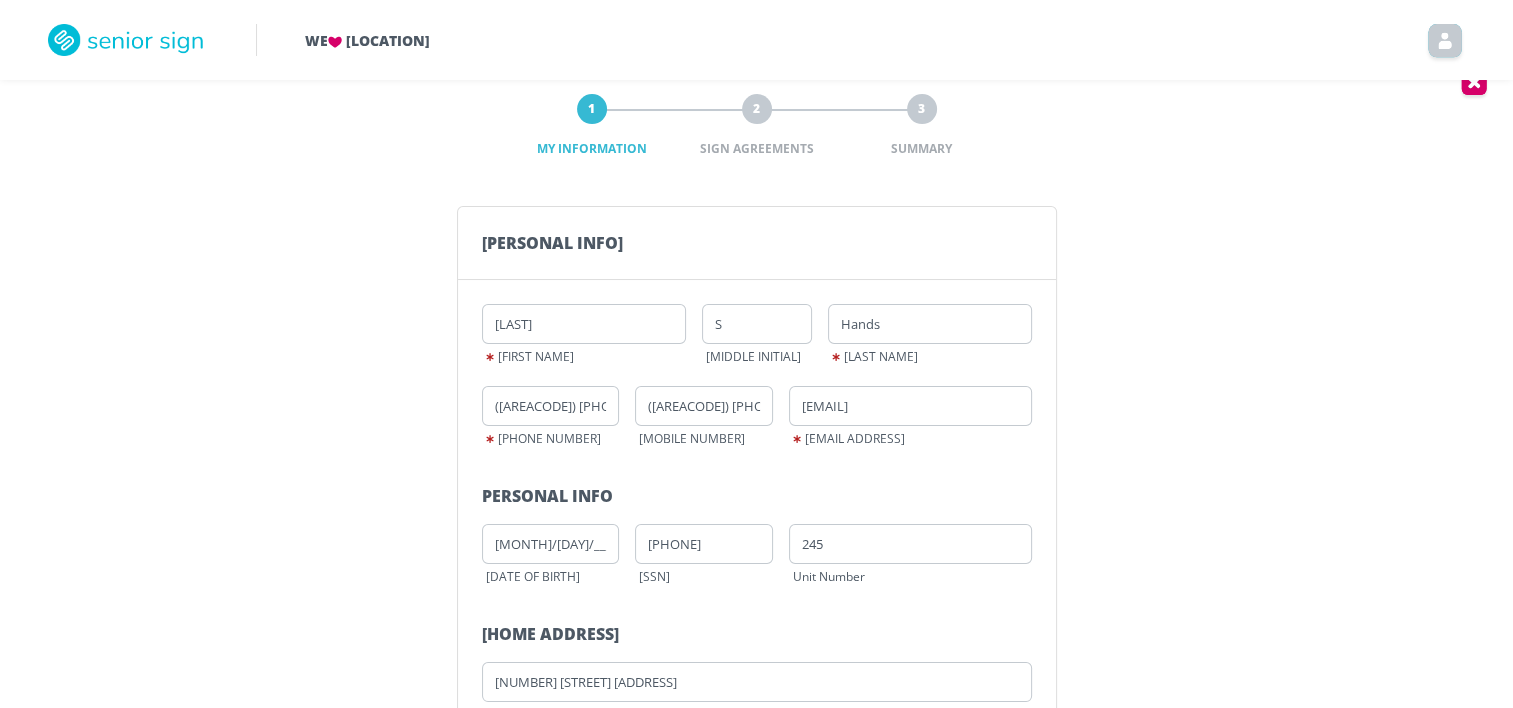 scroll, scrollTop: 0, scrollLeft: 0, axis: both 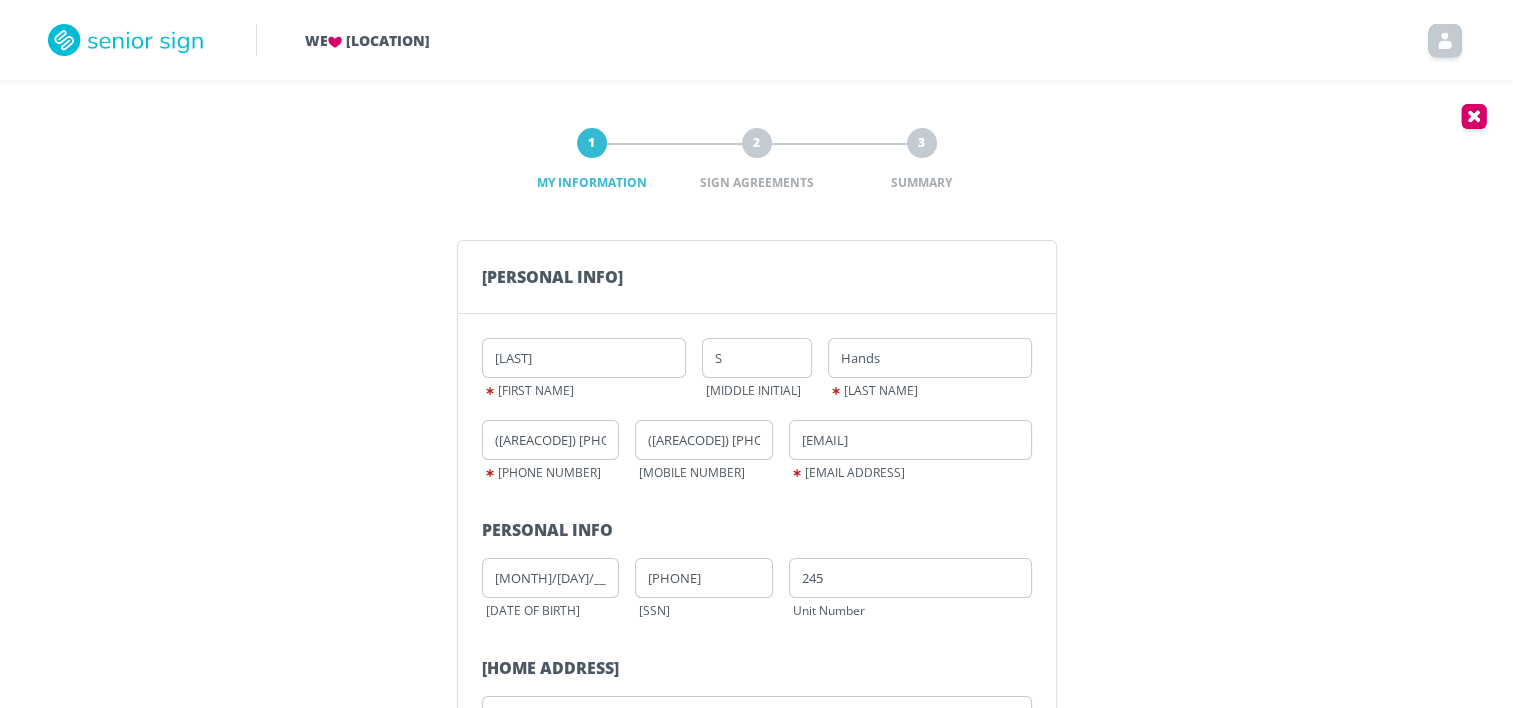 click on "2" at bounding box center [757, 143] 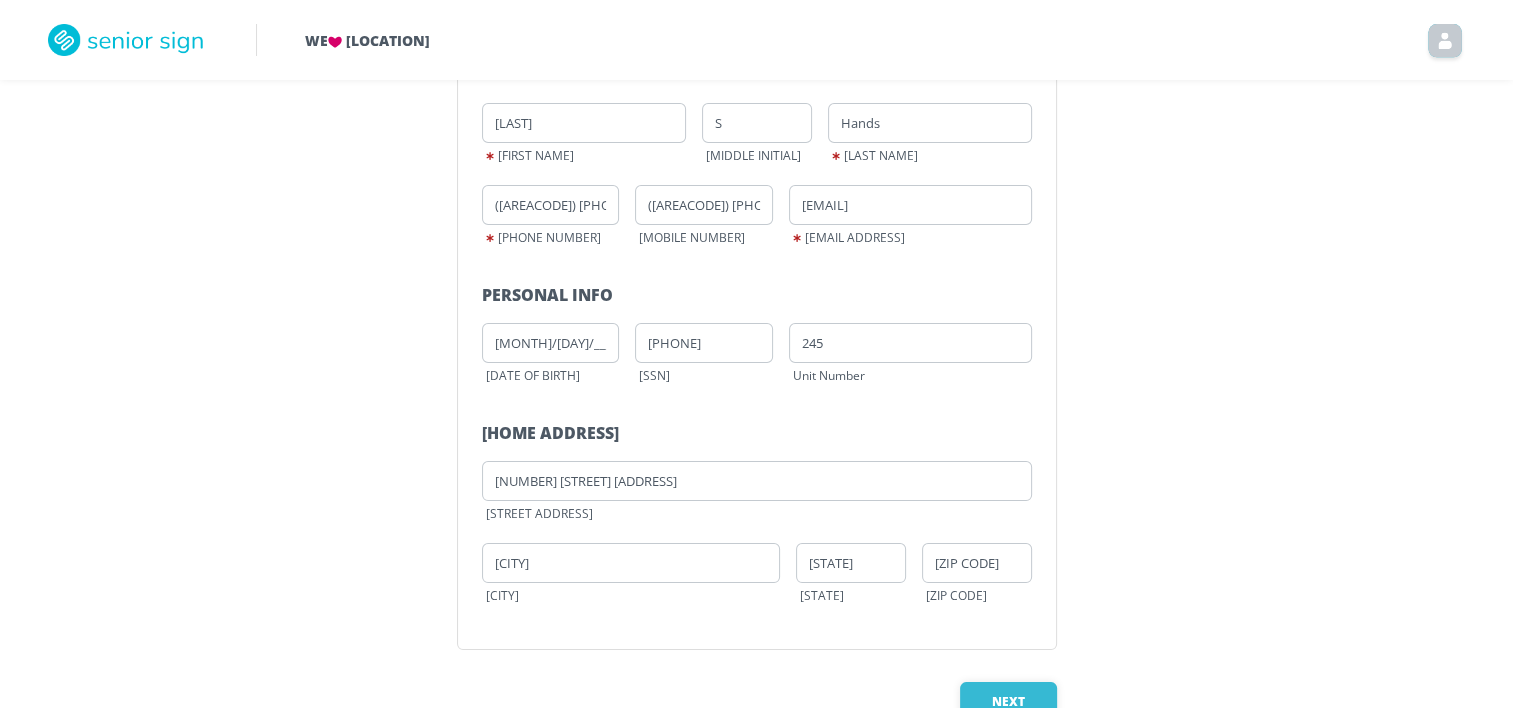 scroll, scrollTop: 296, scrollLeft: 0, axis: vertical 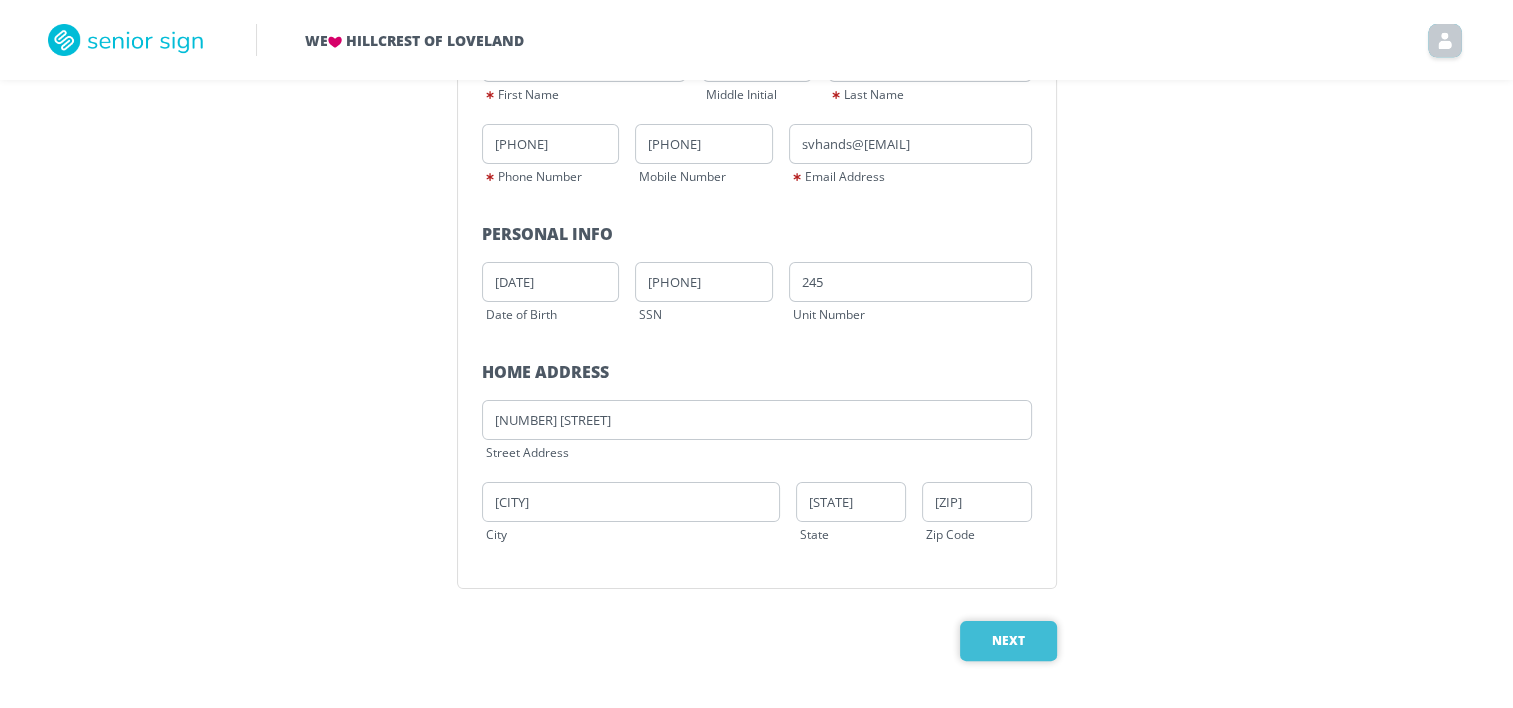 click on "Next" at bounding box center [1008, 641] 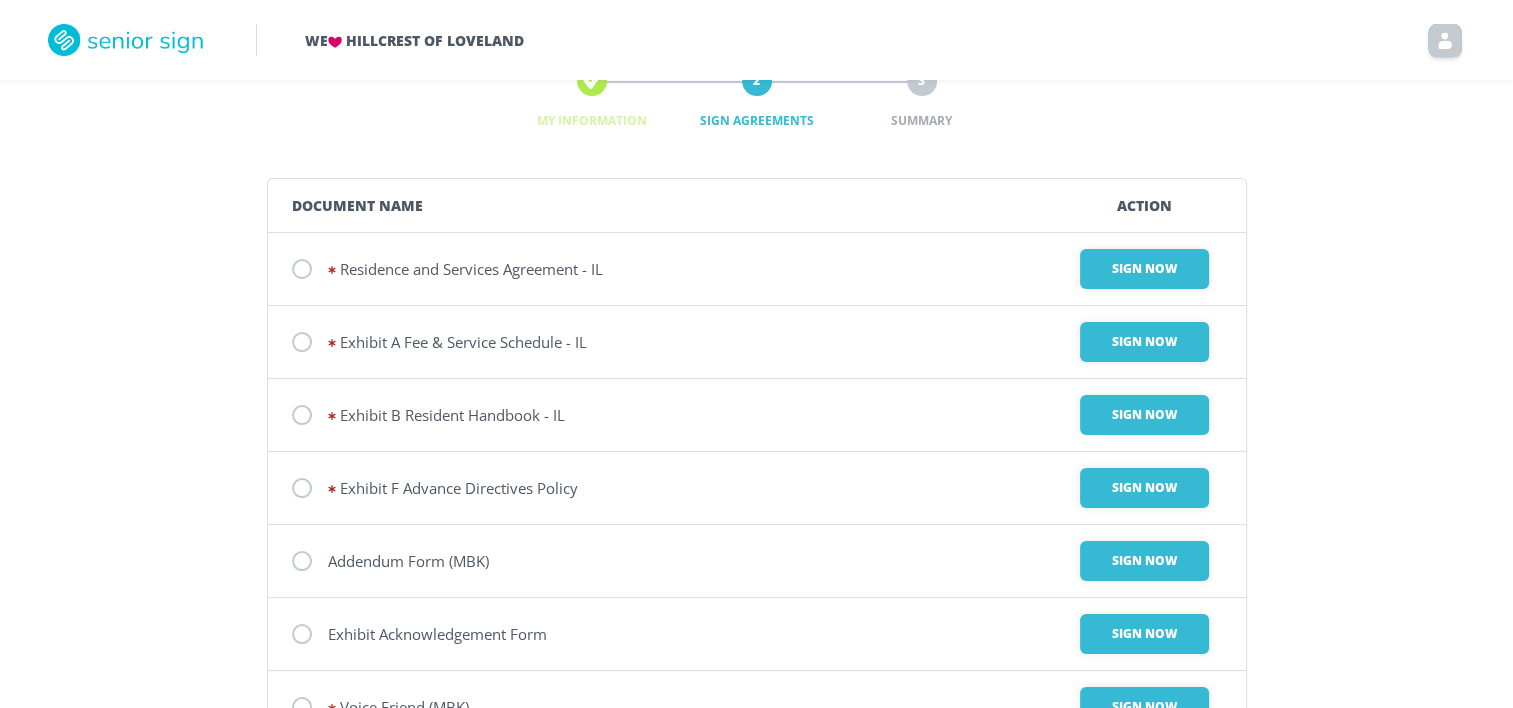 scroll, scrollTop: 0, scrollLeft: 0, axis: both 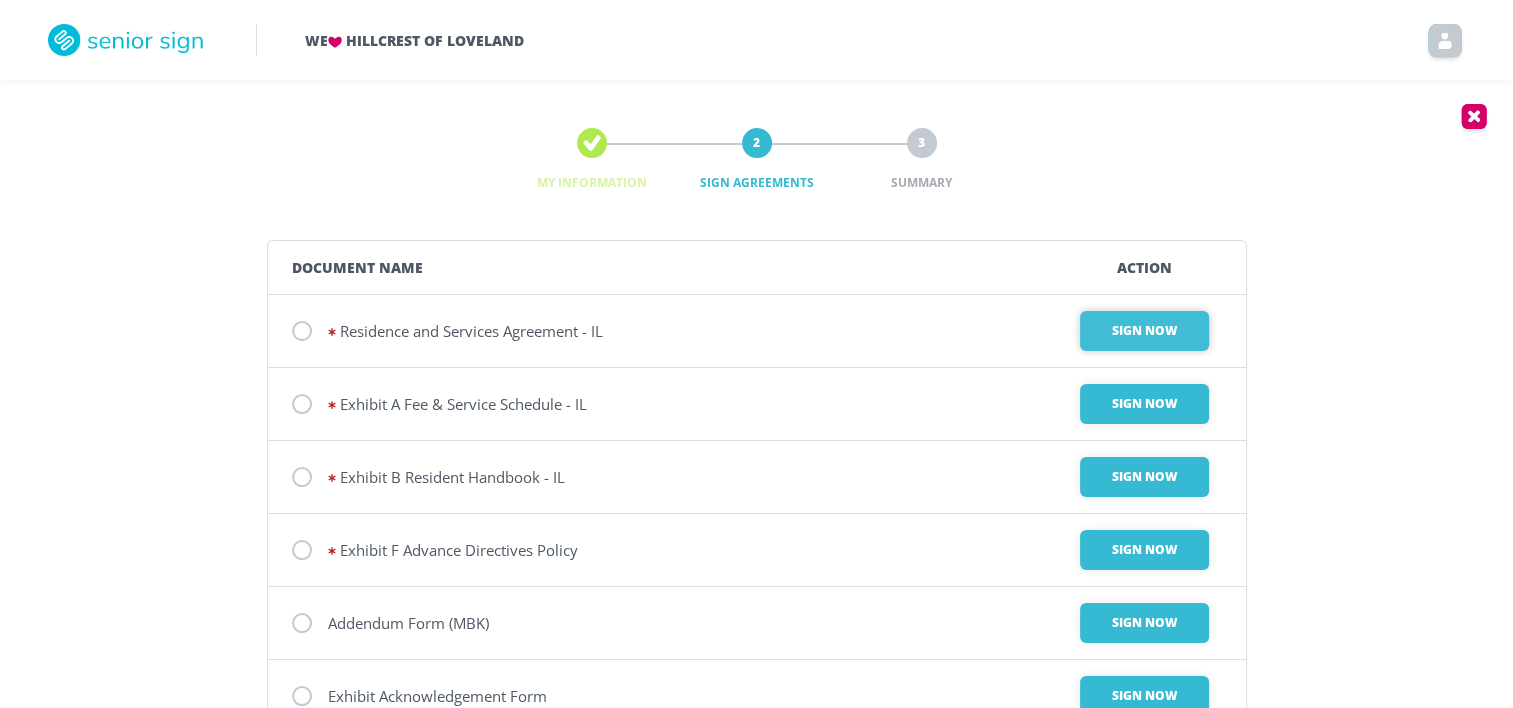 click on "Sign Now" at bounding box center (1144, 331) 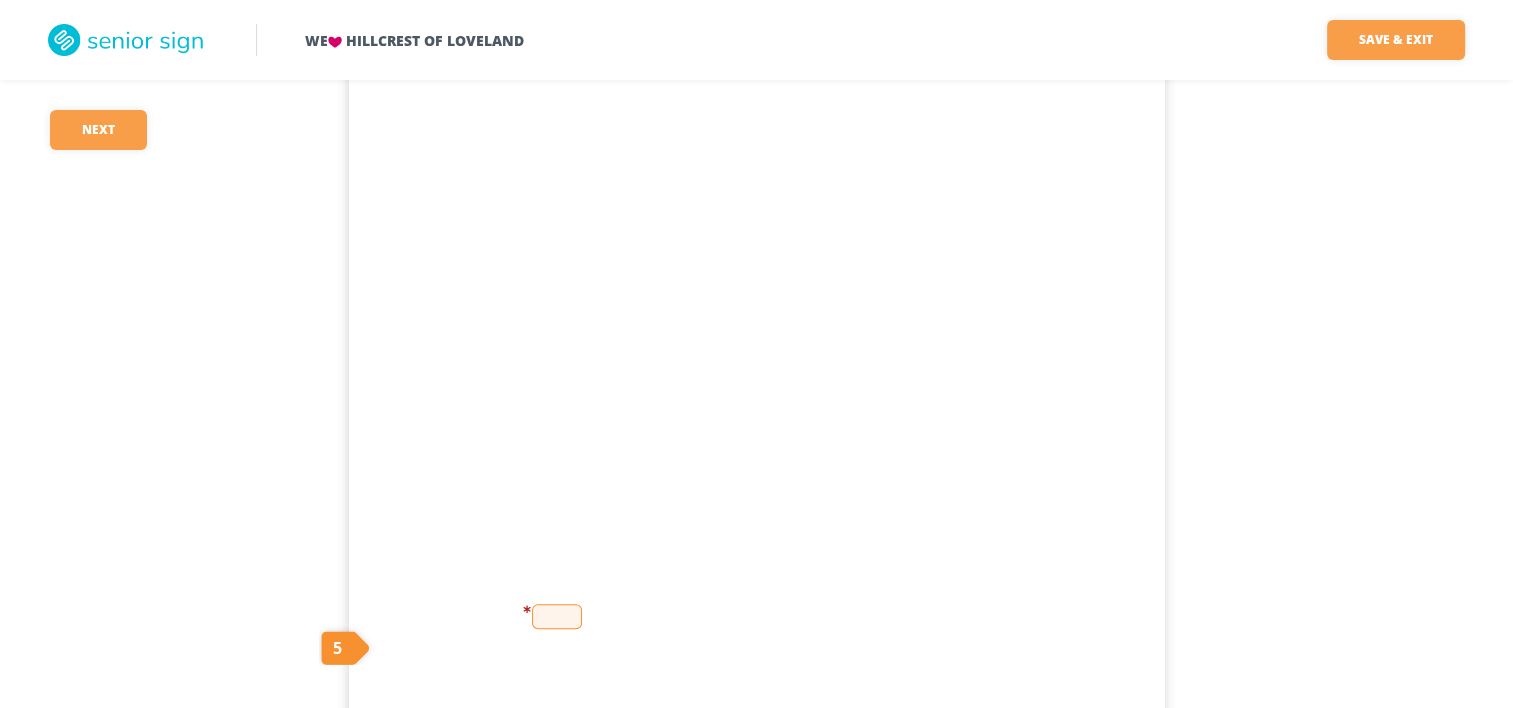 scroll, scrollTop: 1500, scrollLeft: 0, axis: vertical 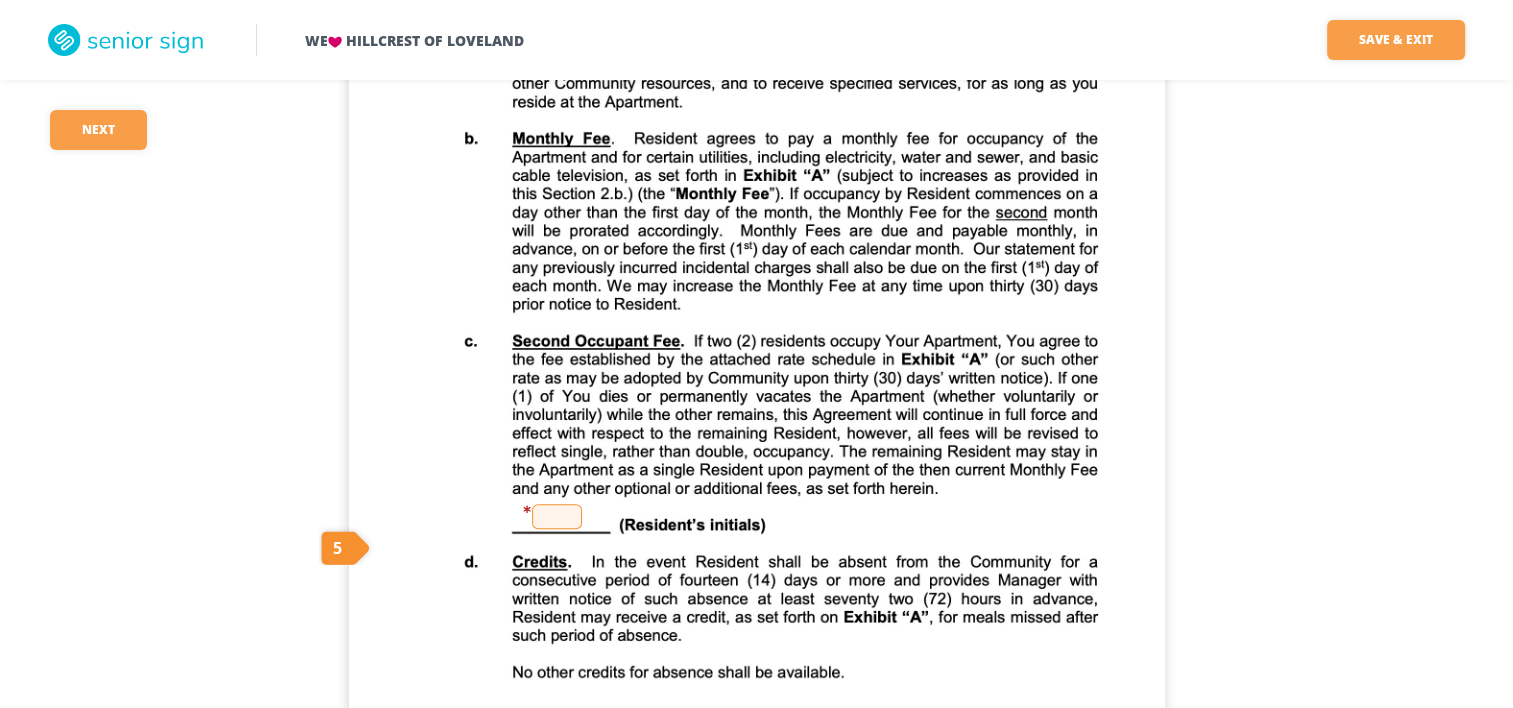 click at bounding box center [557, 516] 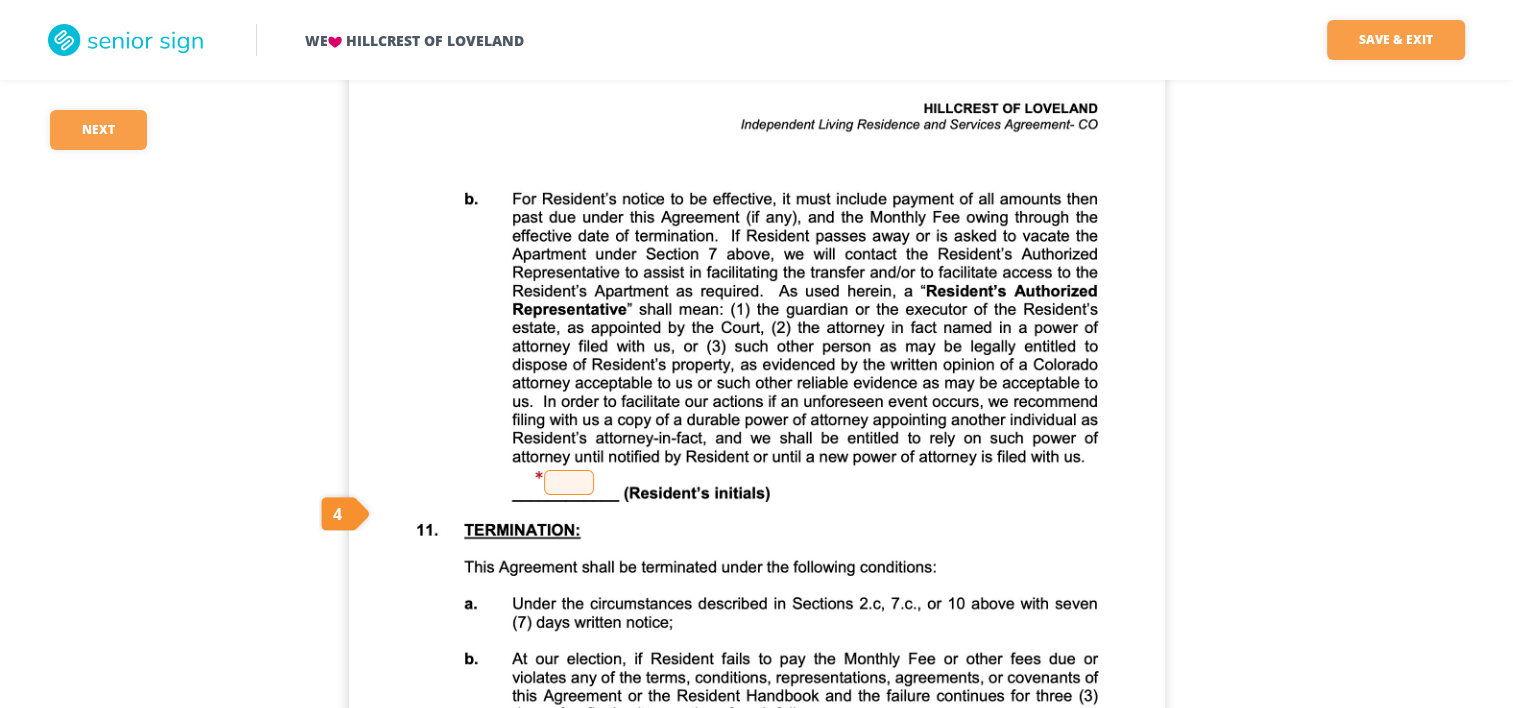 scroll, scrollTop: 6500, scrollLeft: 0, axis: vertical 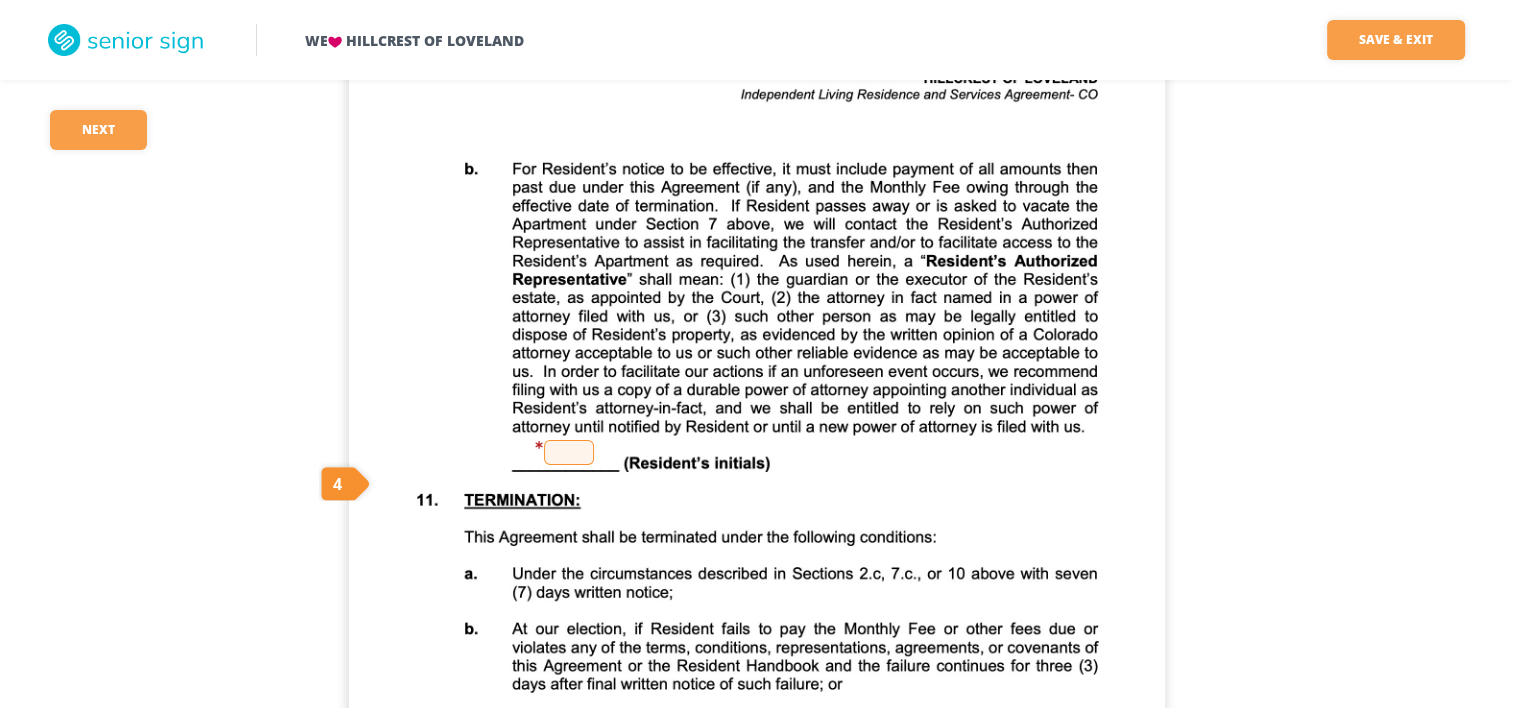 click at bounding box center [569, 452] 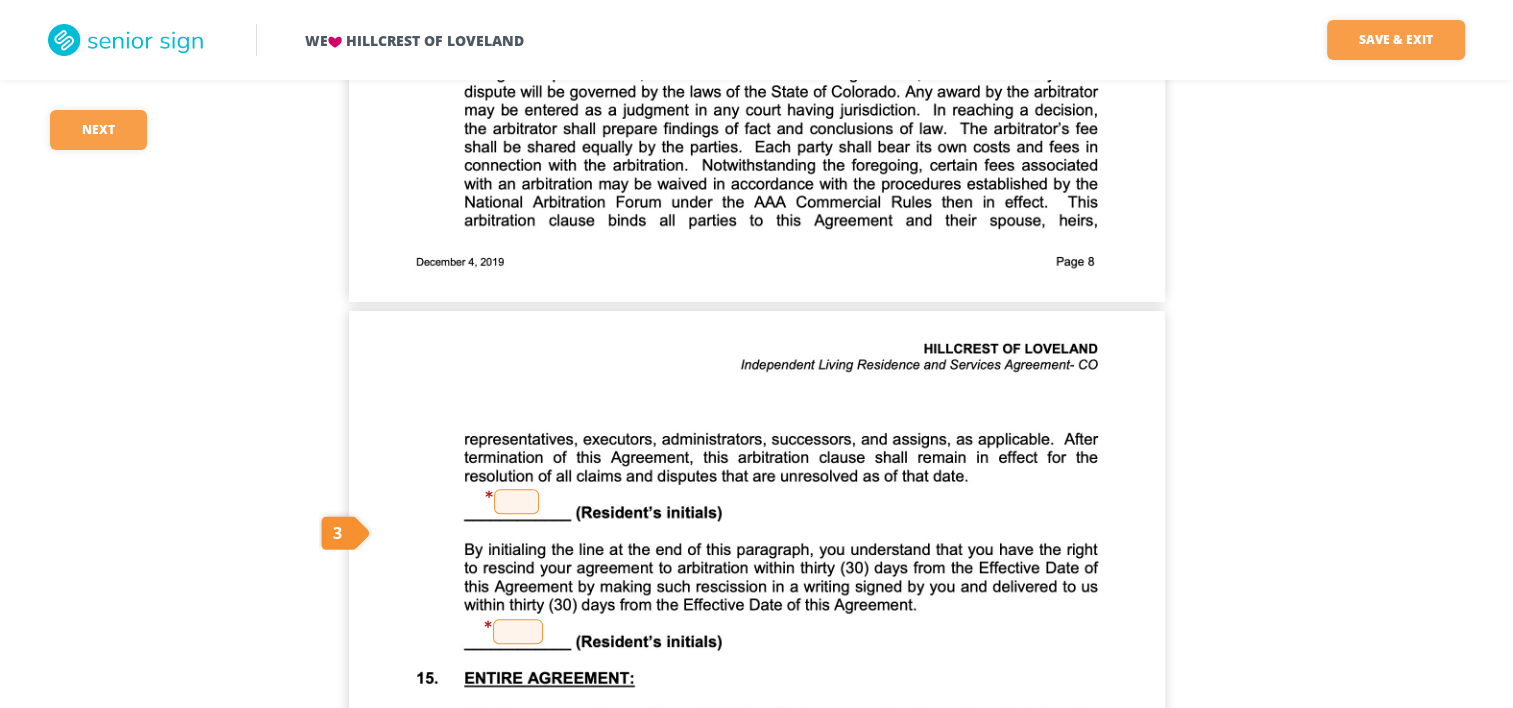 scroll, scrollTop: 8500, scrollLeft: 0, axis: vertical 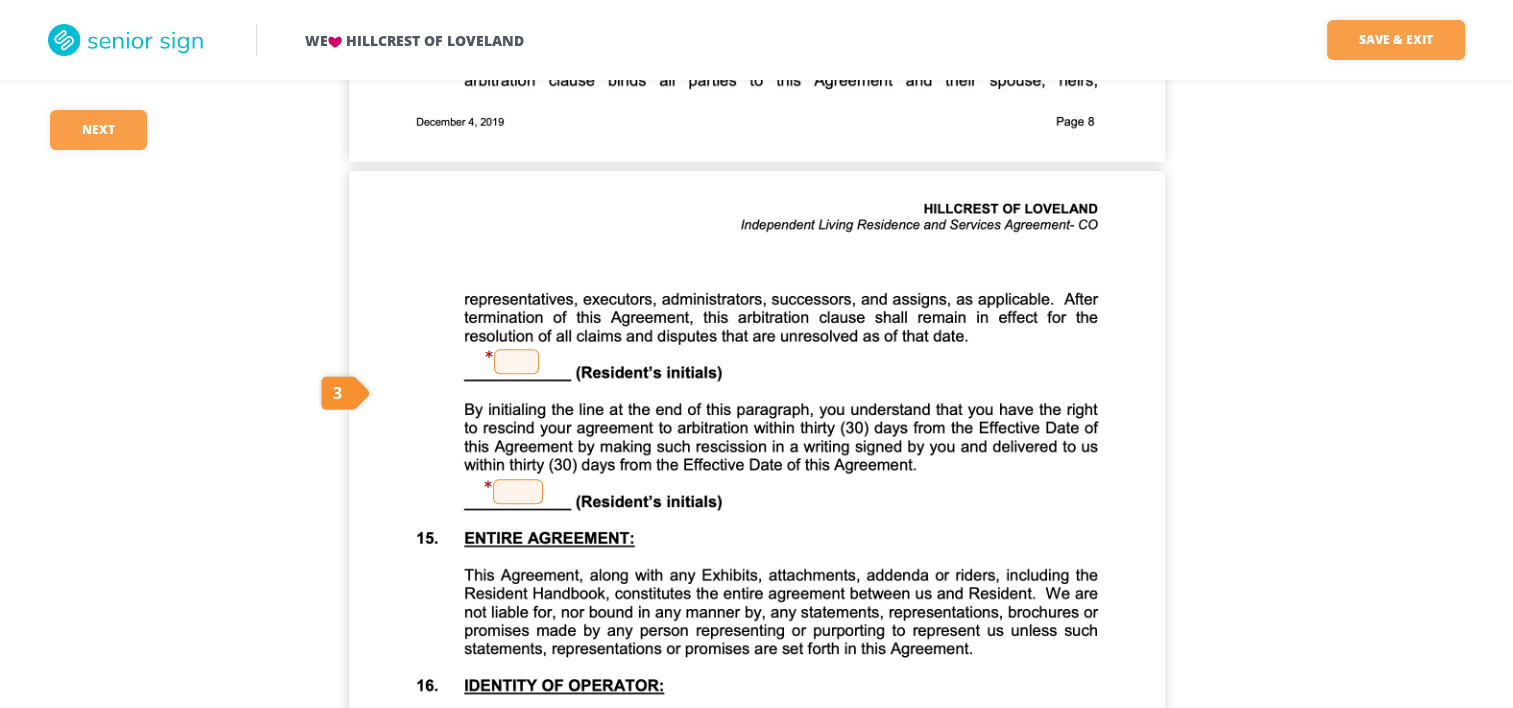 click at bounding box center [516, 361] 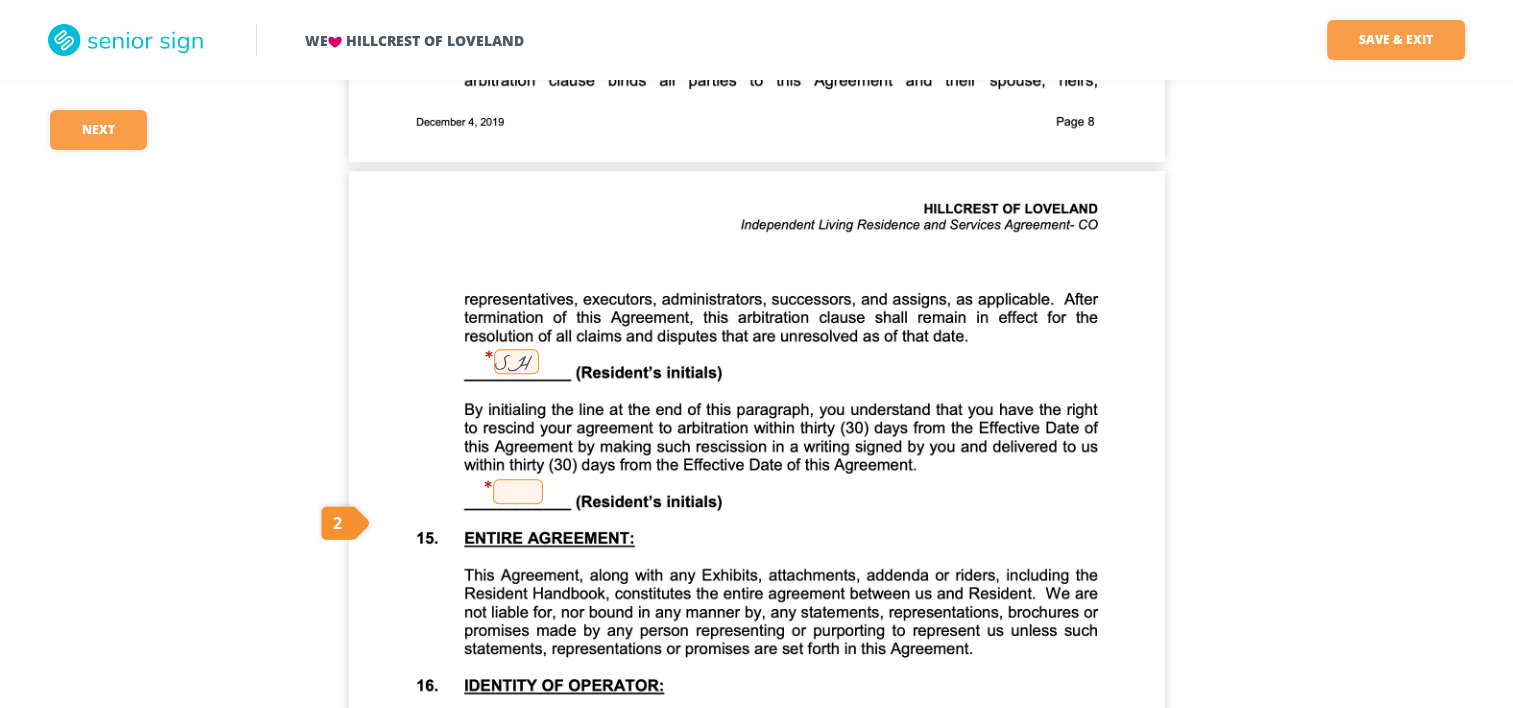 click at bounding box center (518, 491) 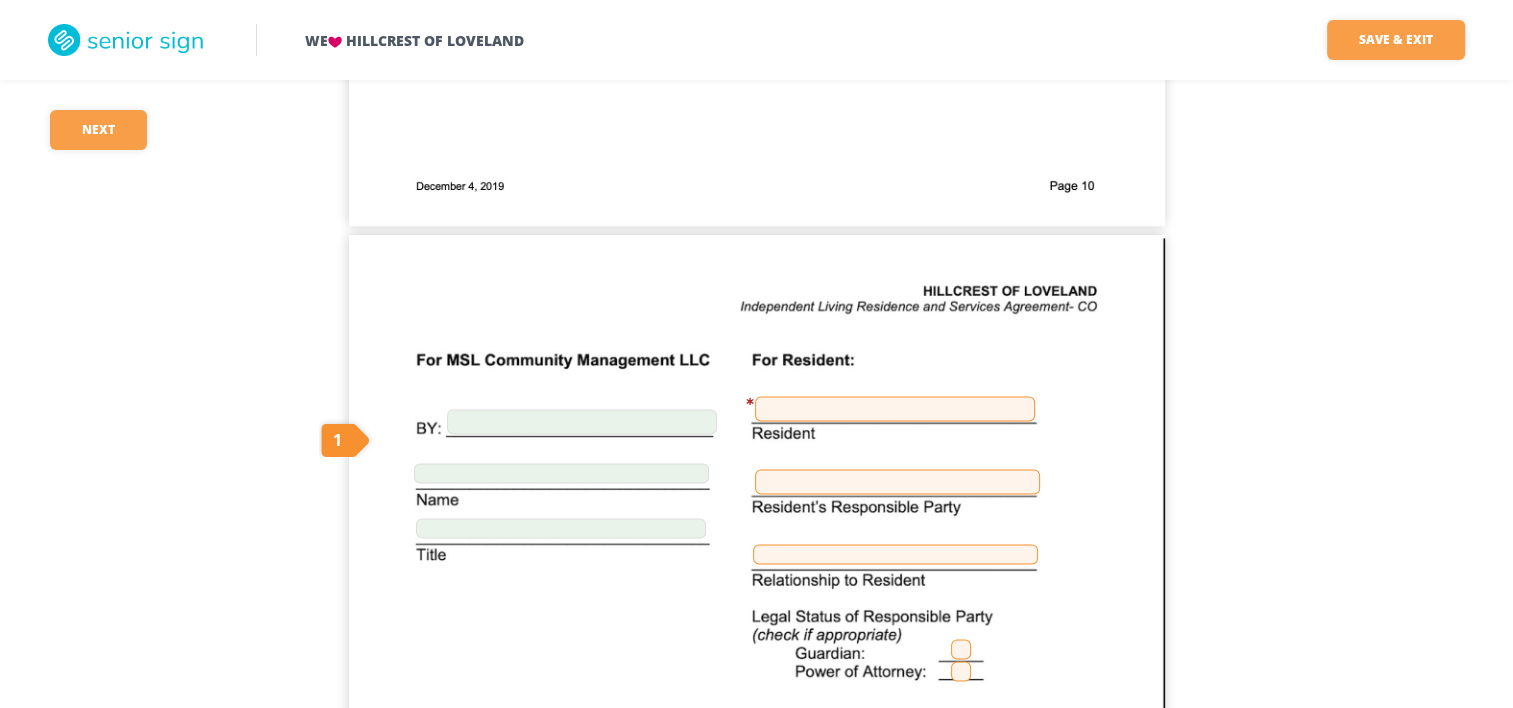 scroll, scrollTop: 10600, scrollLeft: 0, axis: vertical 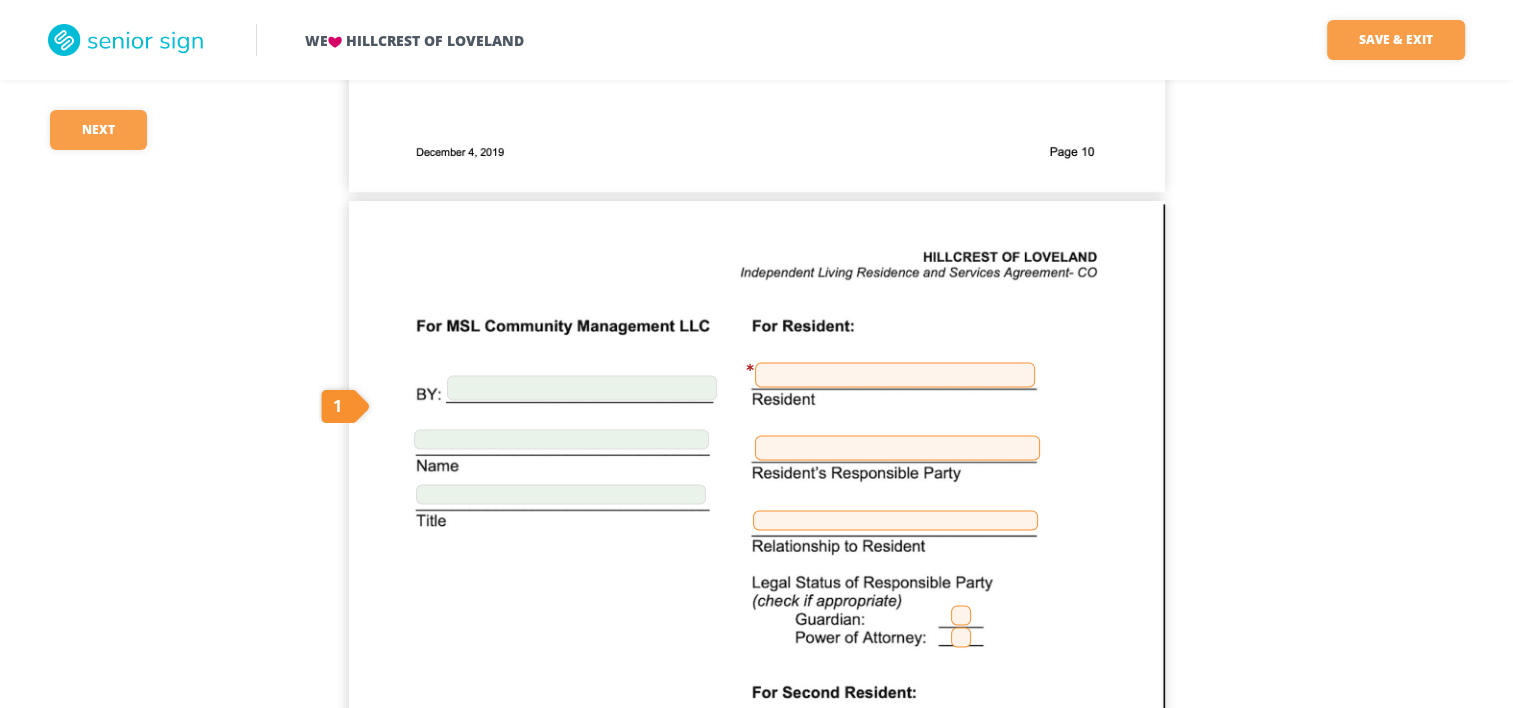 click at bounding box center (895, 374) 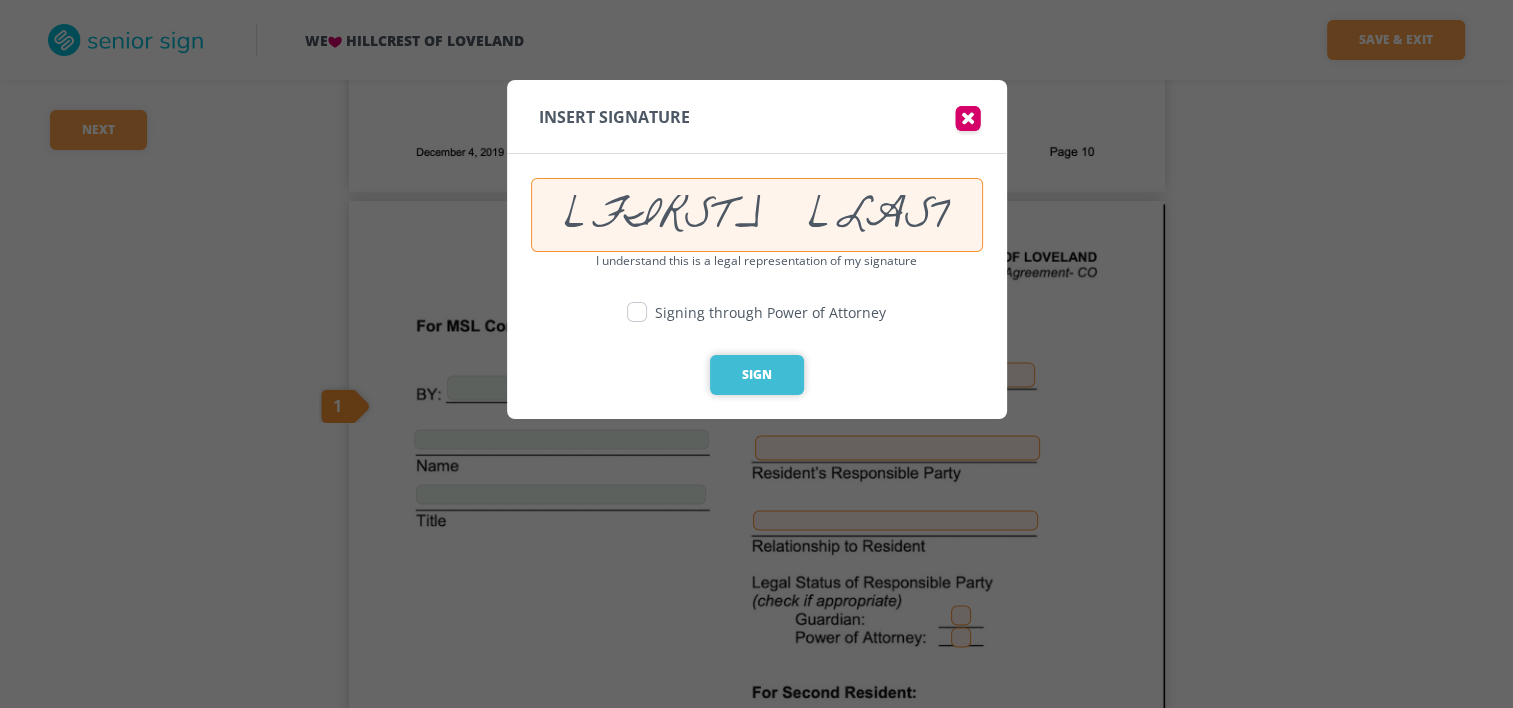 click on "Sign" at bounding box center [757, 375] 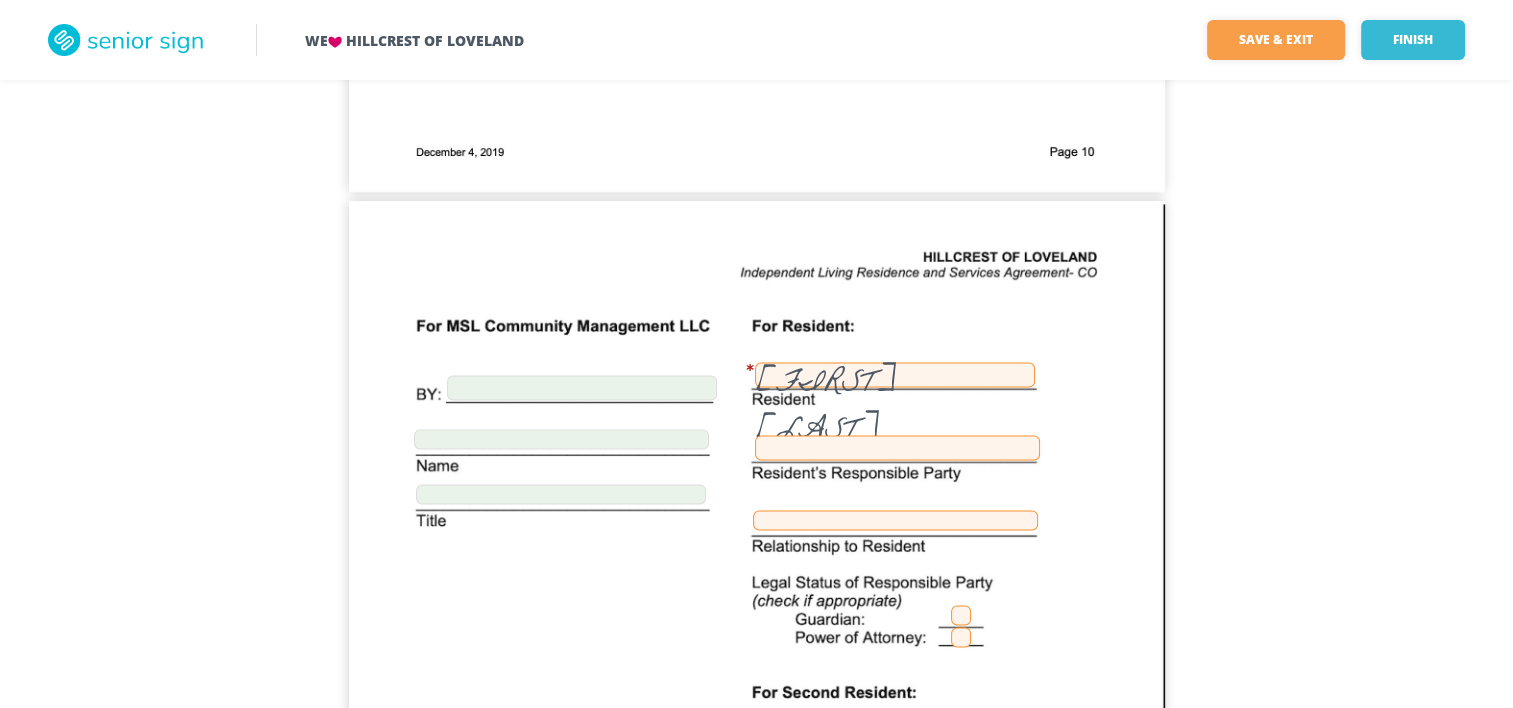 click at bounding box center (897, 447) 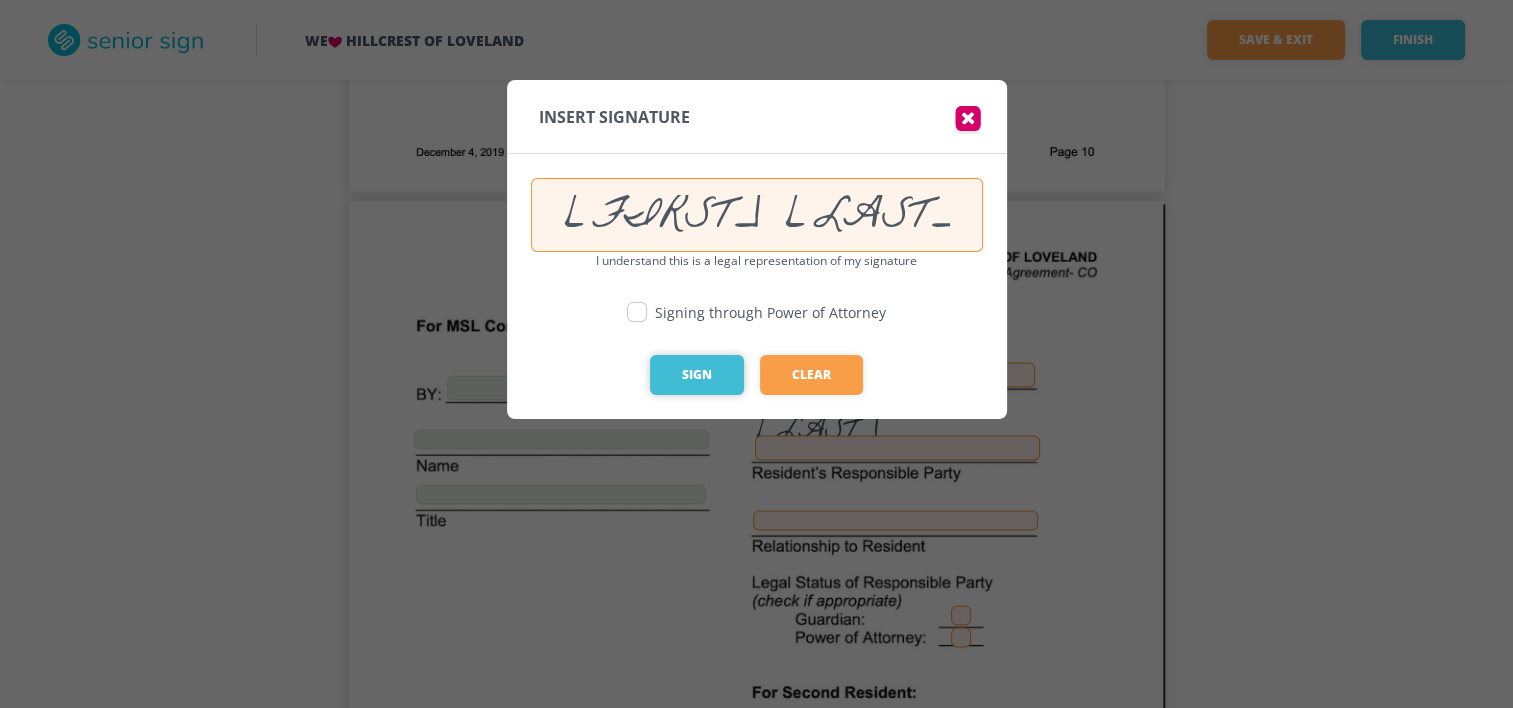 type on "[FIRST] [LAST]" 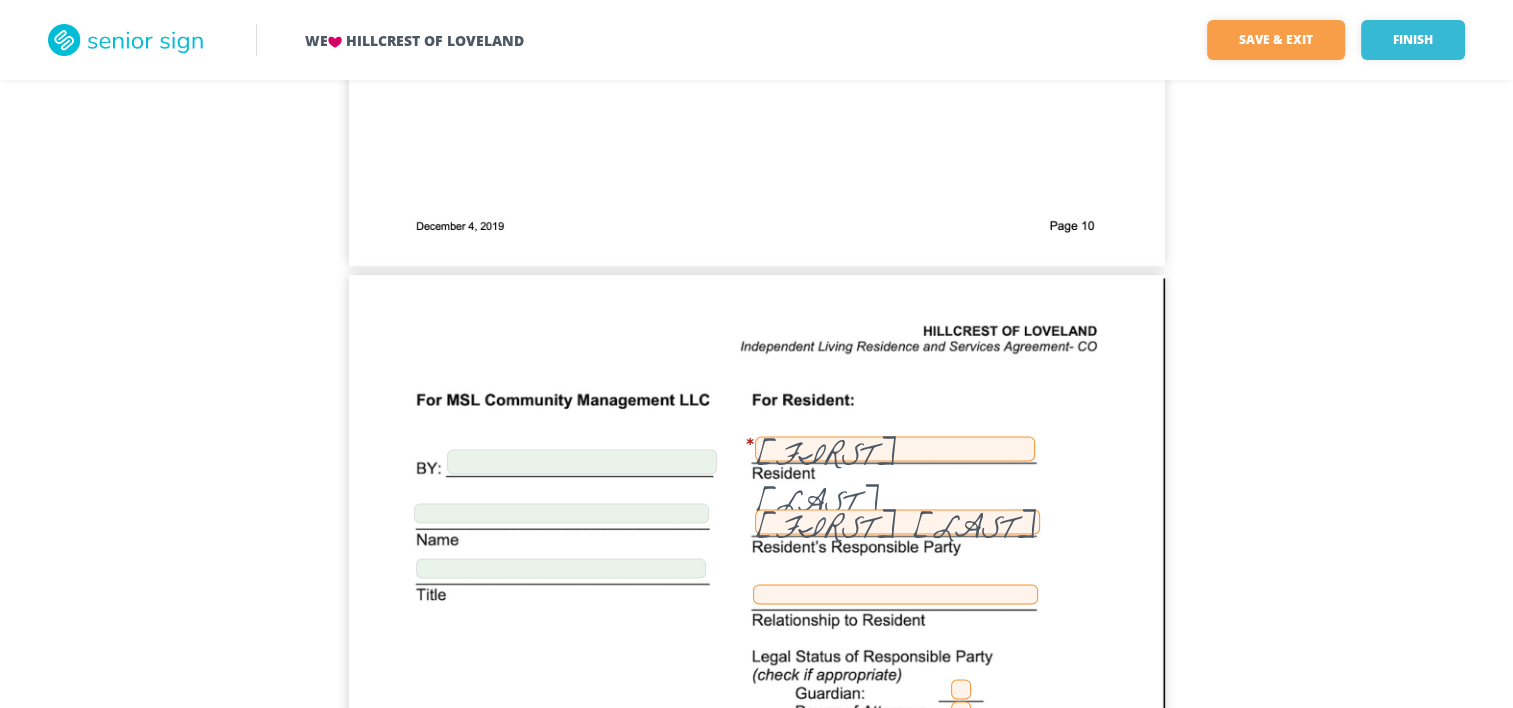 scroll, scrollTop: 10404, scrollLeft: 0, axis: vertical 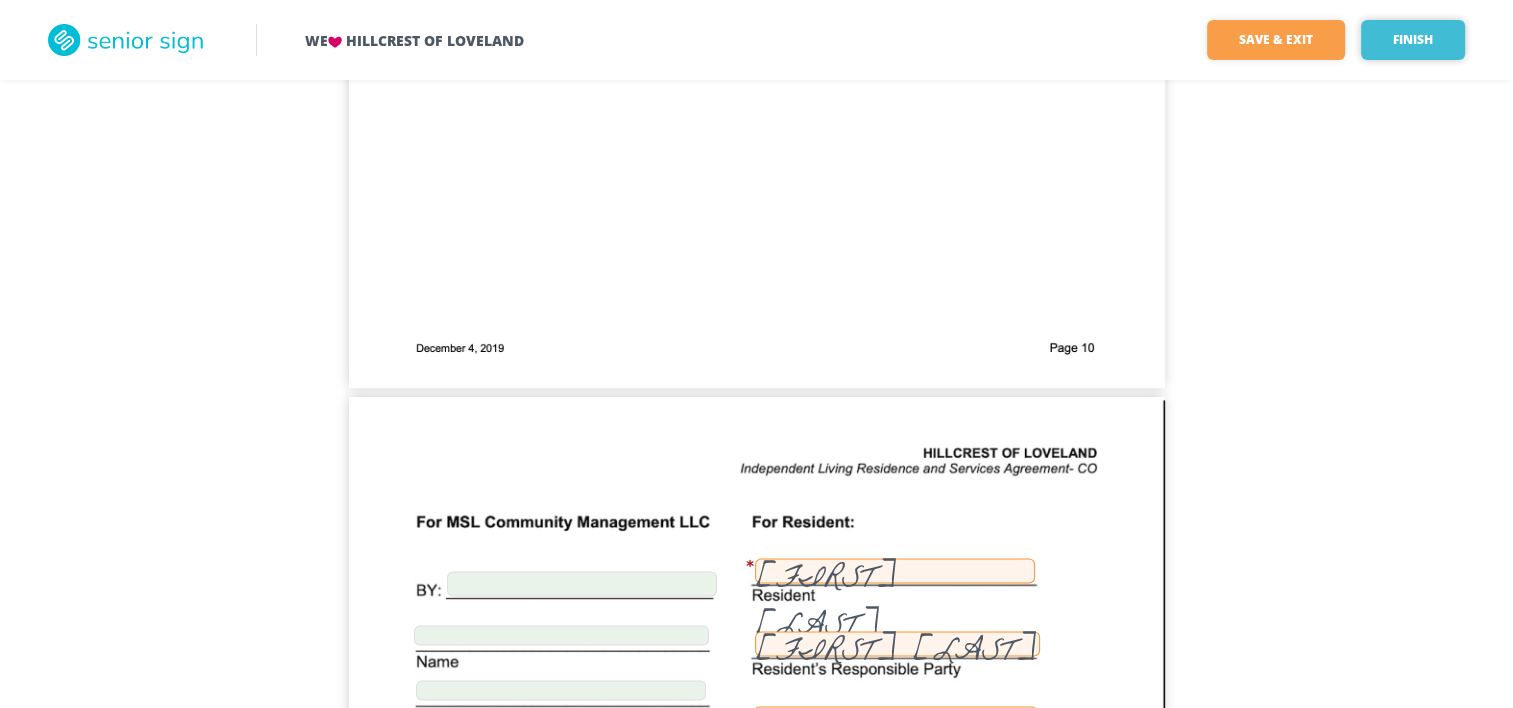 click on "Finish" at bounding box center [1413, 40] 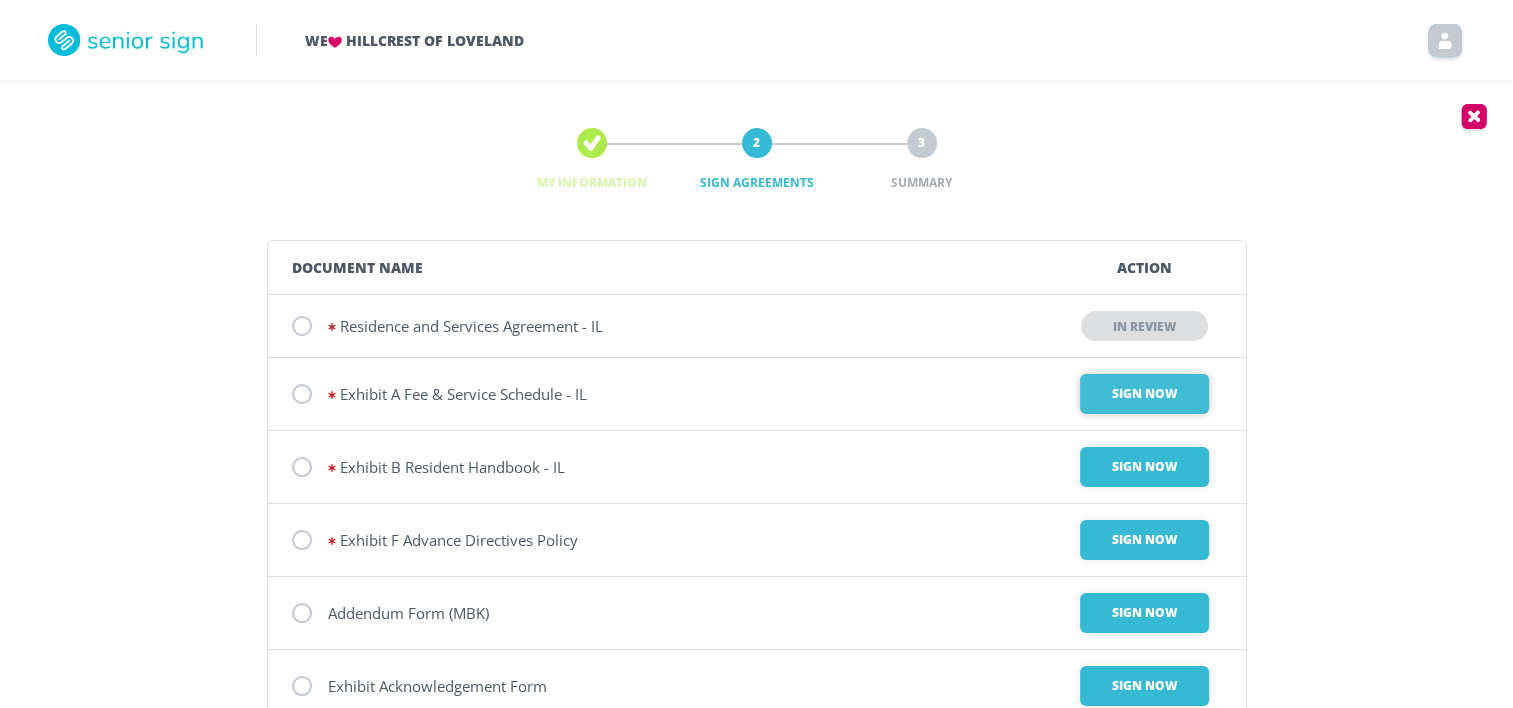 click on "Sign Now" at bounding box center (1144, 394) 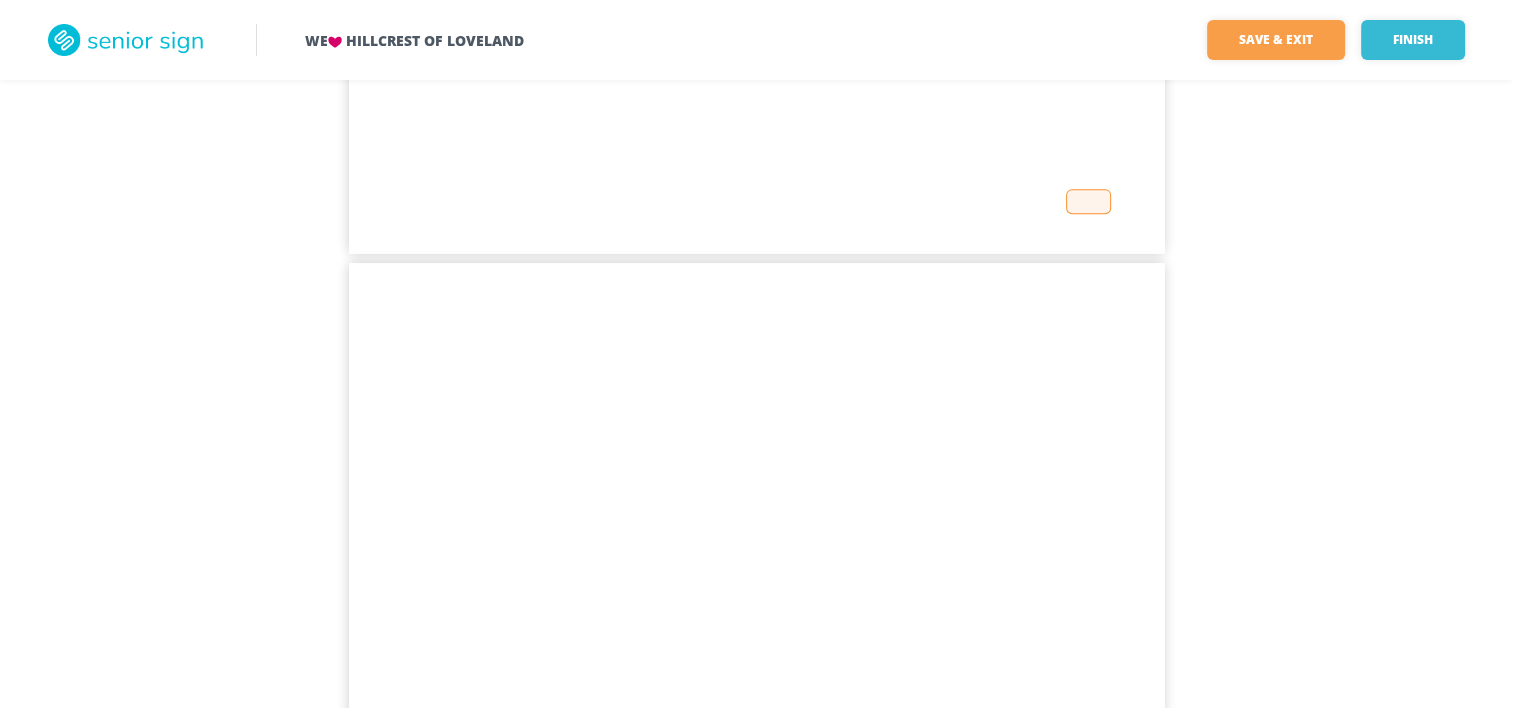 scroll, scrollTop: 919, scrollLeft: 0, axis: vertical 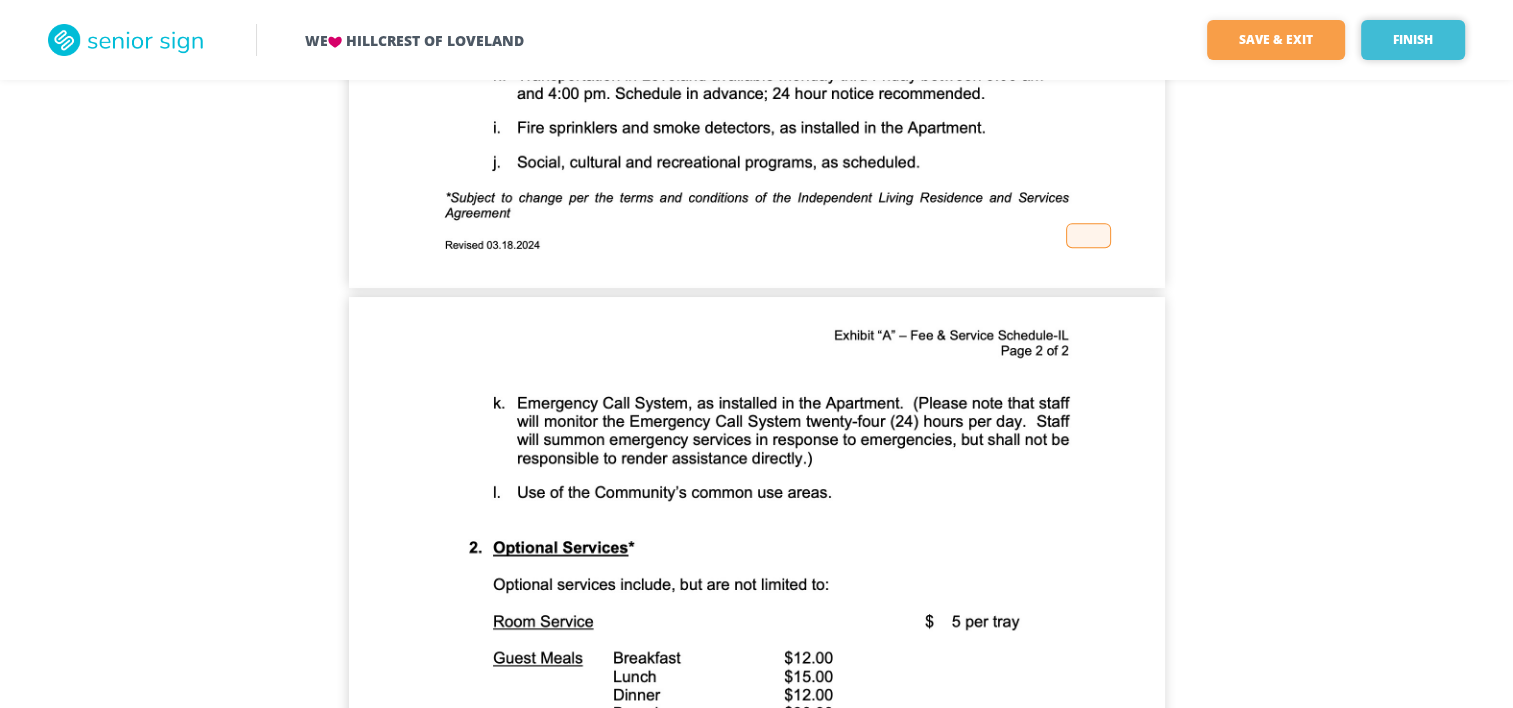click on "Finish" at bounding box center (1413, 40) 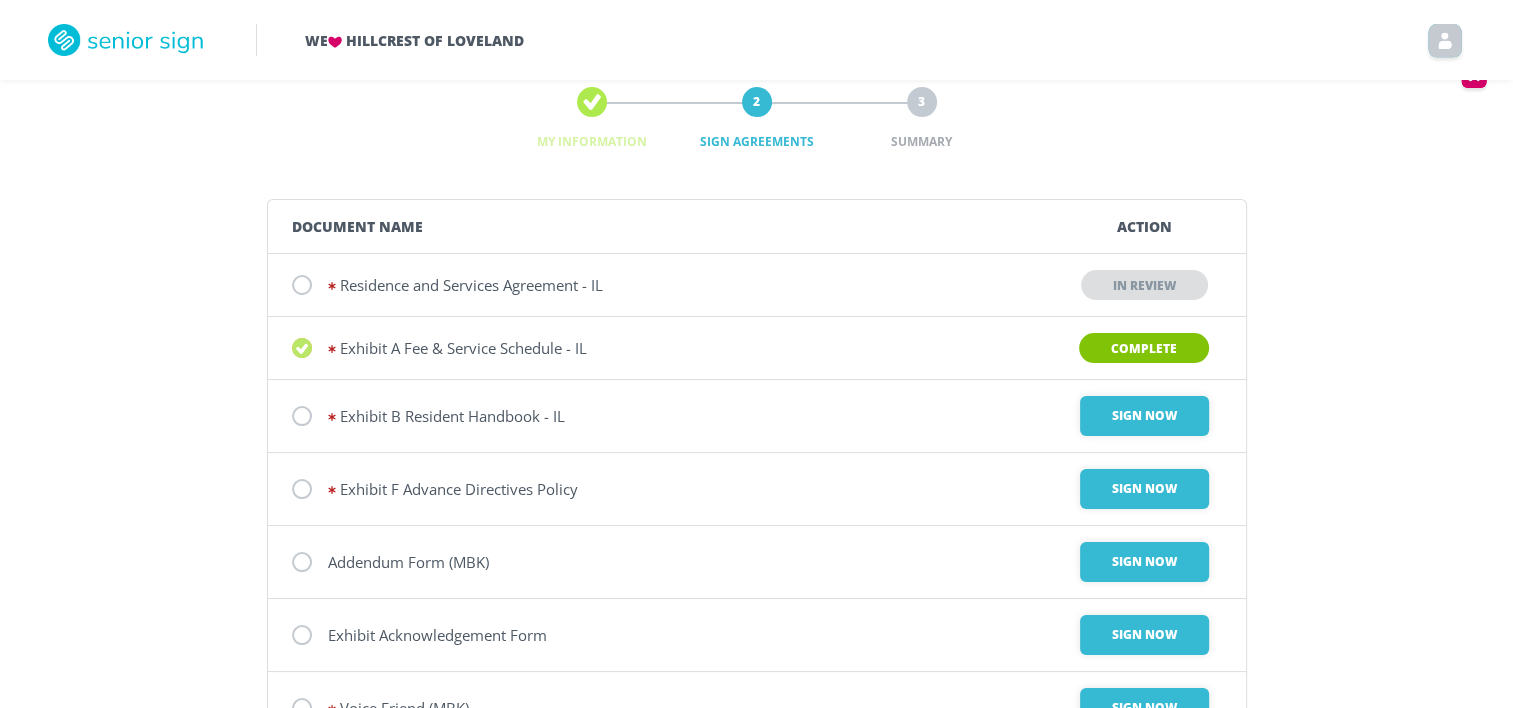 scroll, scrollTop: 100, scrollLeft: 0, axis: vertical 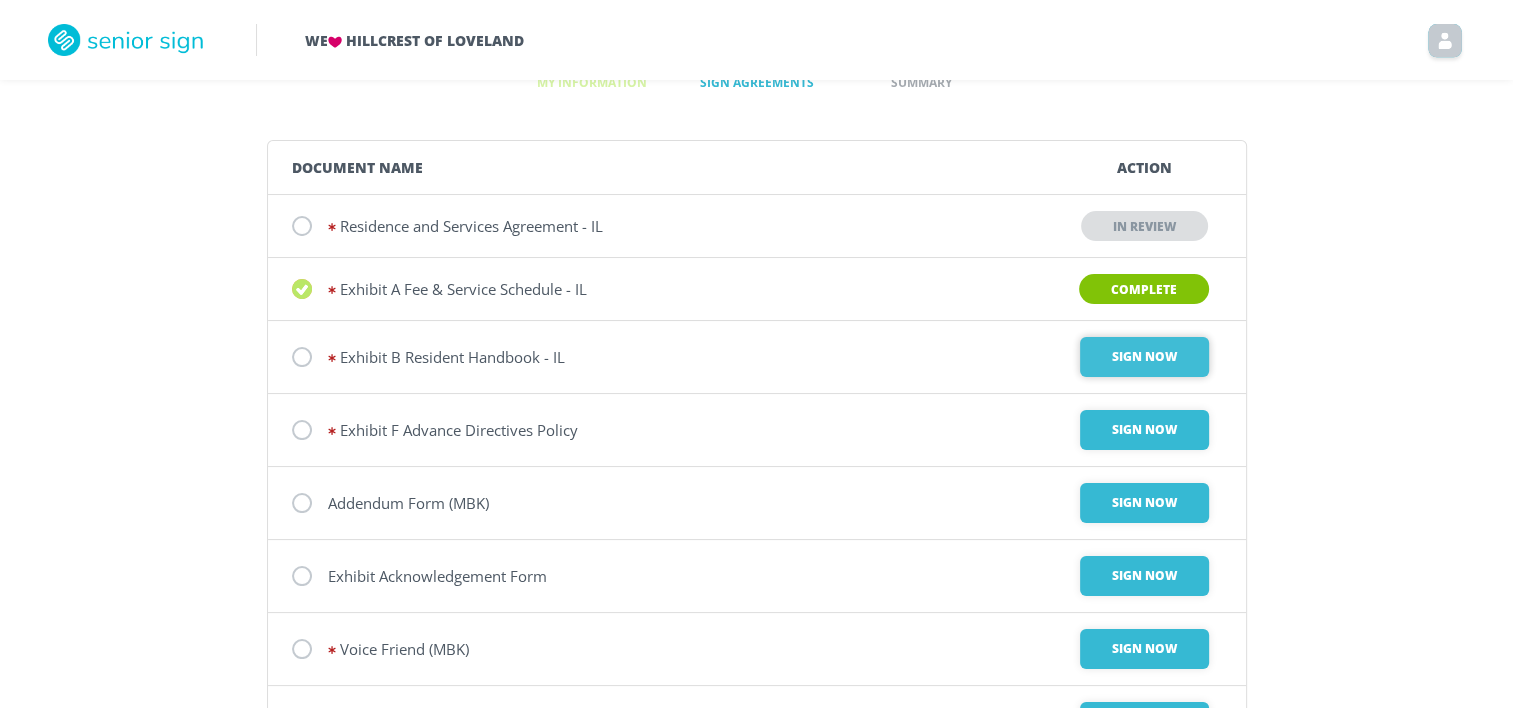 click on "Sign Now" at bounding box center (1144, 357) 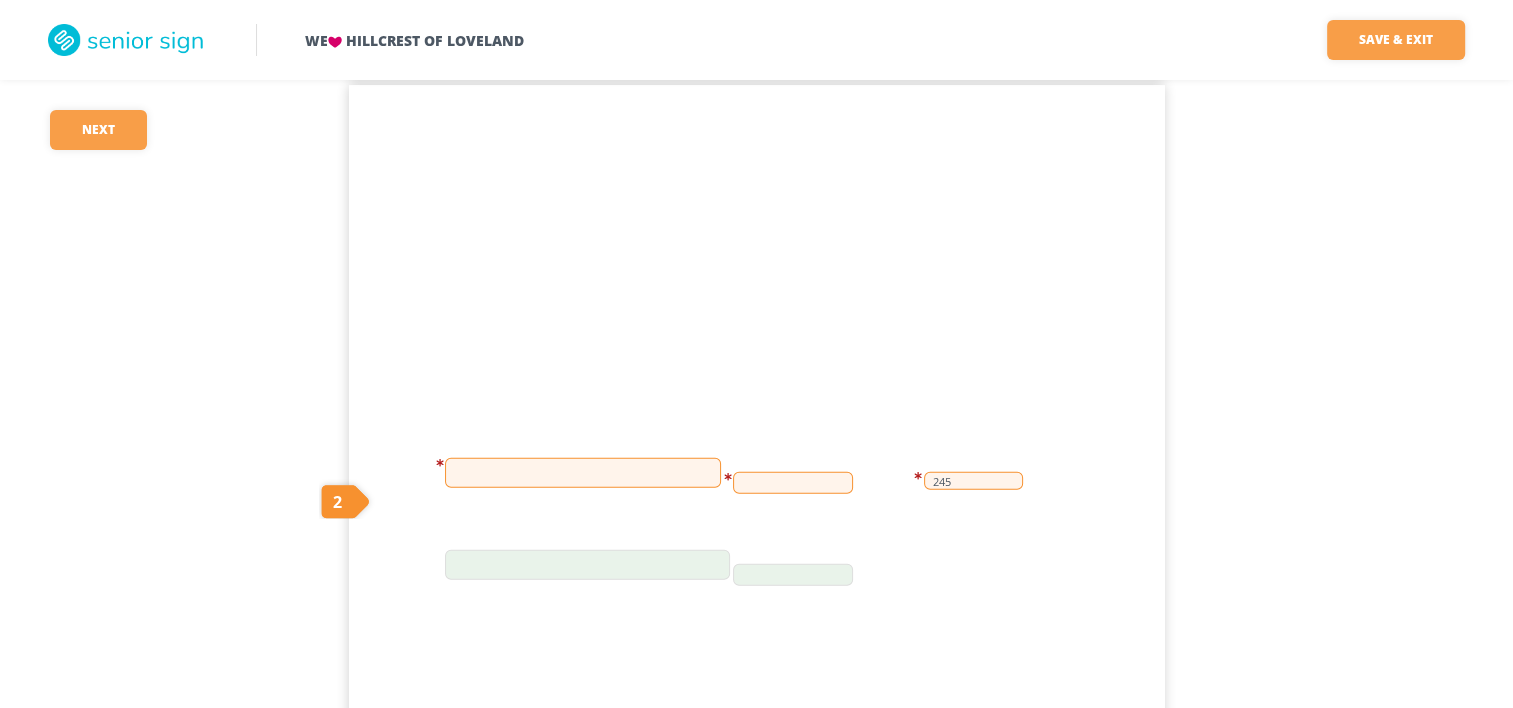 scroll, scrollTop: 12834, scrollLeft: 0, axis: vertical 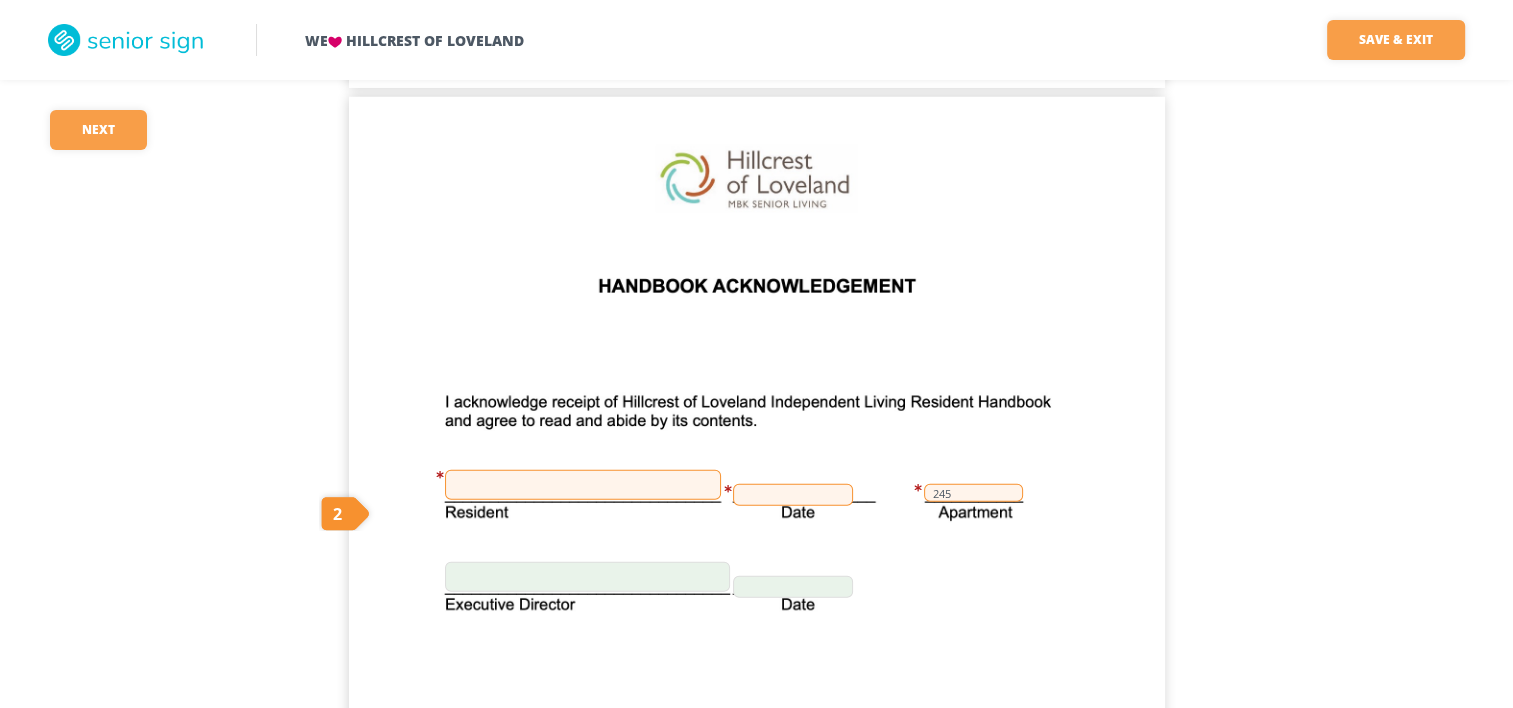 click at bounding box center (583, 485) 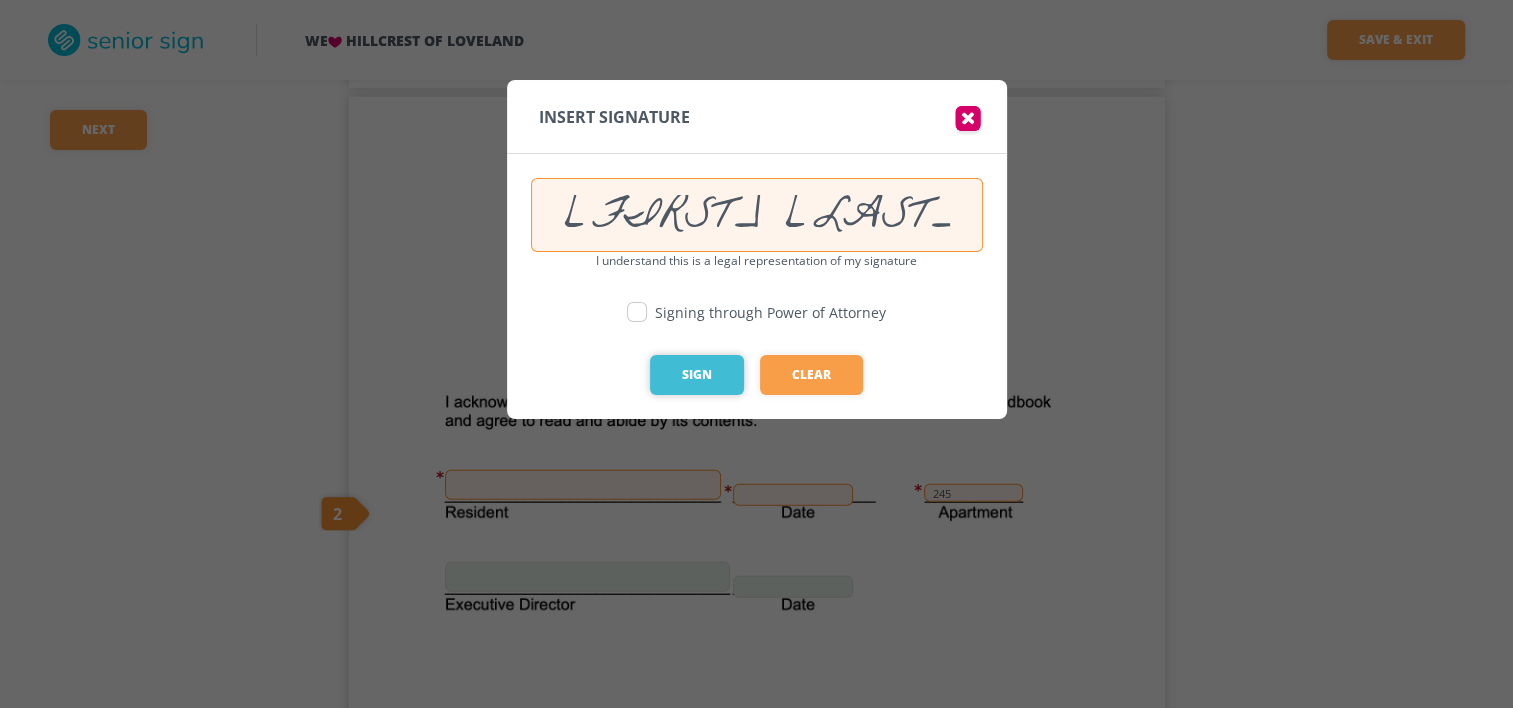 type on "[FIRST] [LAST]" 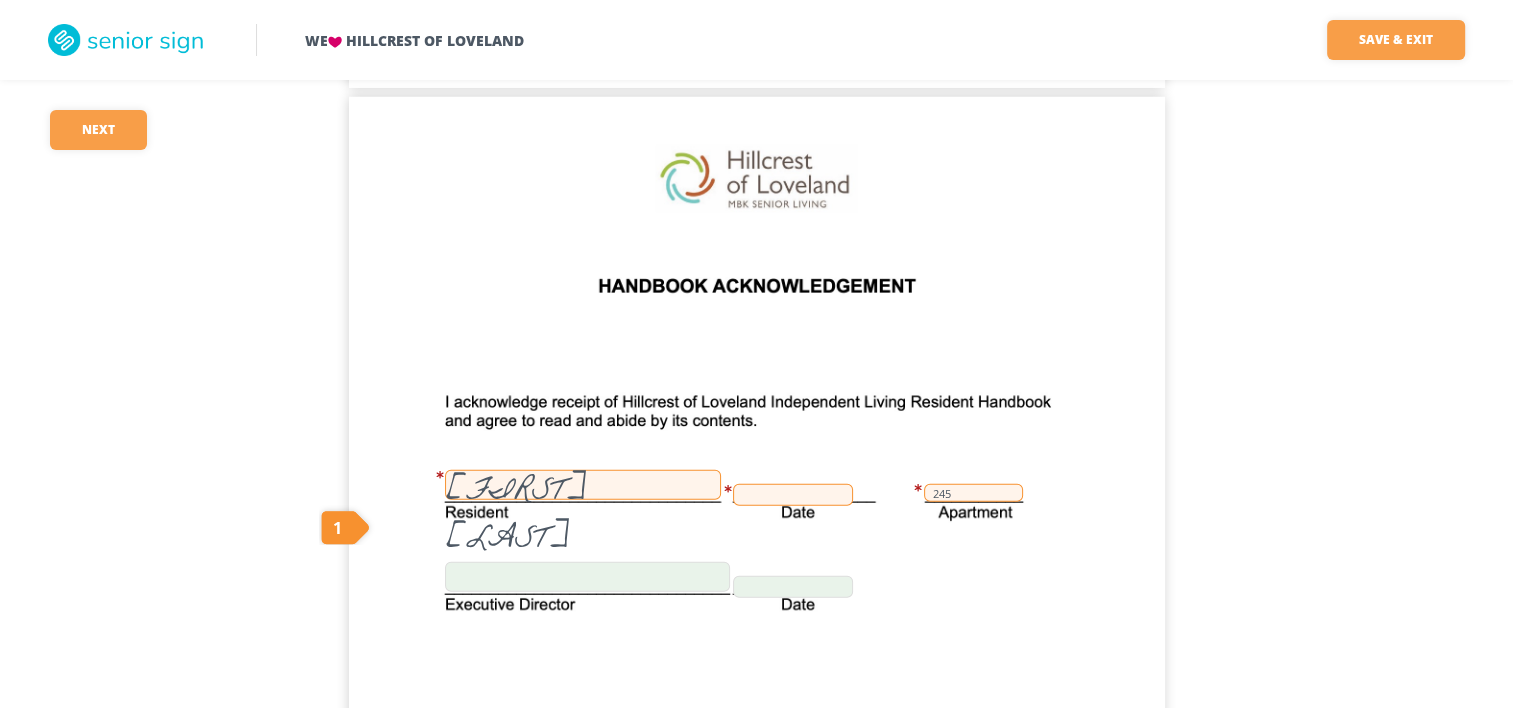 click at bounding box center [793, 495] 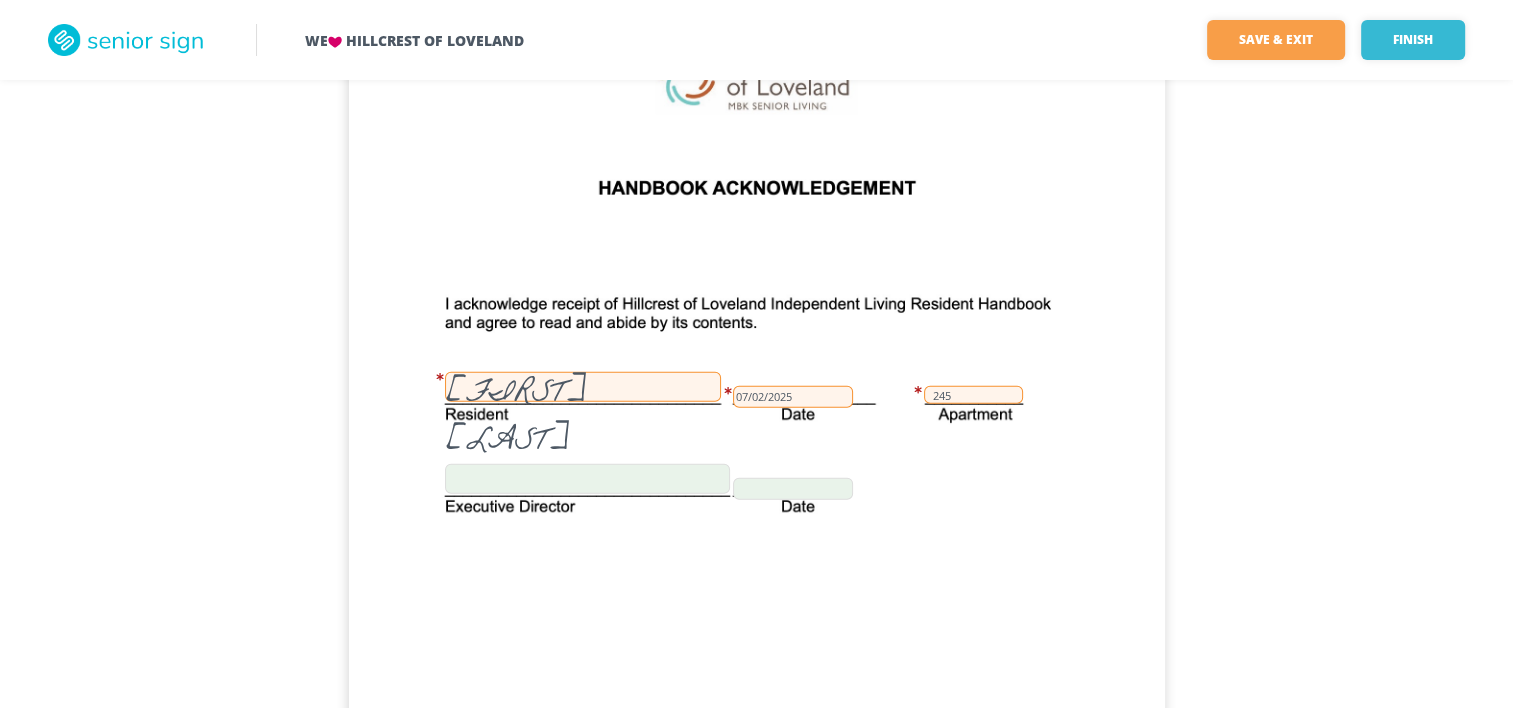 scroll, scrollTop: 12934, scrollLeft: 0, axis: vertical 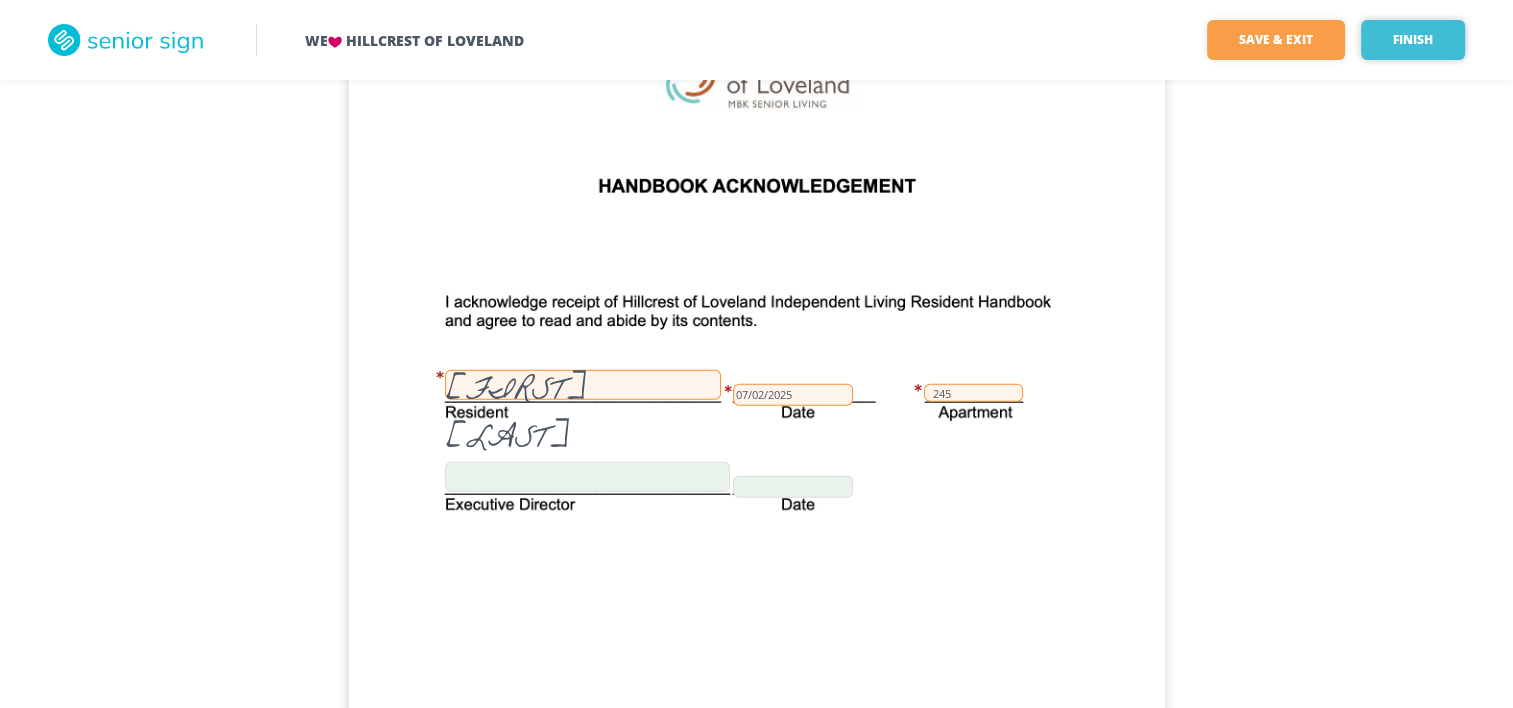 click on "Finish" at bounding box center [1413, 40] 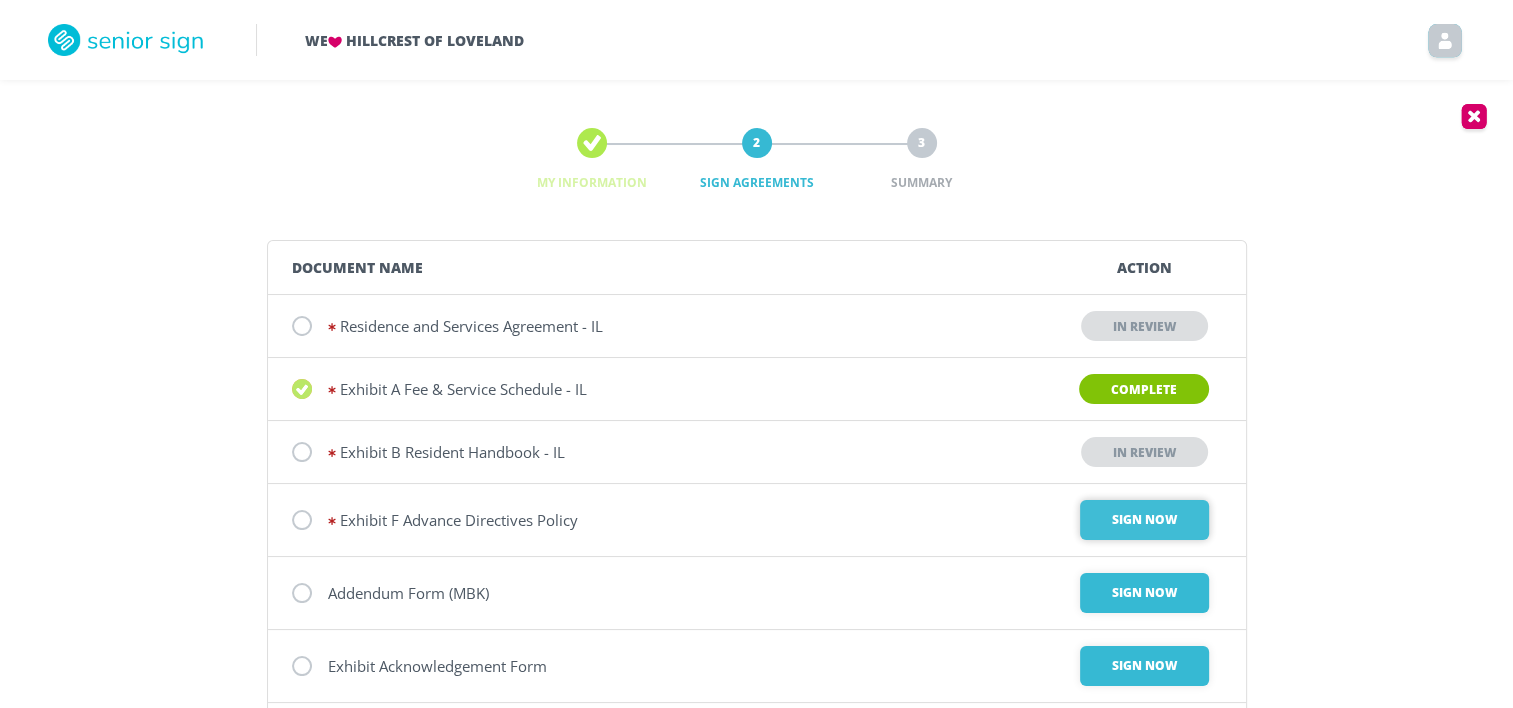 click on "Sign Now" at bounding box center [1144, 520] 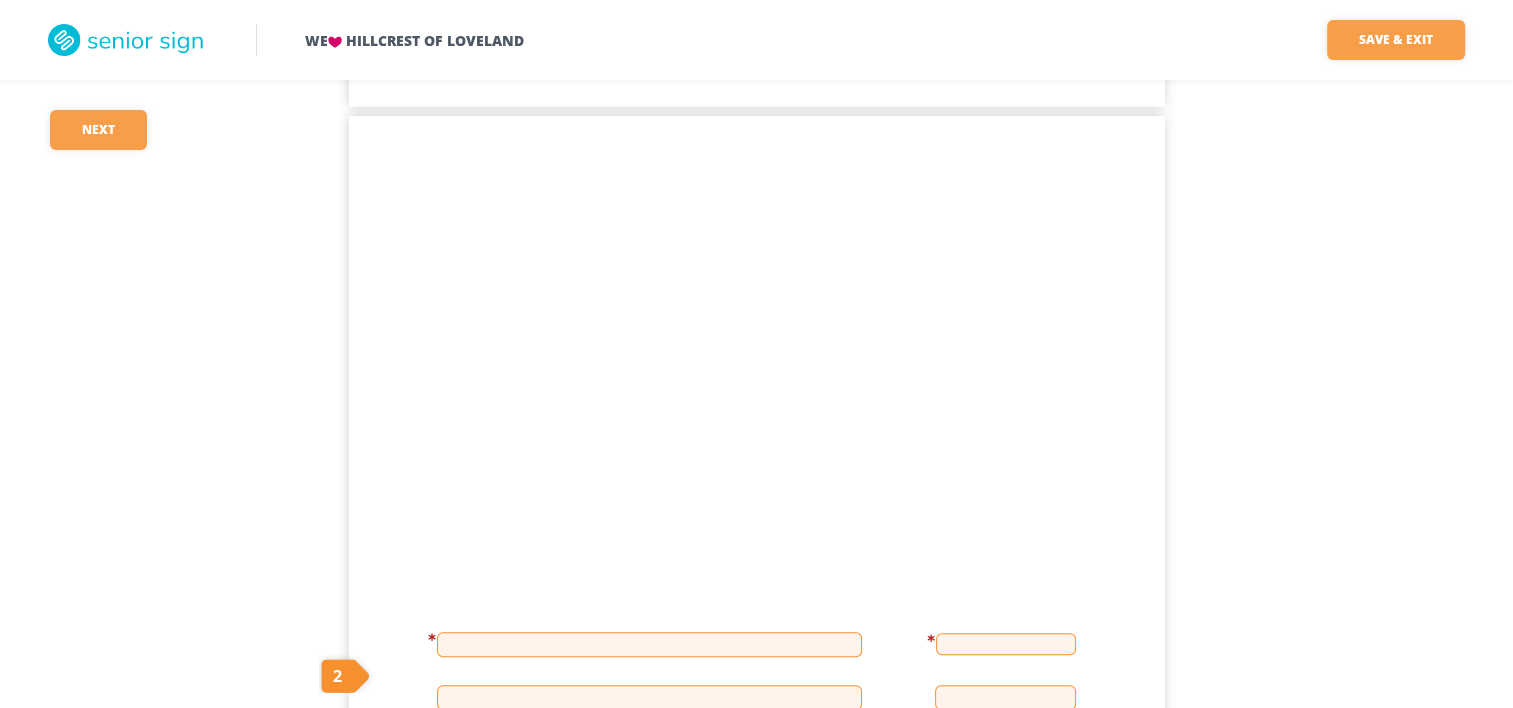 scroll, scrollTop: 1300, scrollLeft: 0, axis: vertical 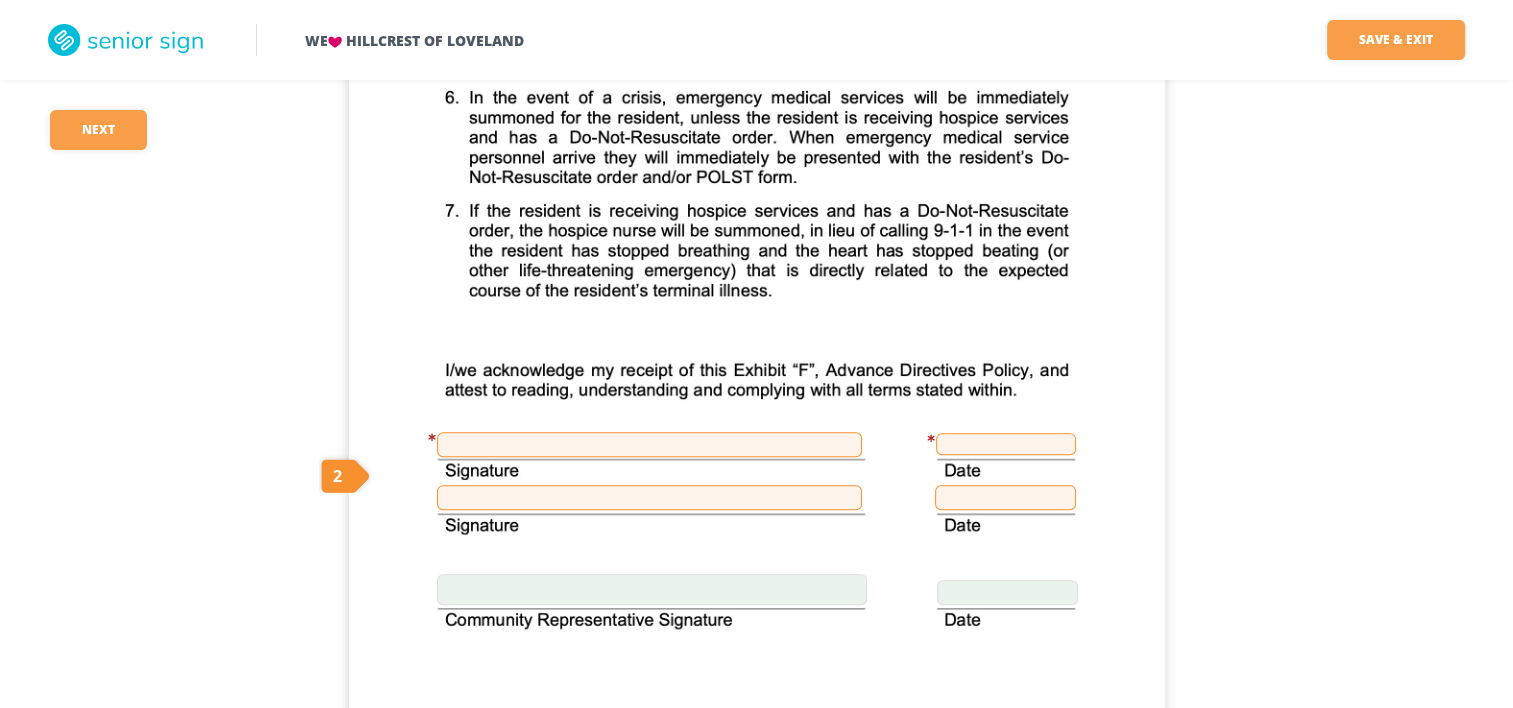 click at bounding box center (649, 444) 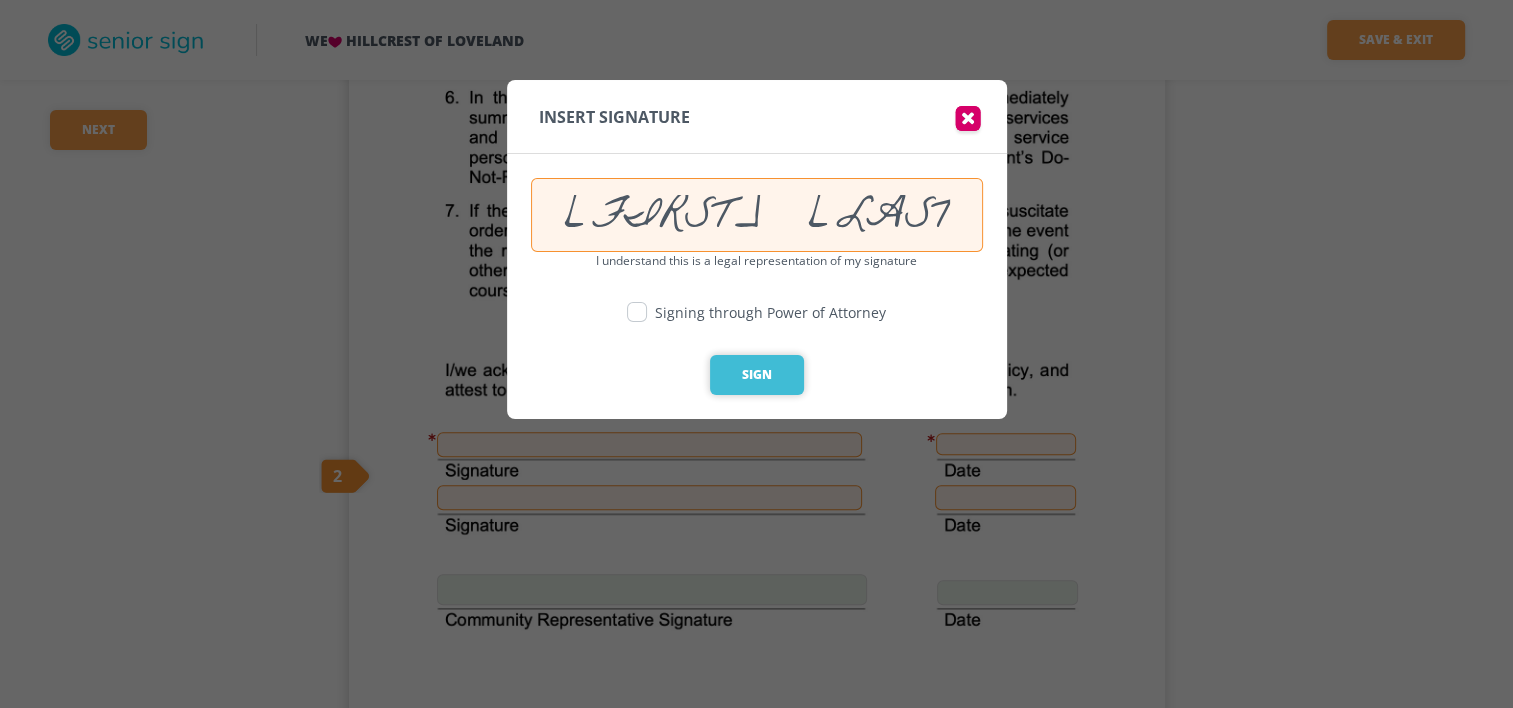 click on "Sign" at bounding box center [757, 375] 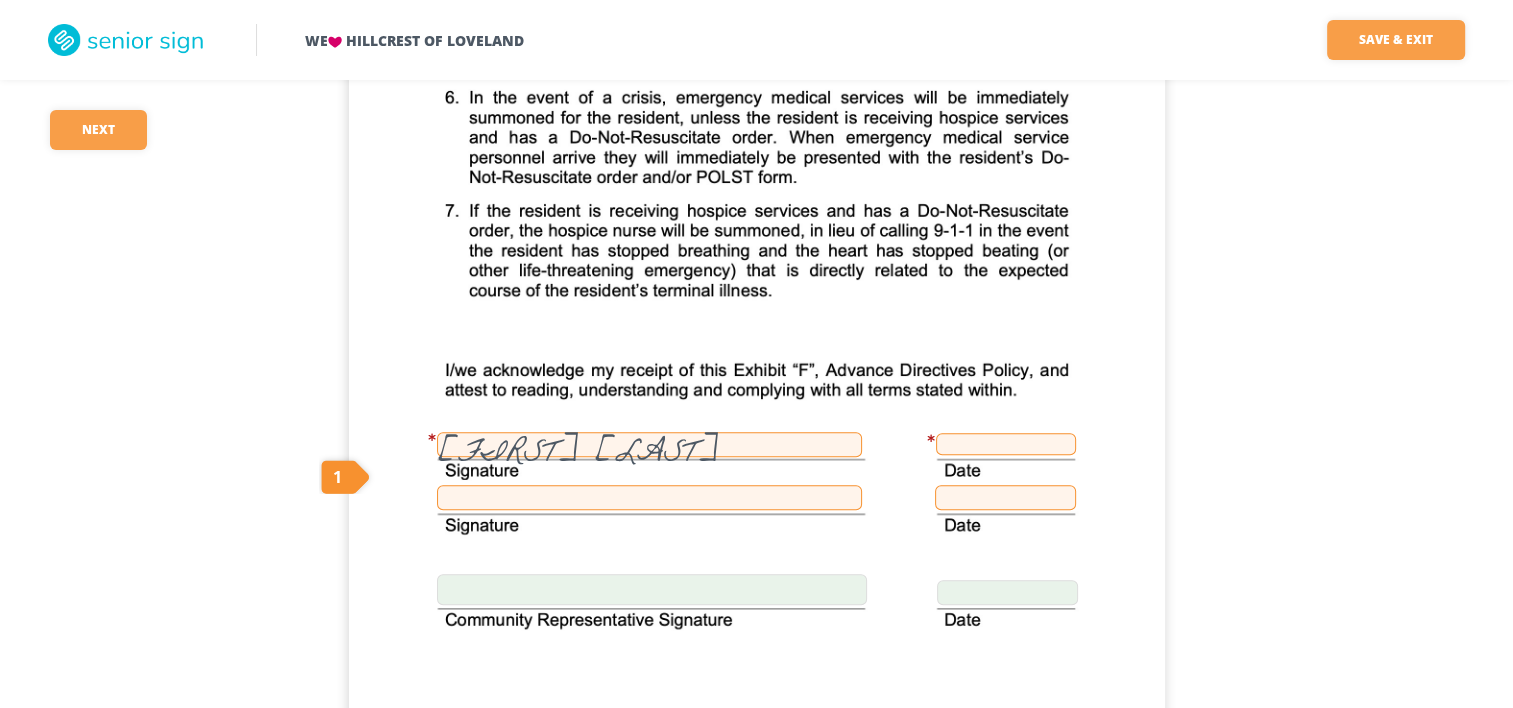 click at bounding box center [1006, 444] 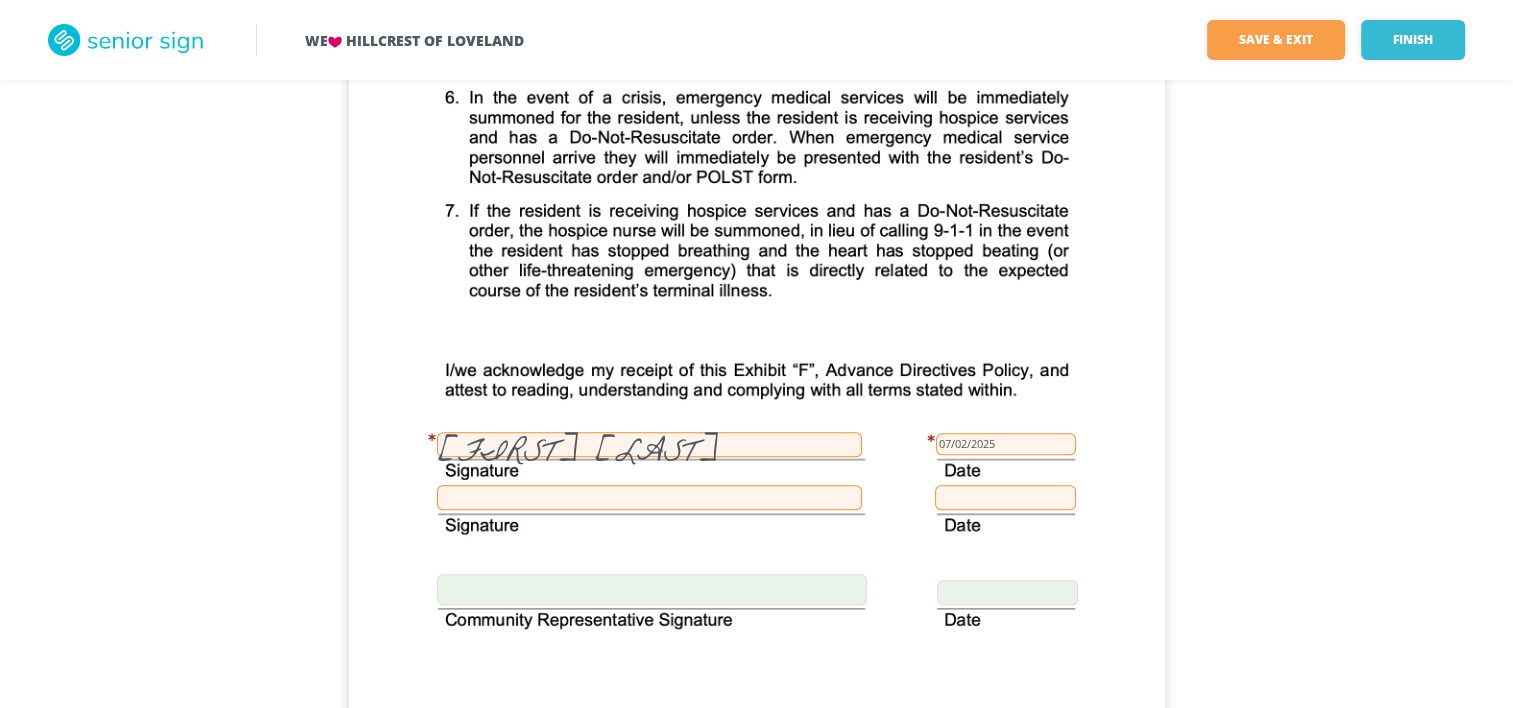 click at bounding box center [649, 497] 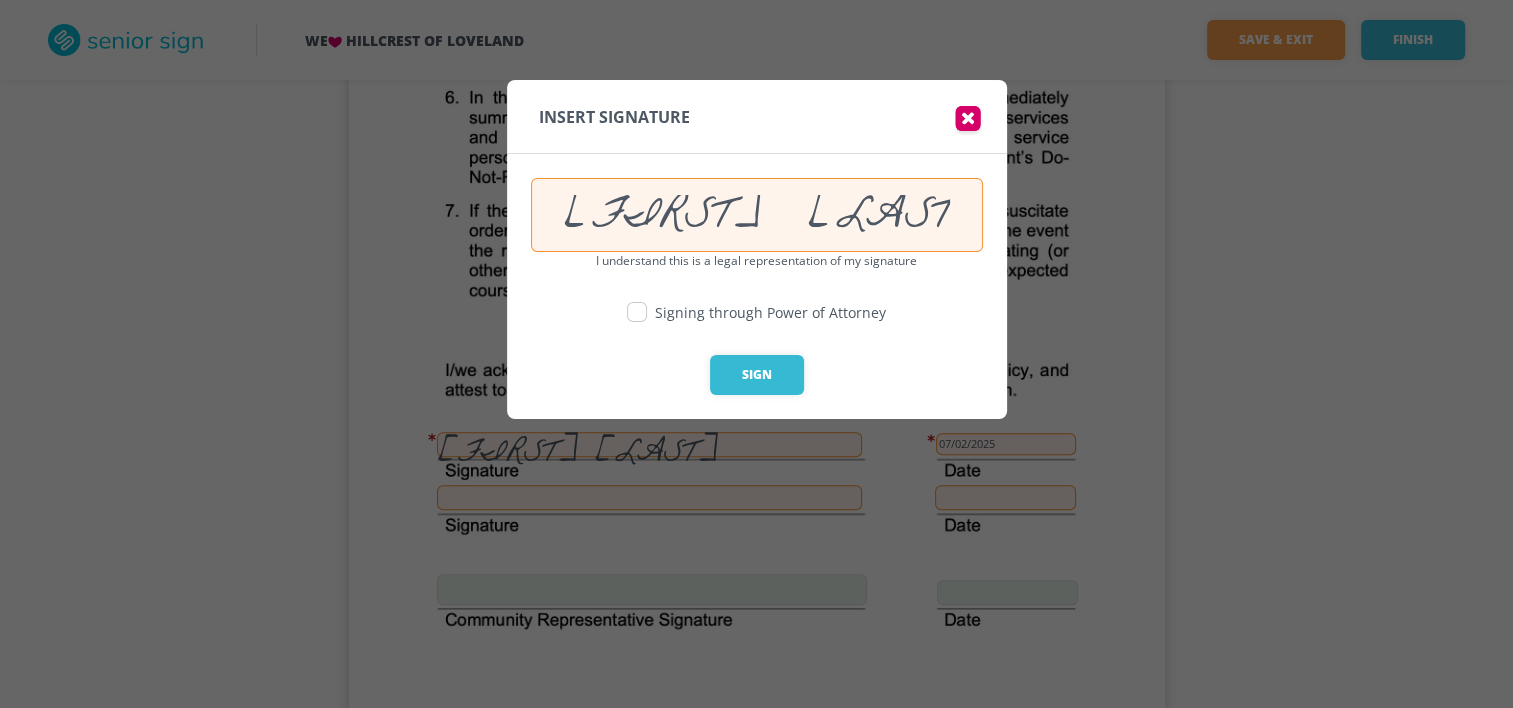 click at bounding box center (968, 121) 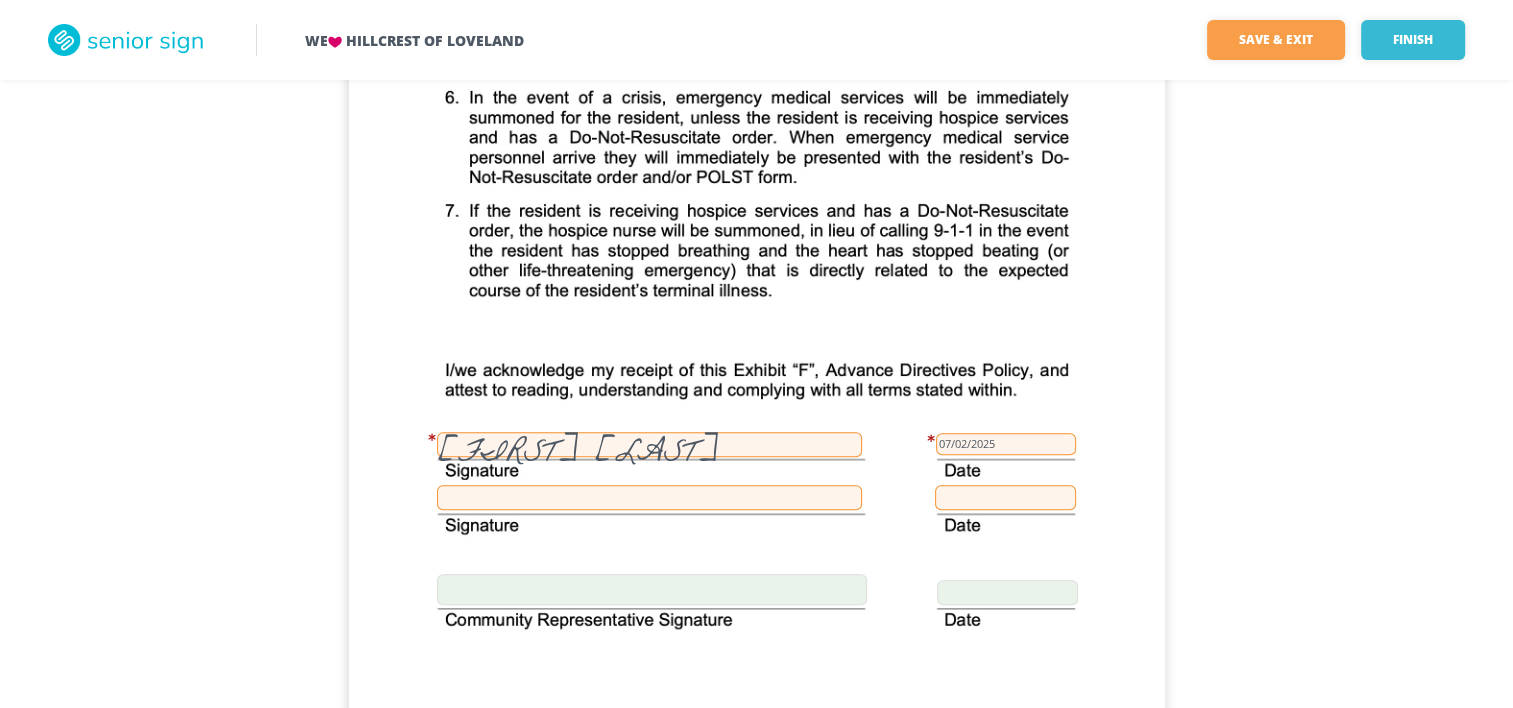 click at bounding box center (649, 497) 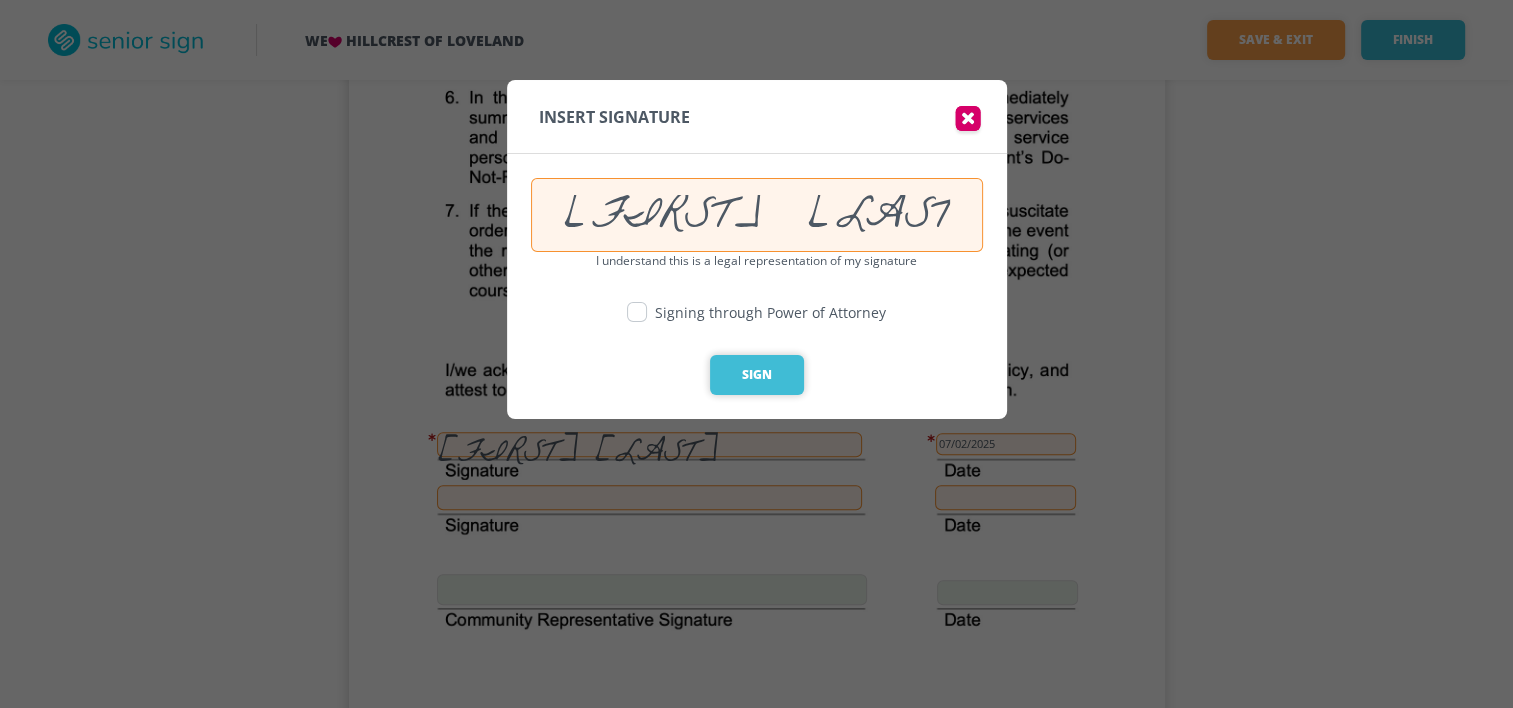 click on "Sign" at bounding box center (757, 375) 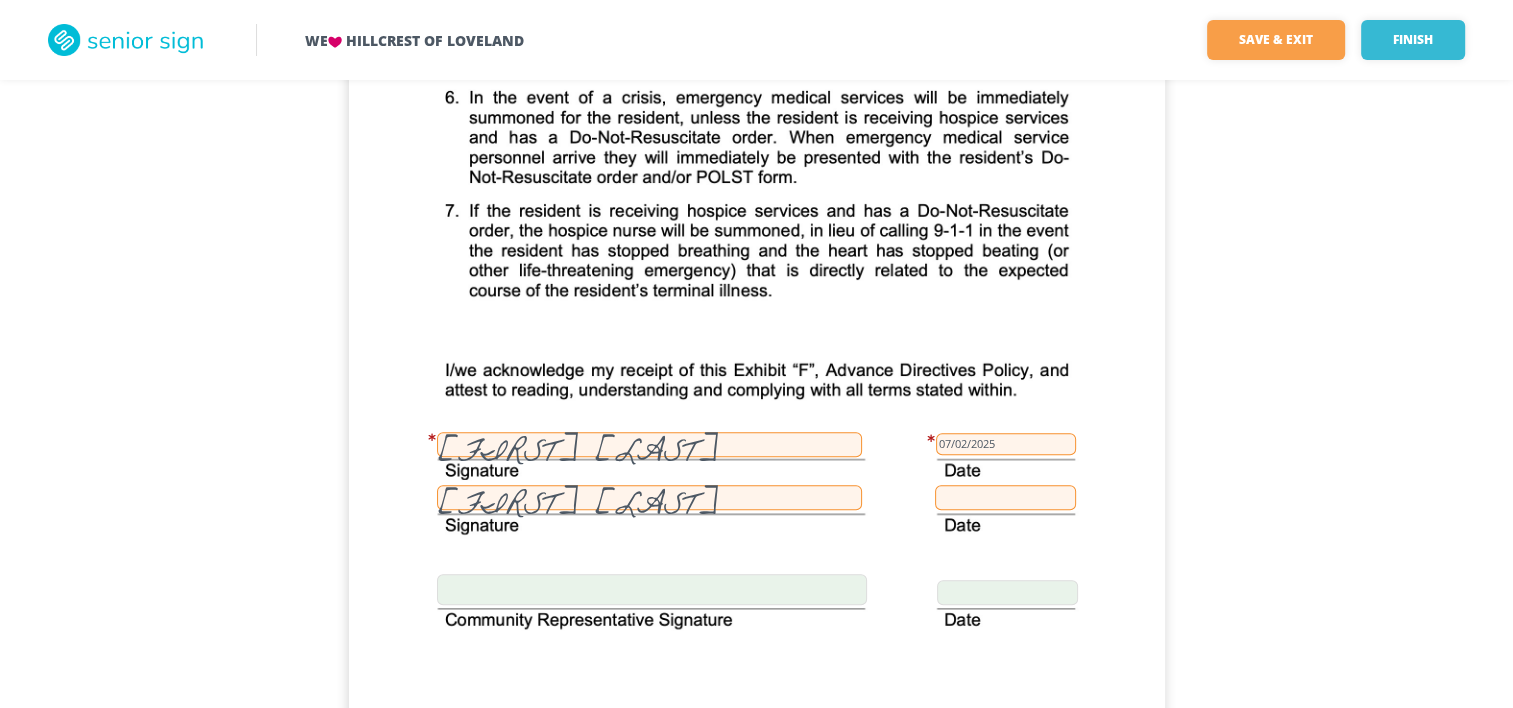 drag, startPoint x: 1013, startPoint y: 502, endPoint x: 1037, endPoint y: 493, distance: 25.632011 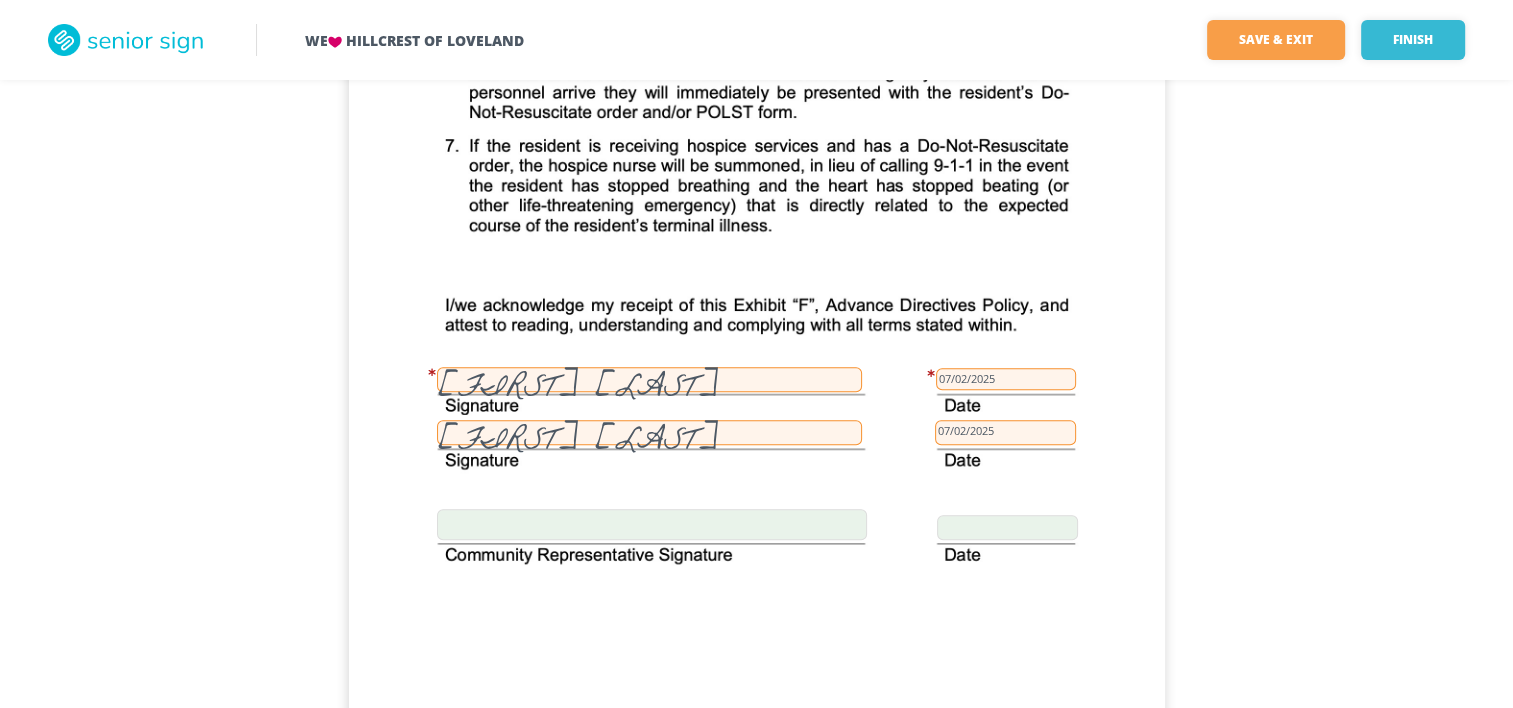 scroll, scrollTop: 1400, scrollLeft: 0, axis: vertical 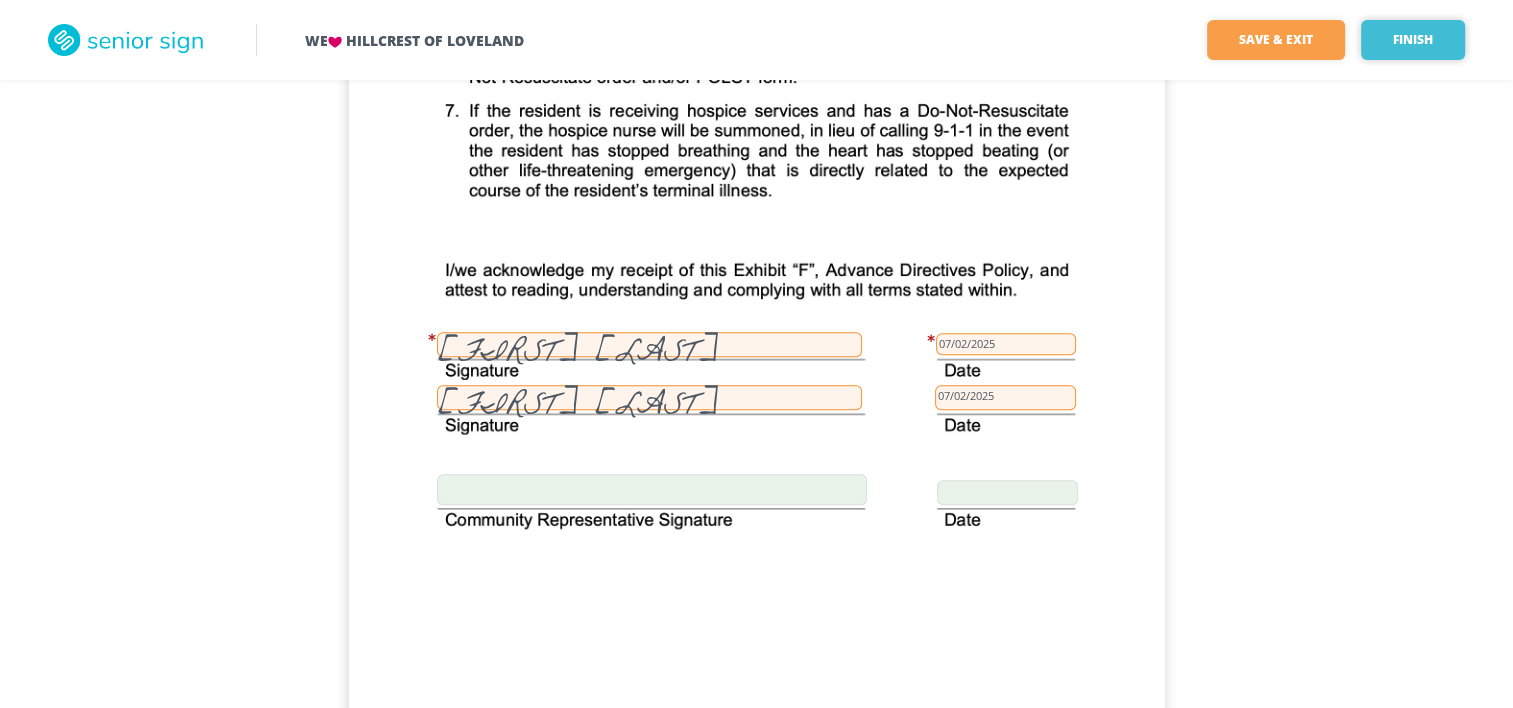 click on "Finish" at bounding box center [1413, 40] 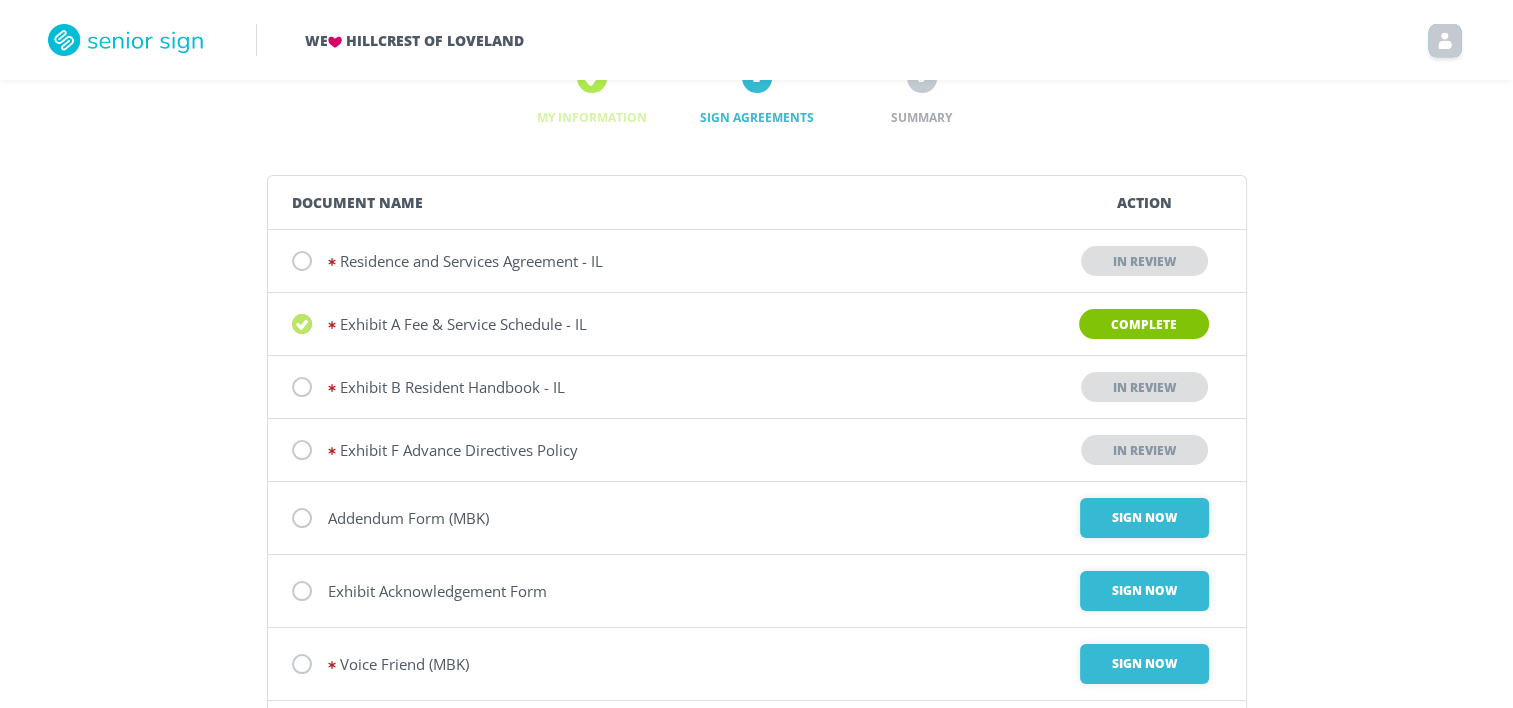 scroll, scrollTop: 100, scrollLeft: 0, axis: vertical 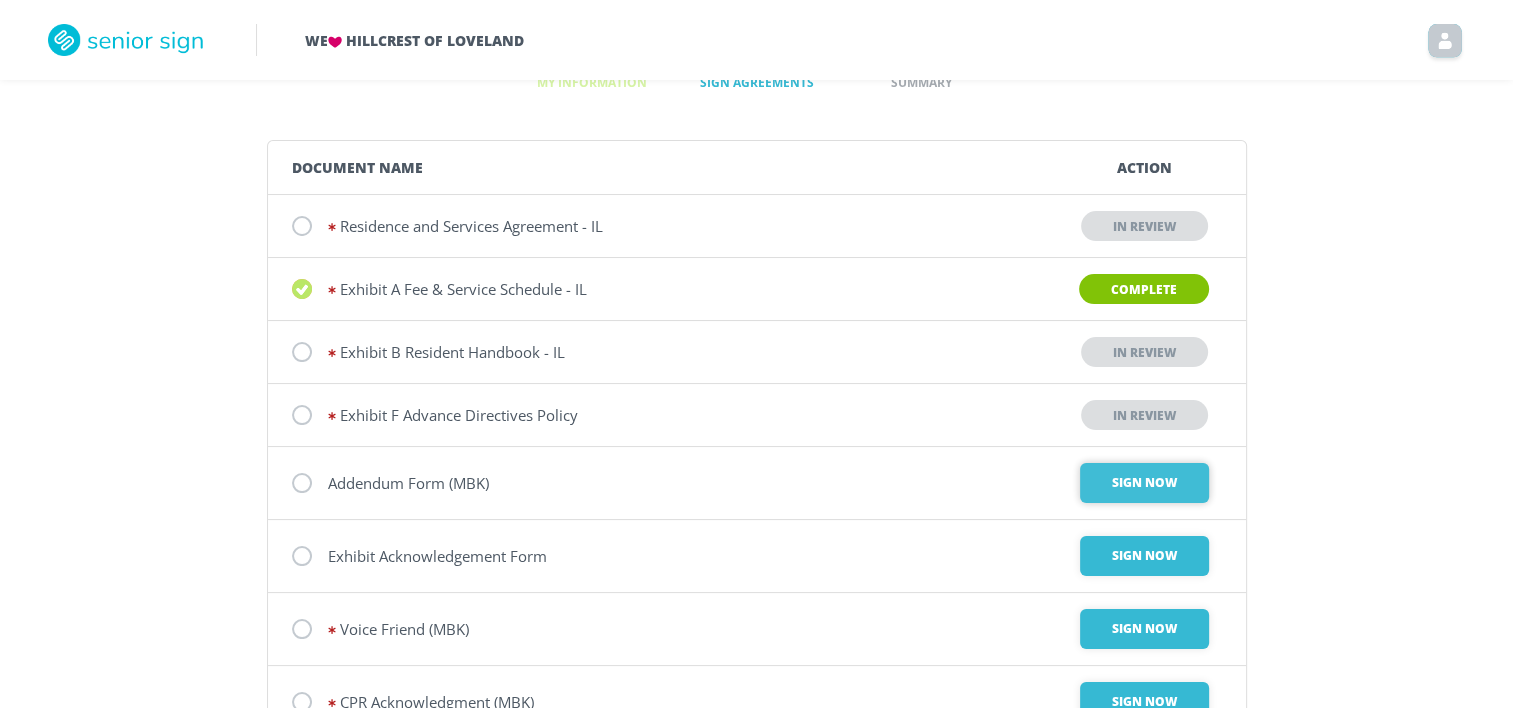 click on "Sign Now" at bounding box center [1144, 483] 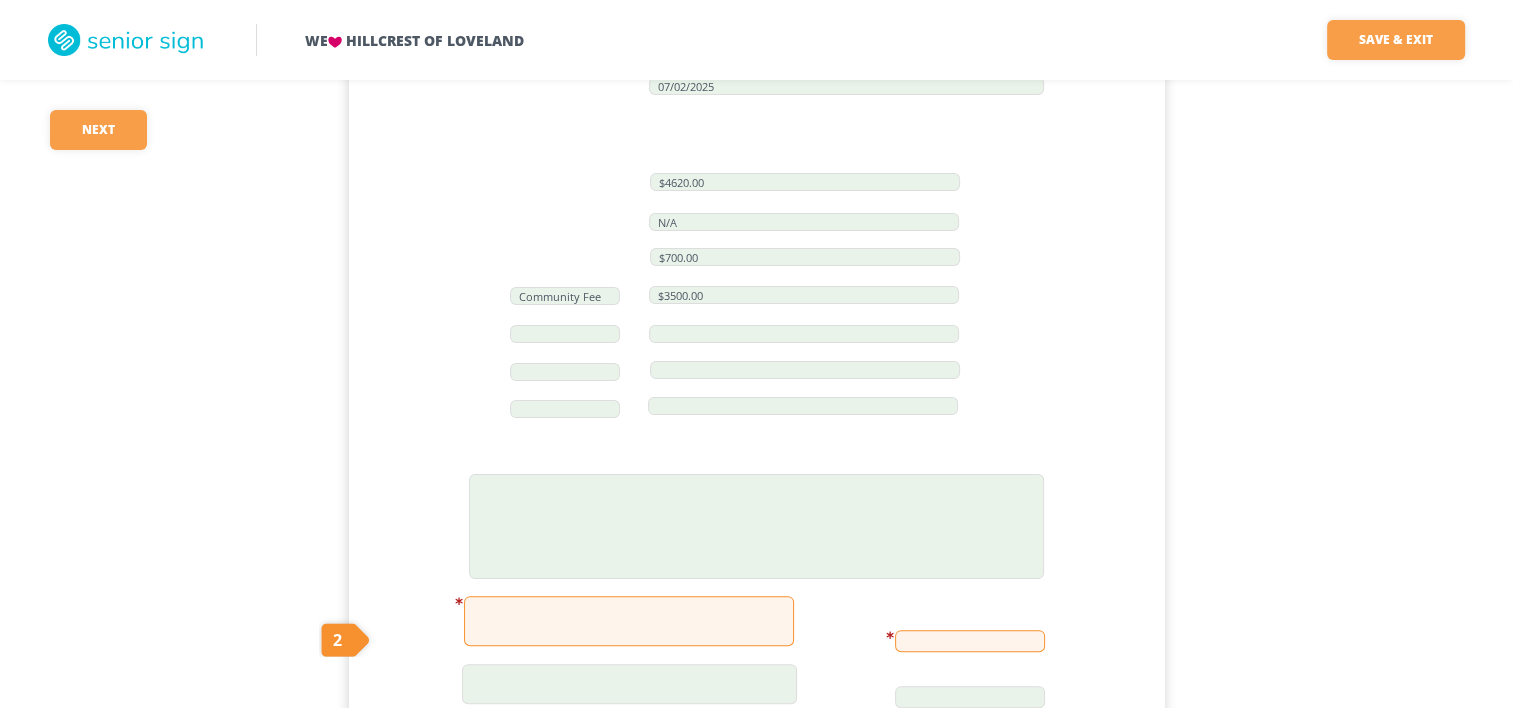 scroll, scrollTop: 500, scrollLeft: 0, axis: vertical 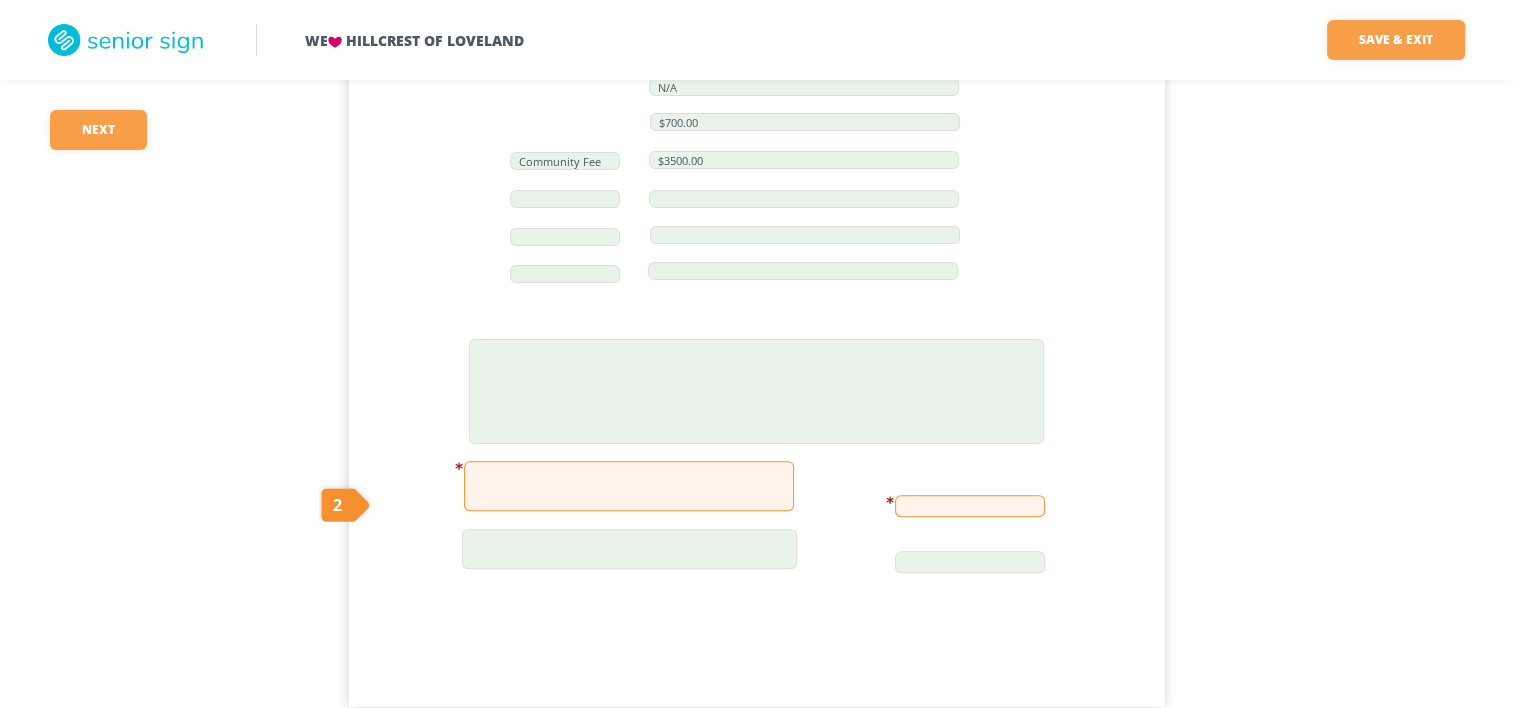 click at bounding box center (629, 486) 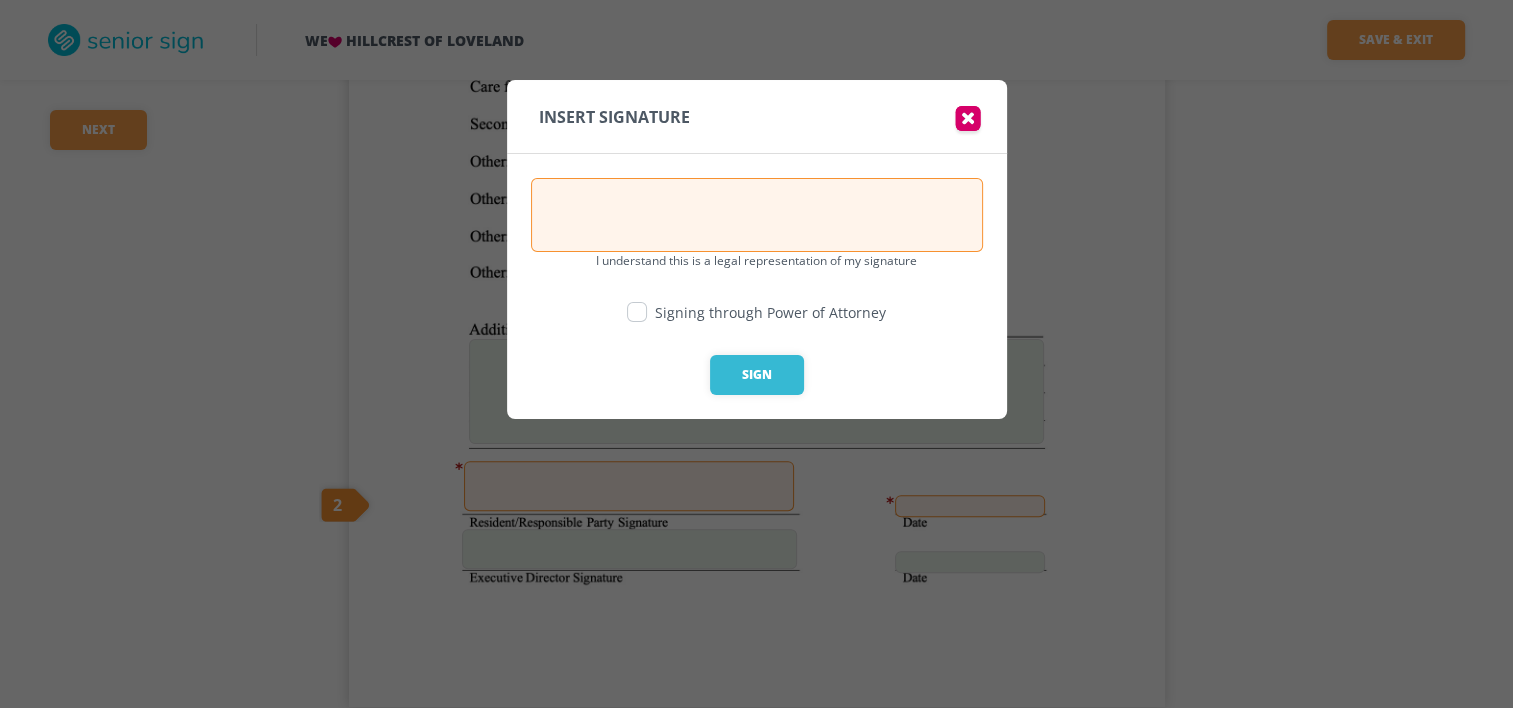 click at bounding box center [757, 215] 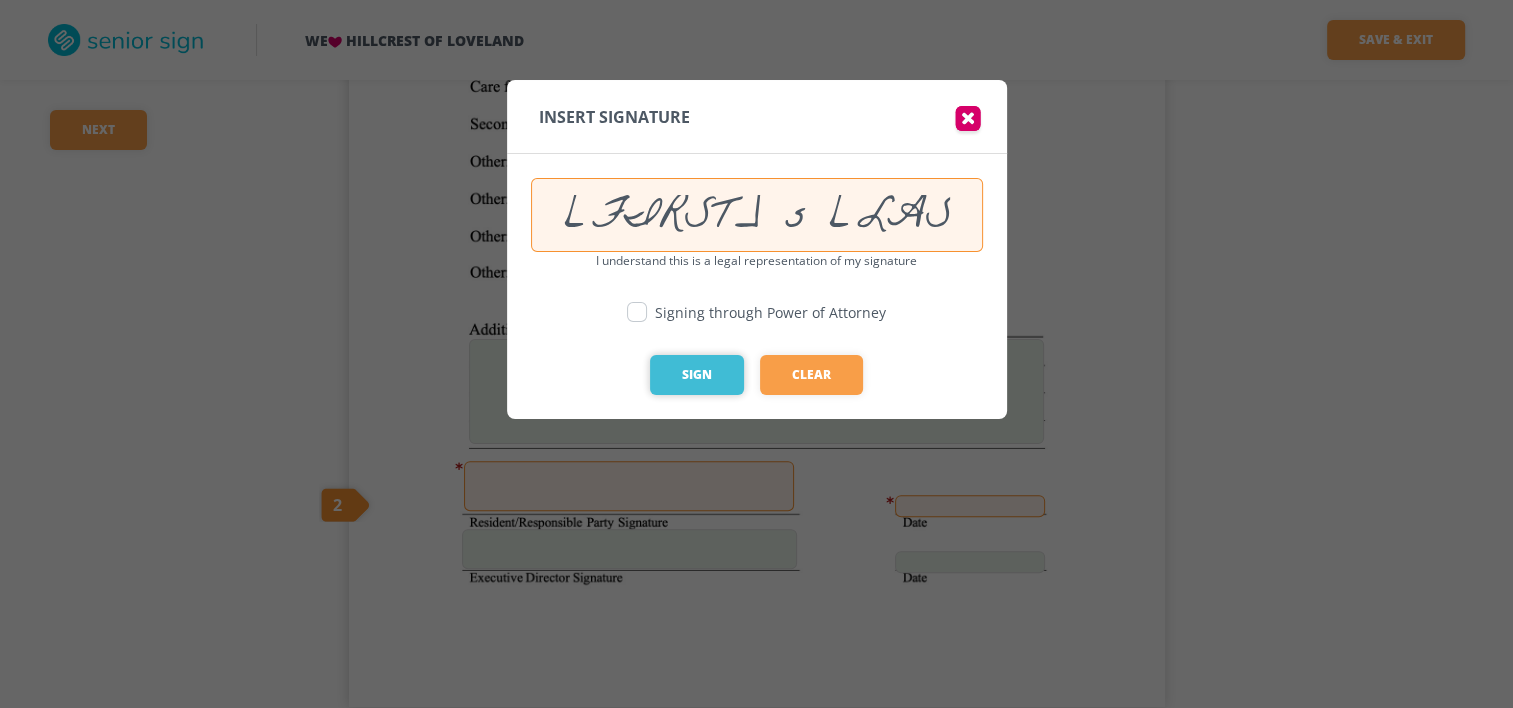 click on "Sign" at bounding box center (697, 375) 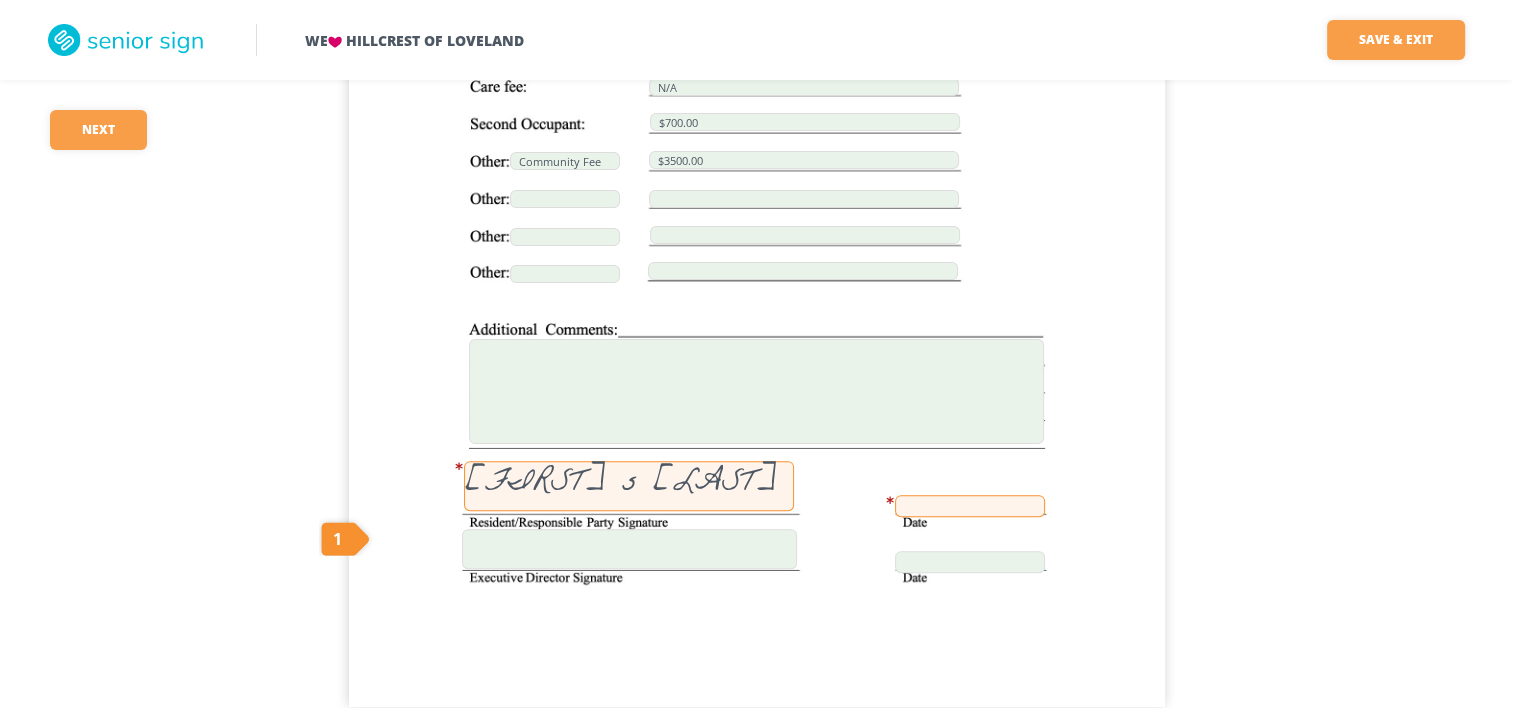click at bounding box center (970, 506) 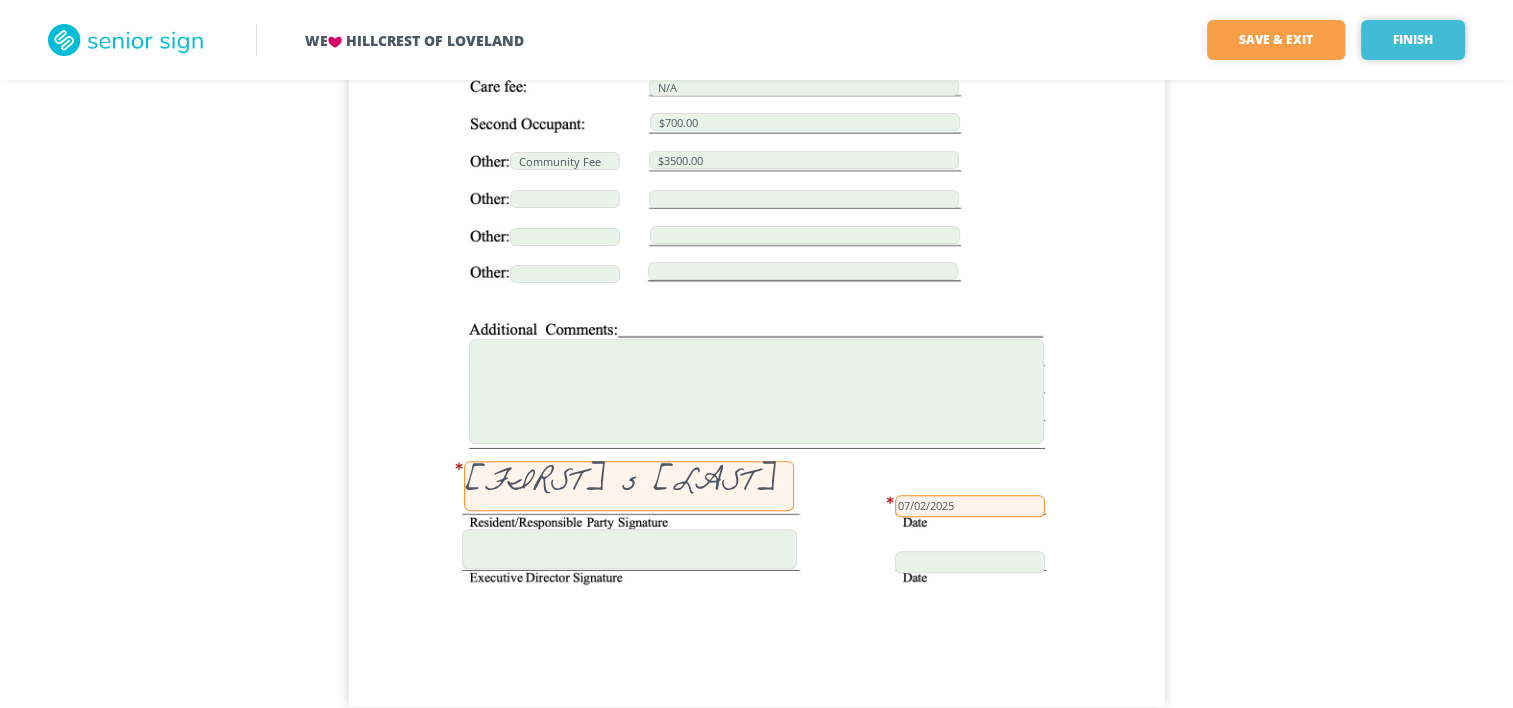 click on "Finish" at bounding box center (1413, 40) 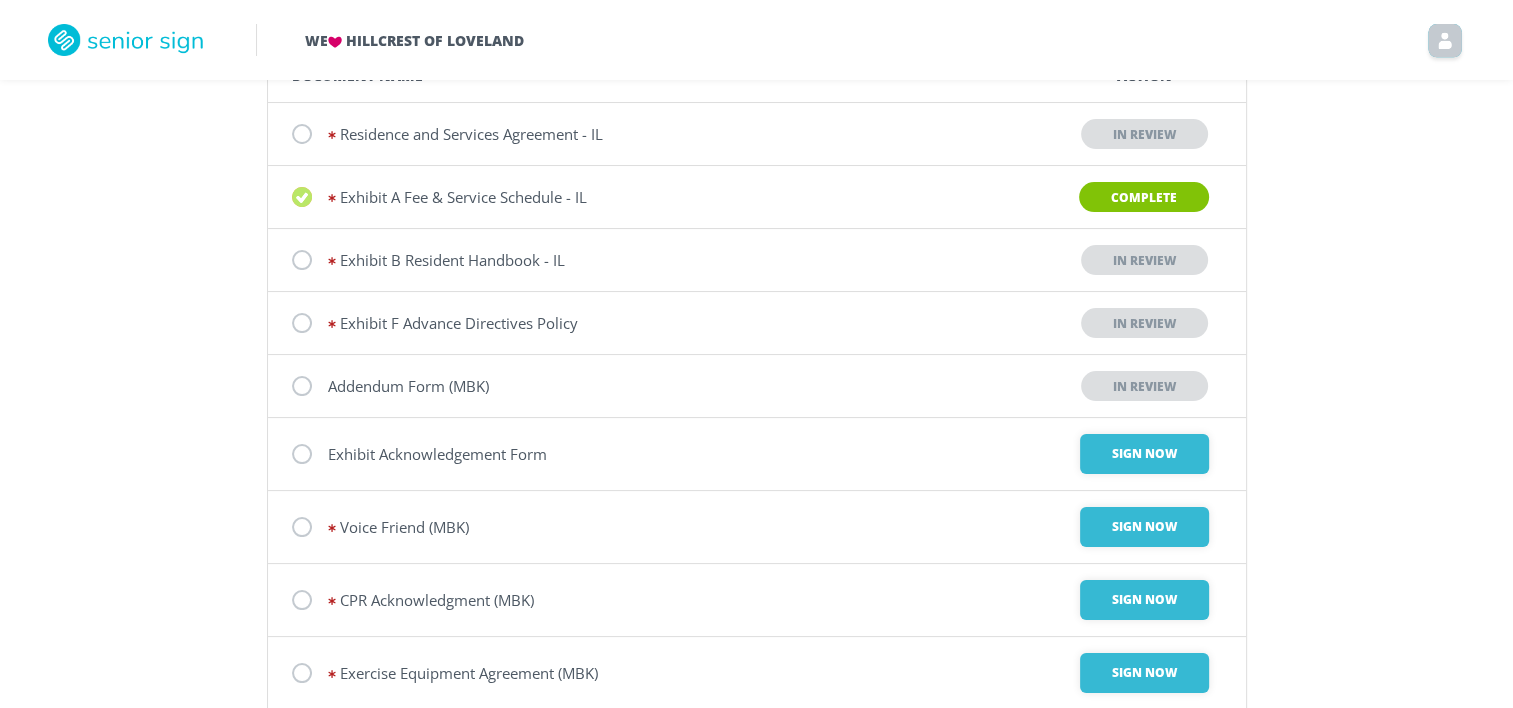 scroll, scrollTop: 200, scrollLeft: 0, axis: vertical 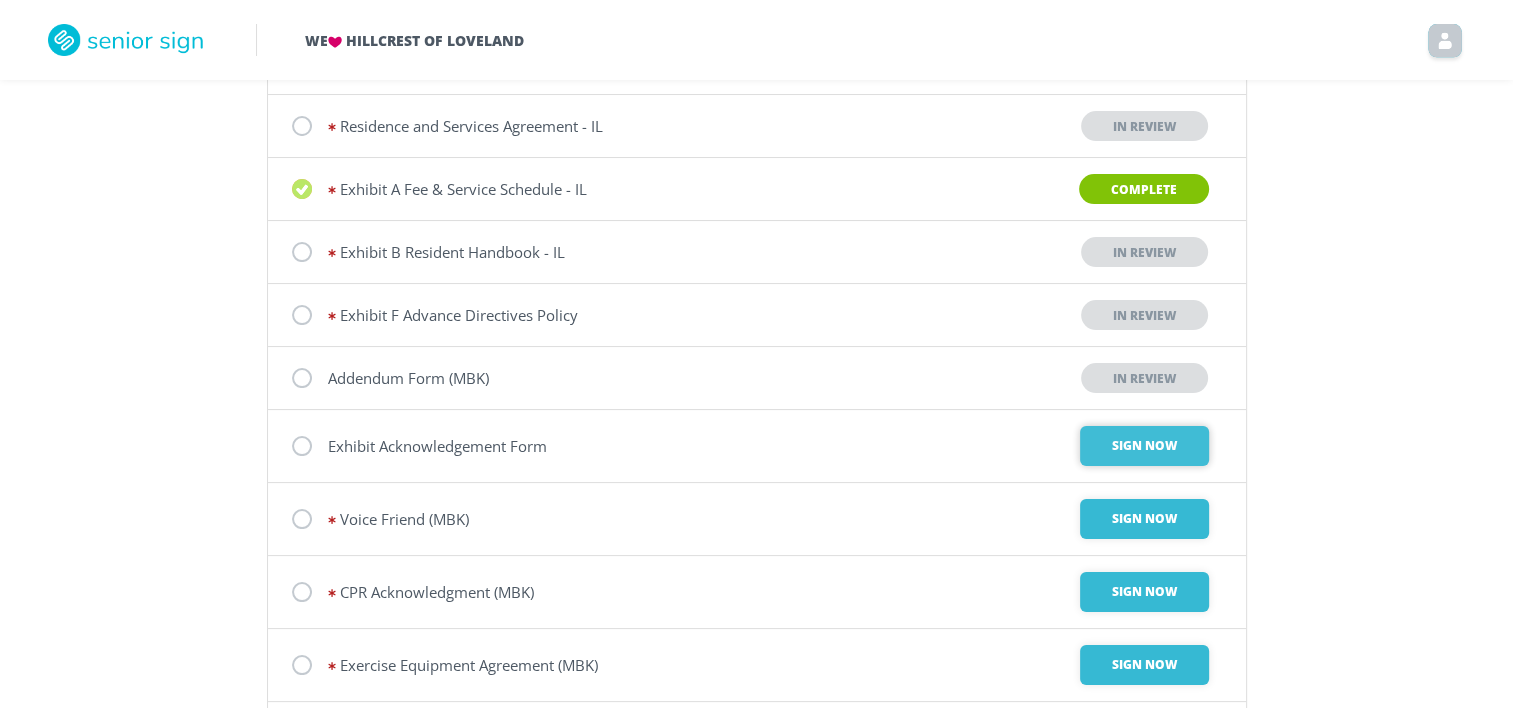 click on "Sign Now" at bounding box center [1144, 446] 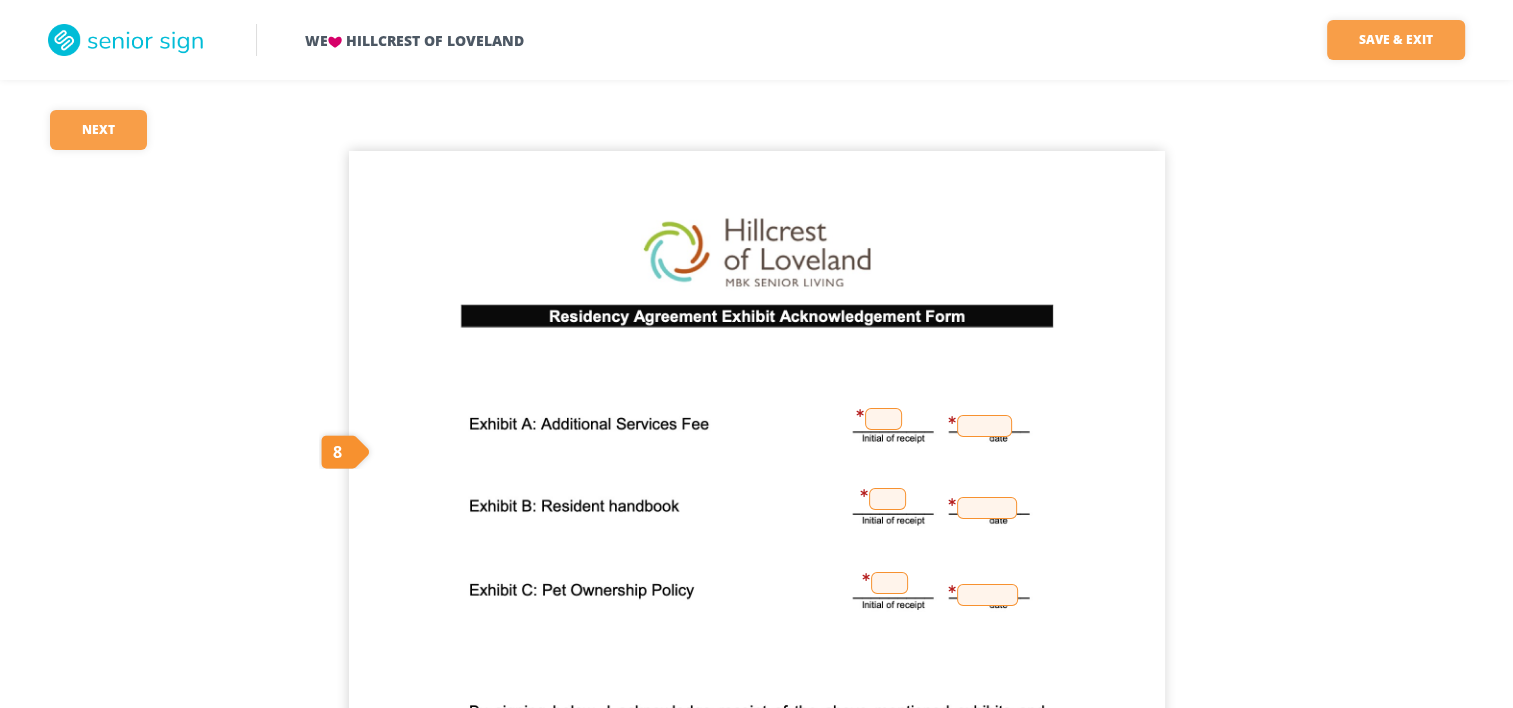 click at bounding box center [883, 419] 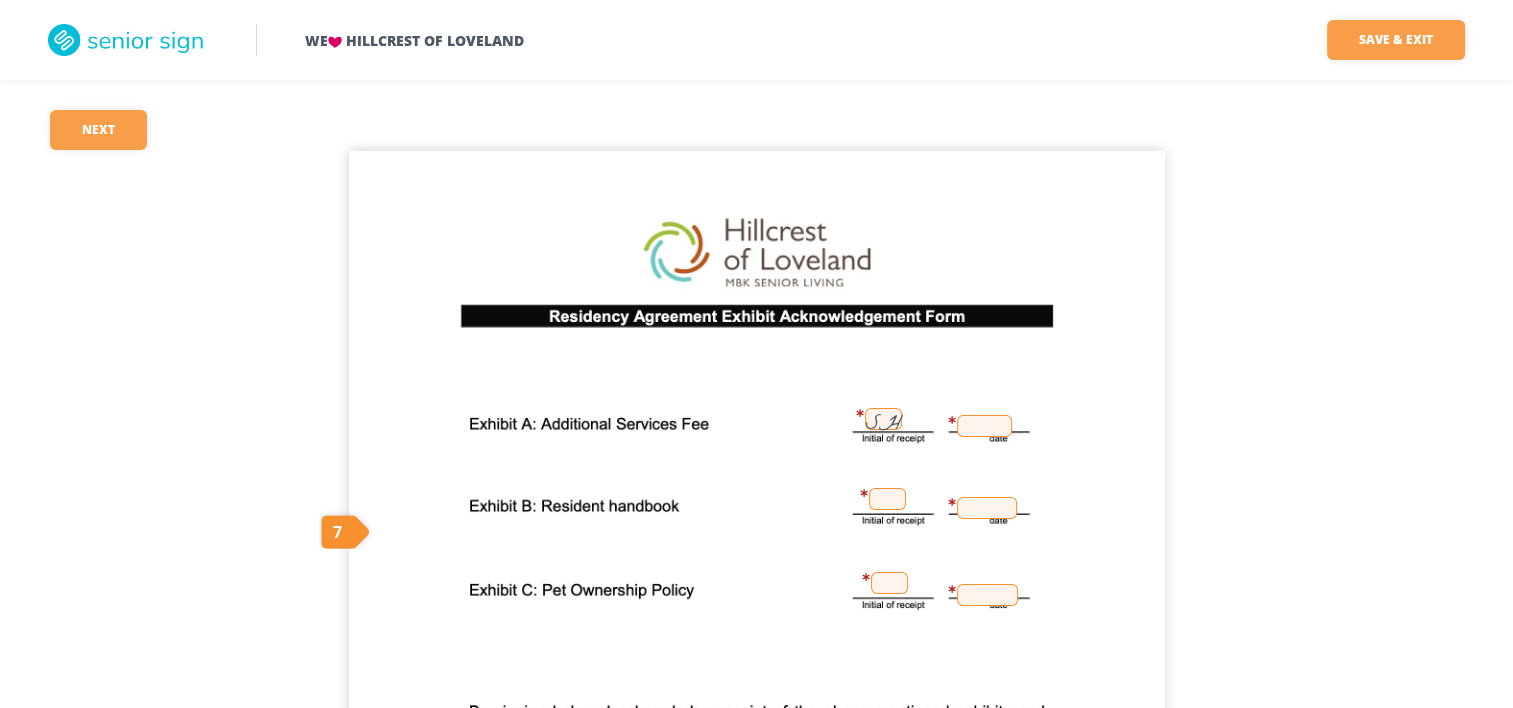 click at bounding box center (984, 426) 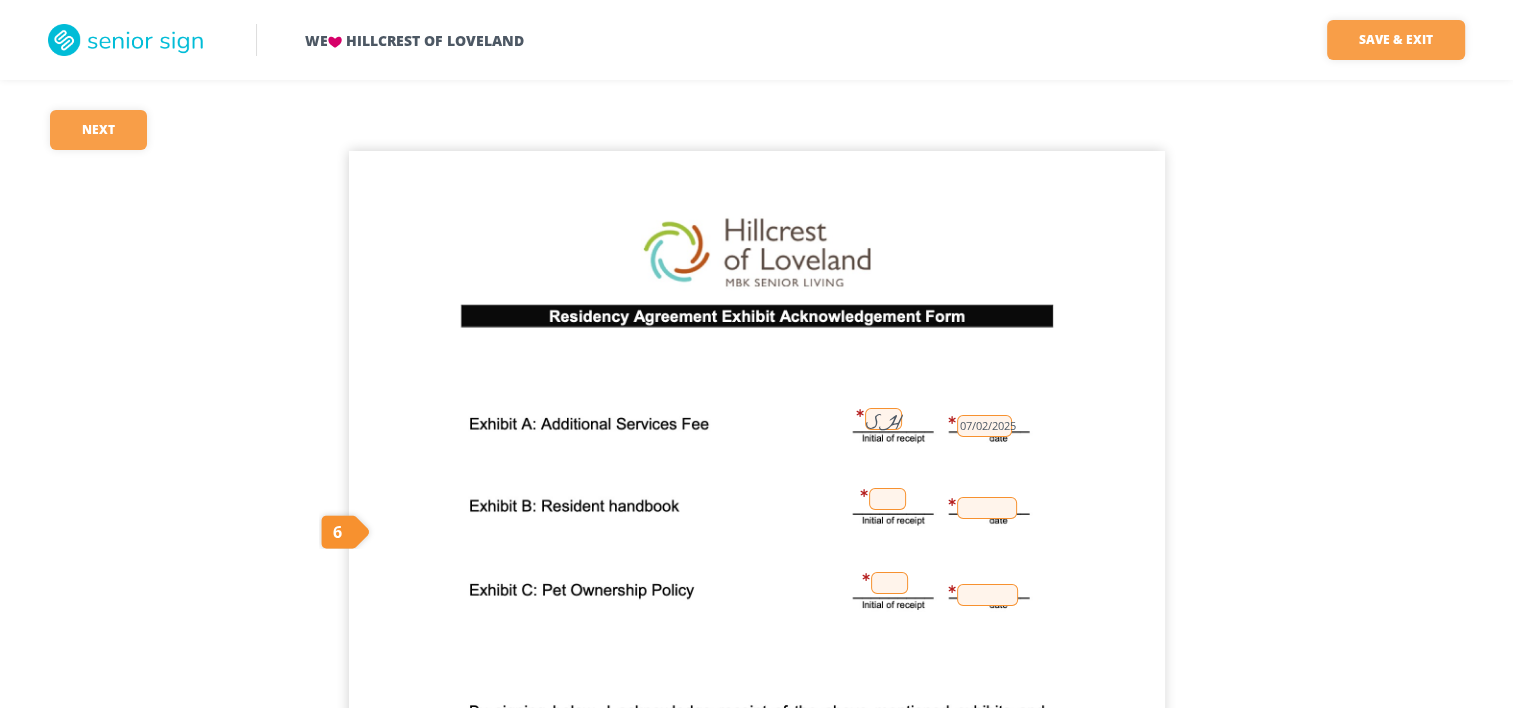 scroll, scrollTop: 100, scrollLeft: 0, axis: vertical 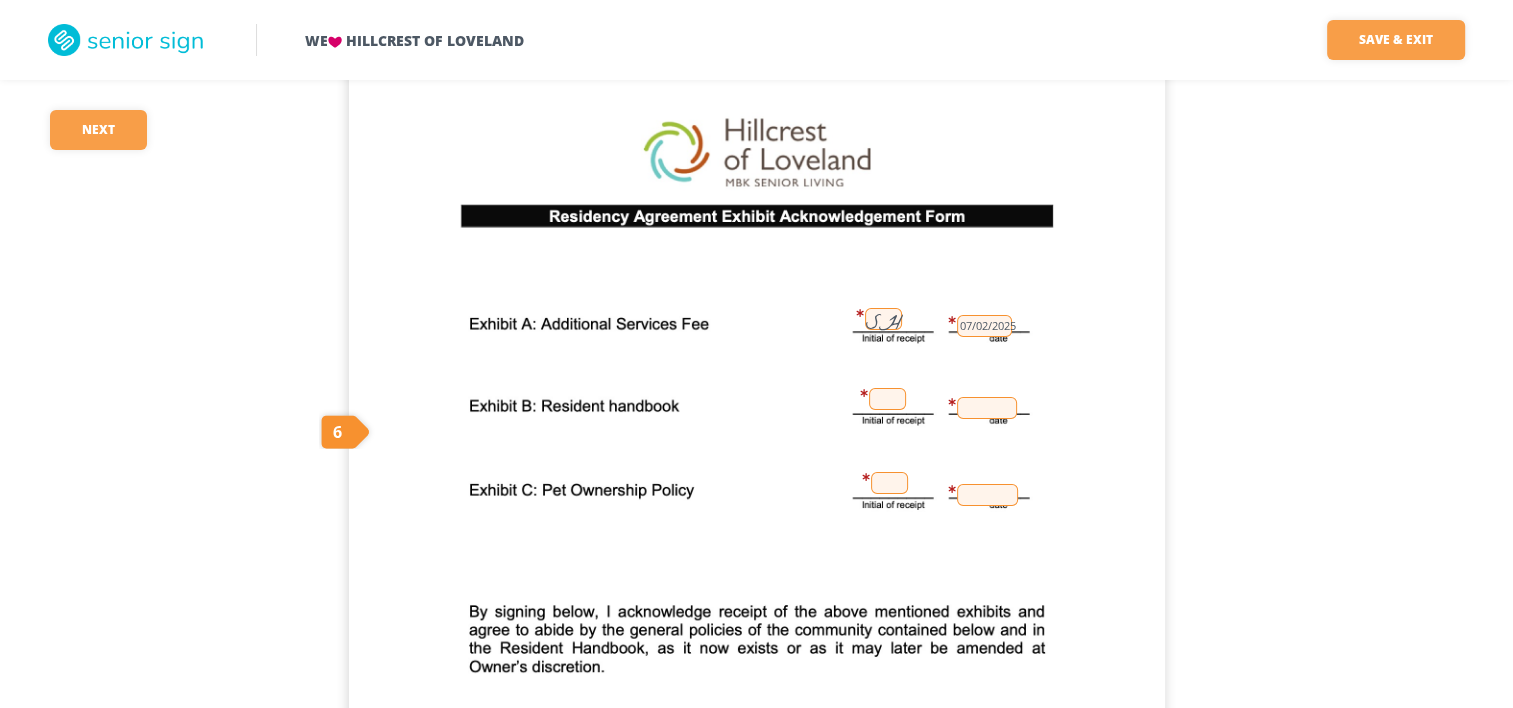 click at bounding box center (887, 399) 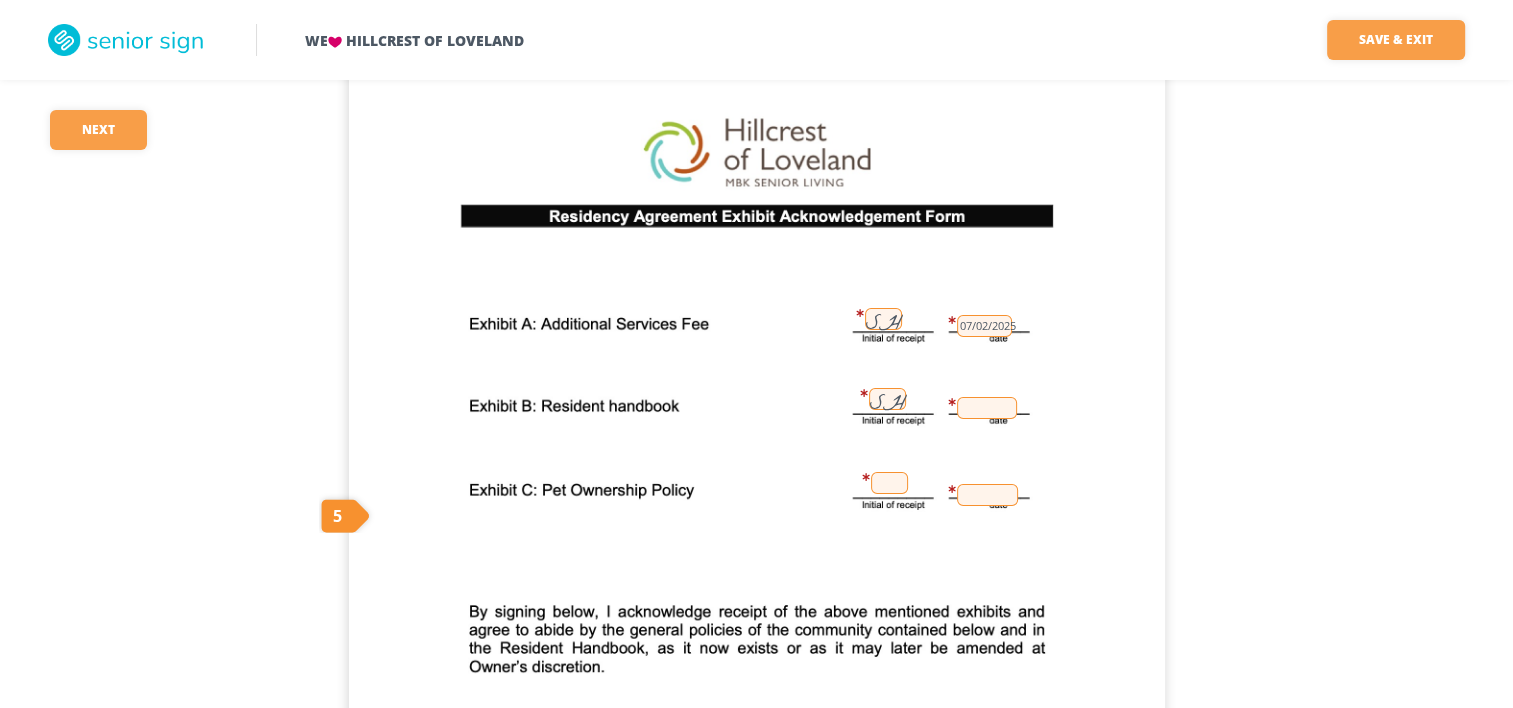 click at bounding box center (987, 408) 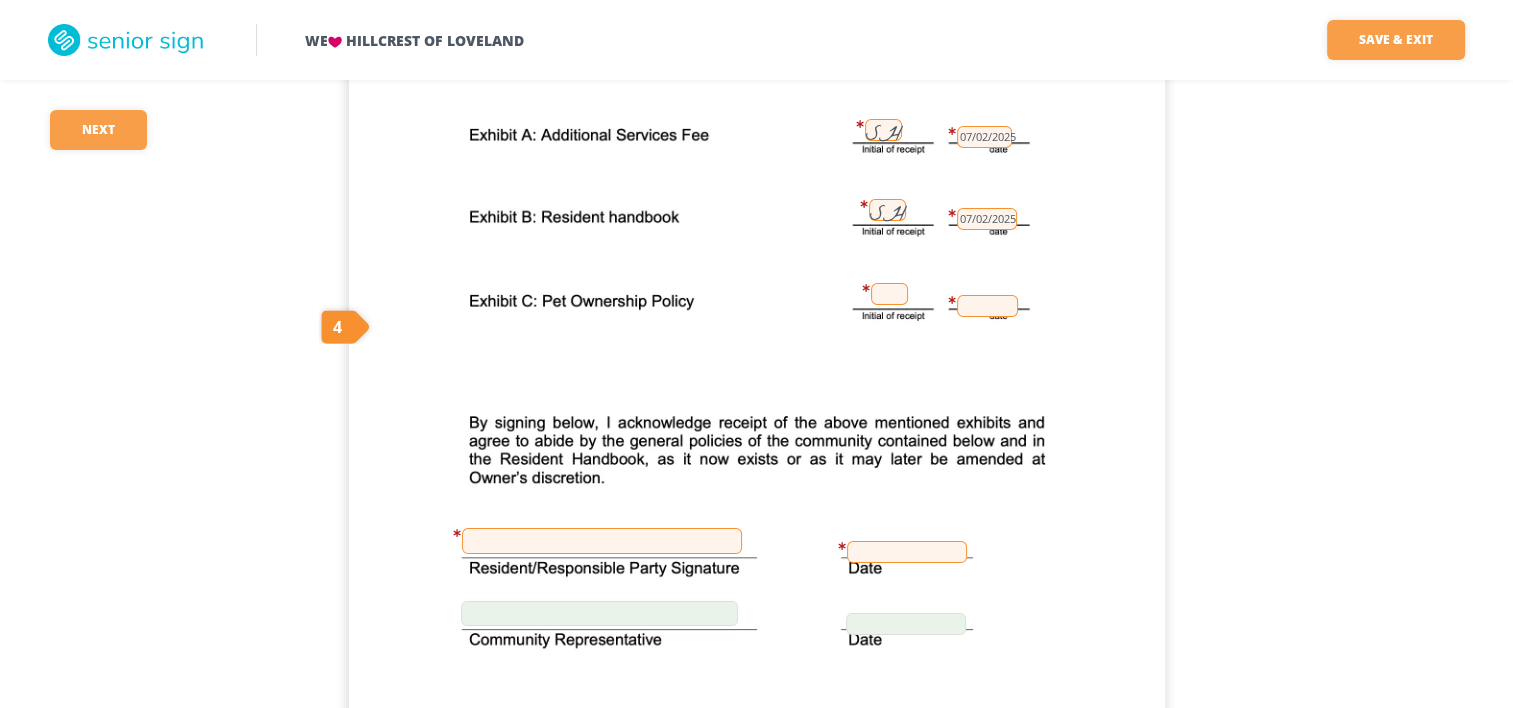 scroll, scrollTop: 300, scrollLeft: 0, axis: vertical 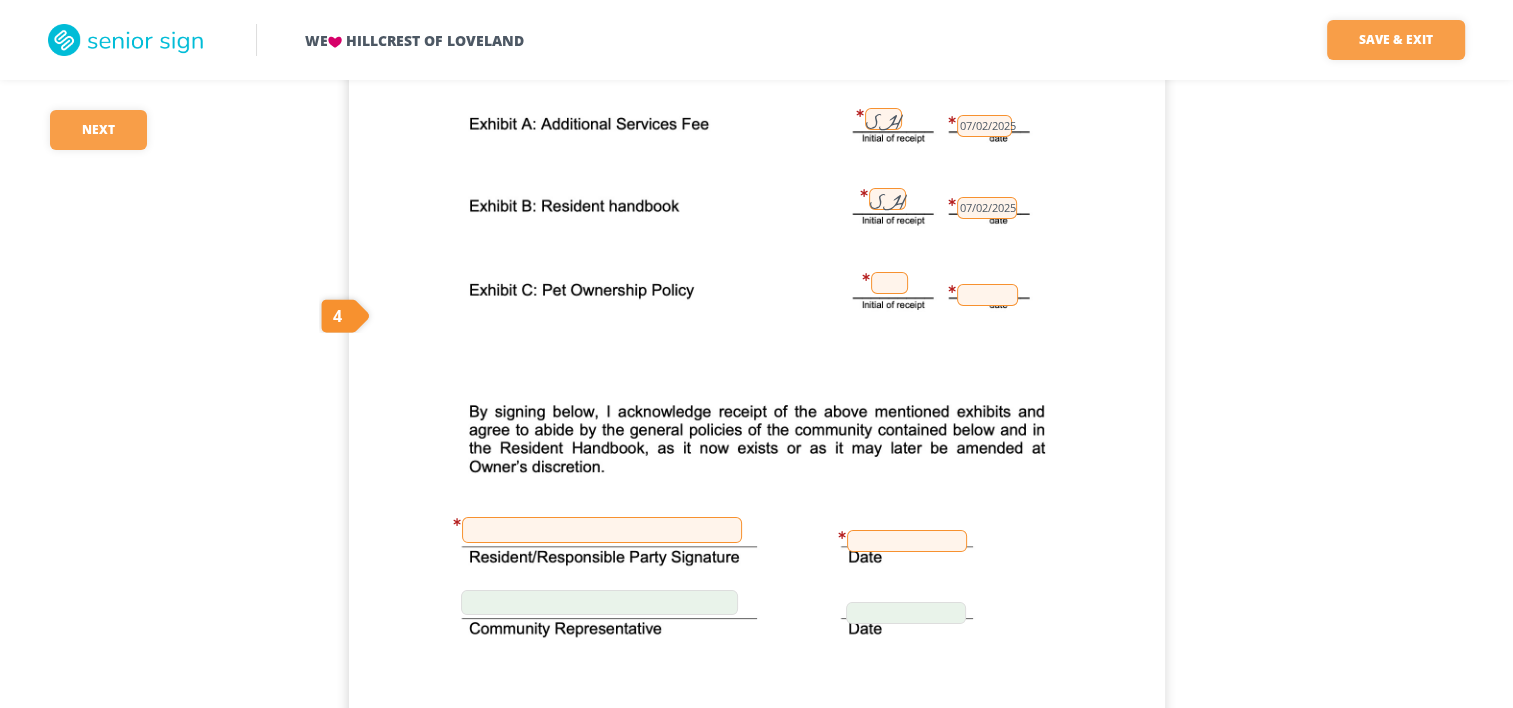 click at bounding box center [889, 283] 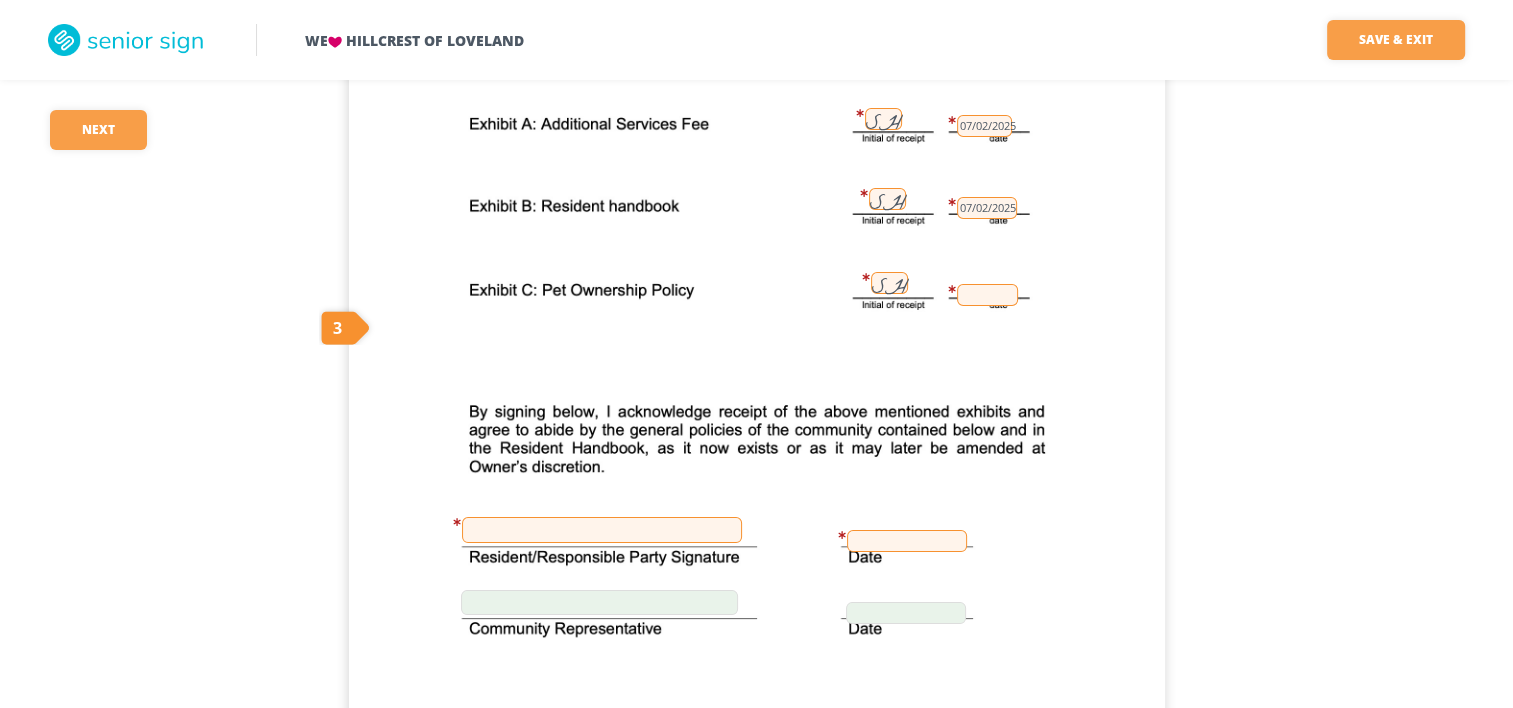 click at bounding box center [987, 295] 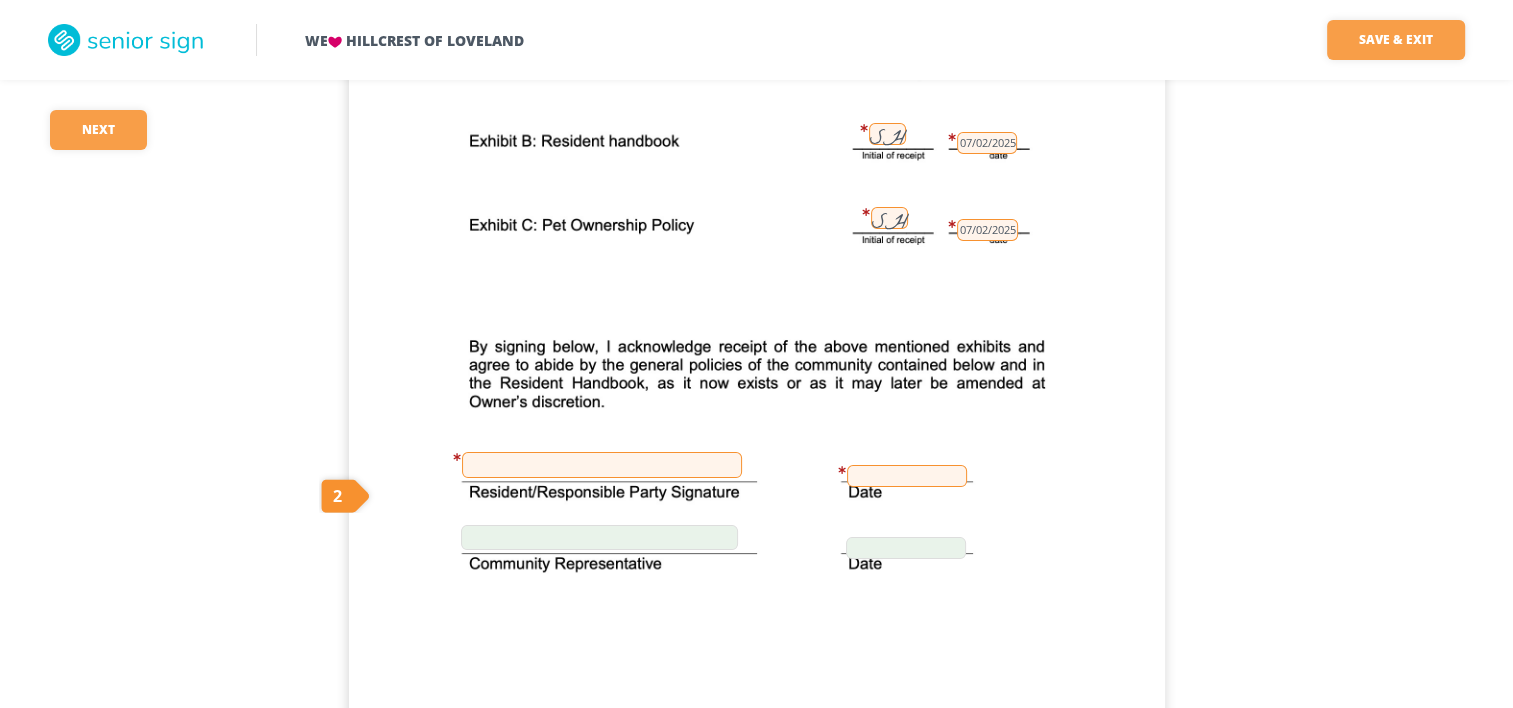 scroll, scrollTop: 400, scrollLeft: 0, axis: vertical 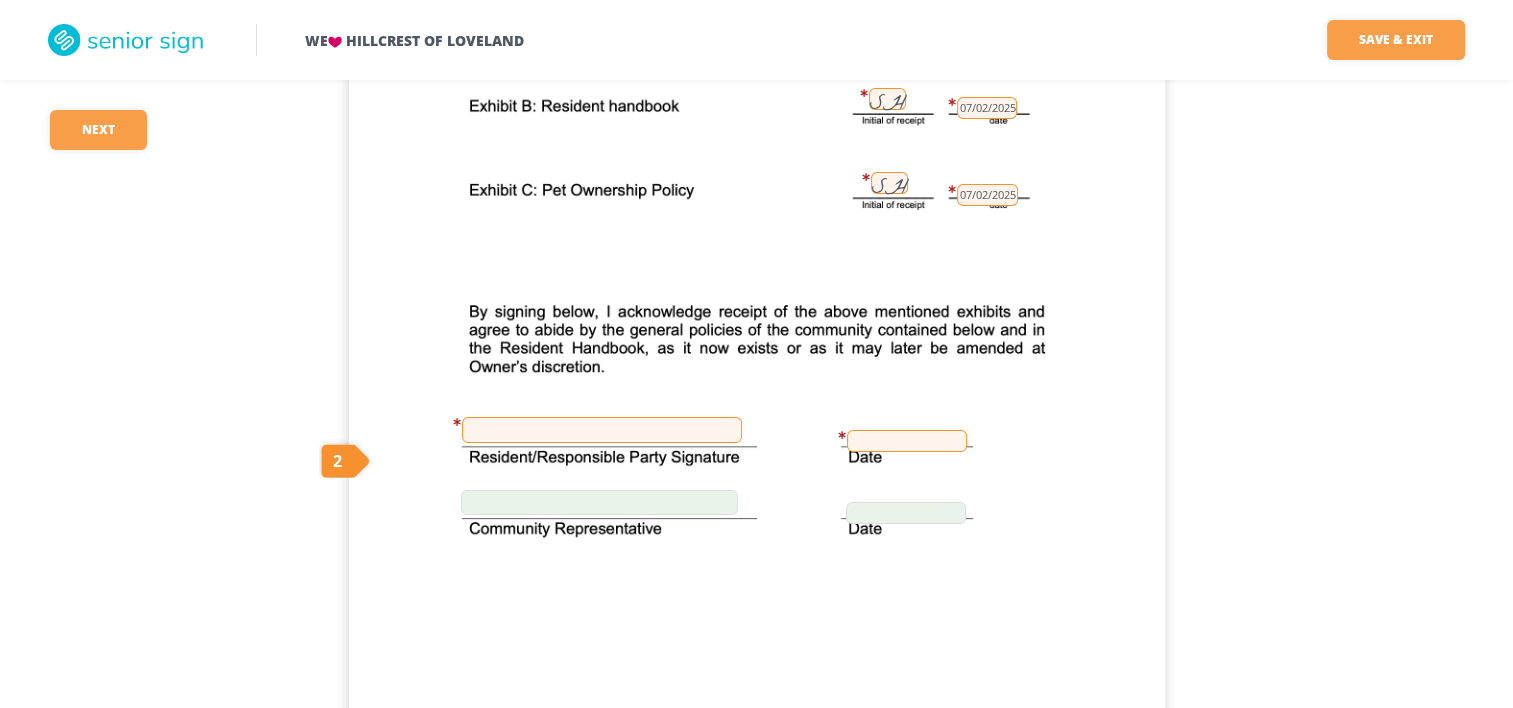 click at bounding box center (602, 430) 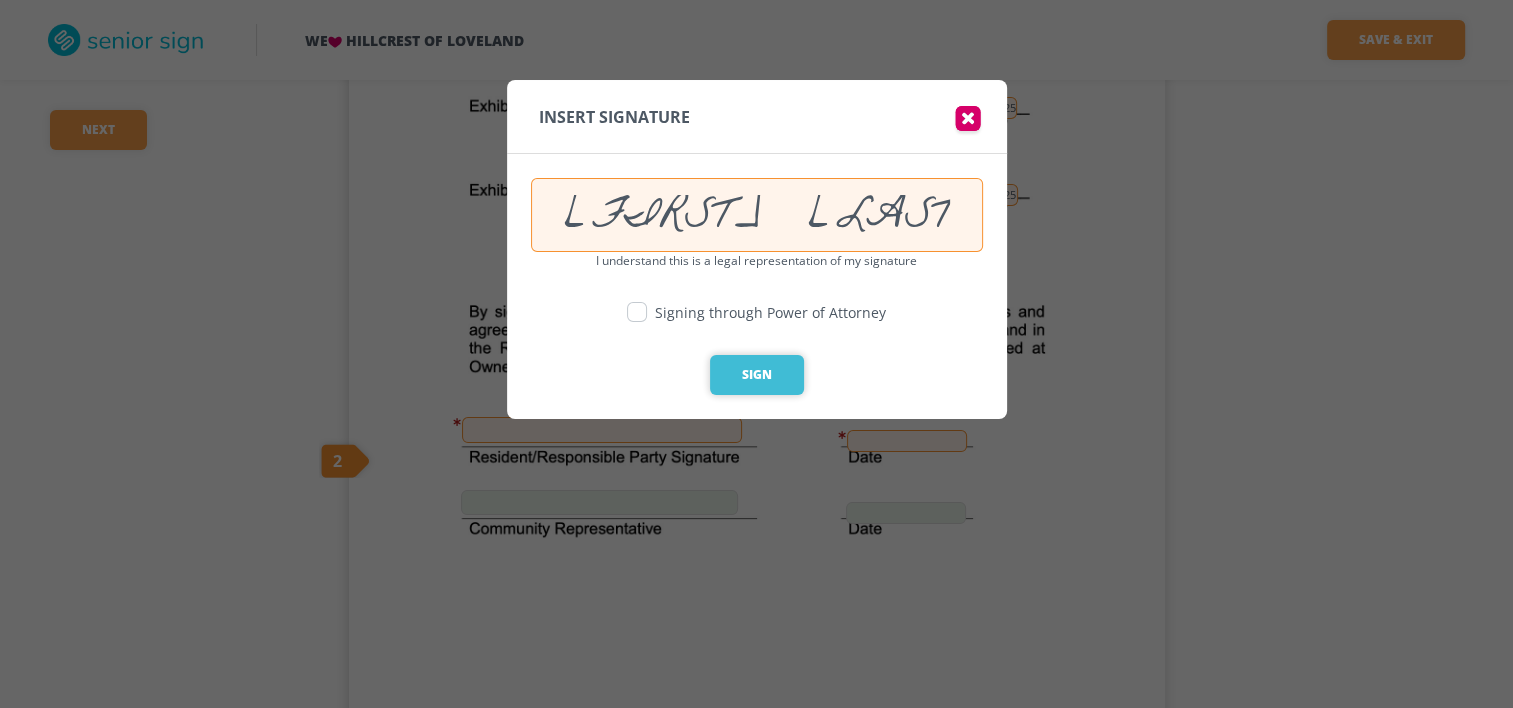 click on "Sign" at bounding box center (757, 375) 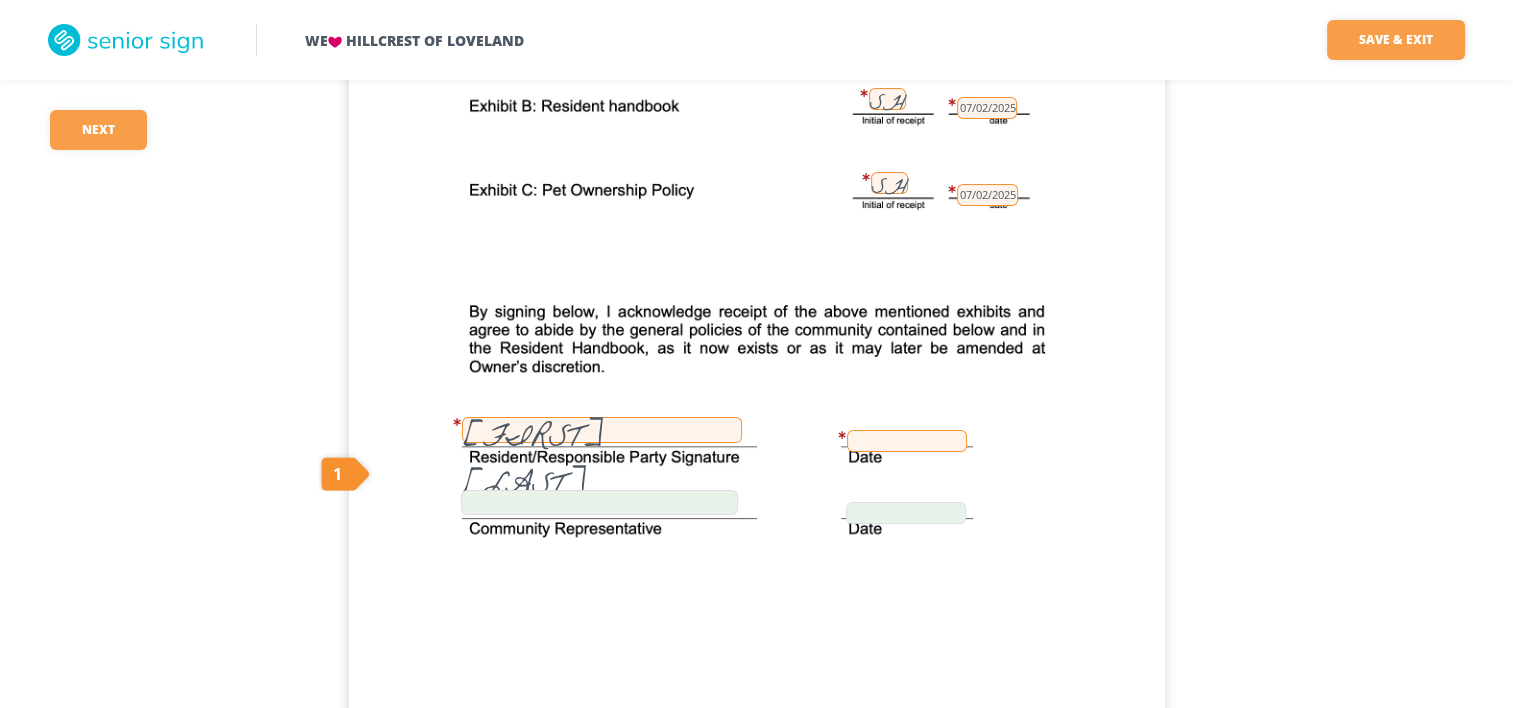 click at bounding box center (907, 441) 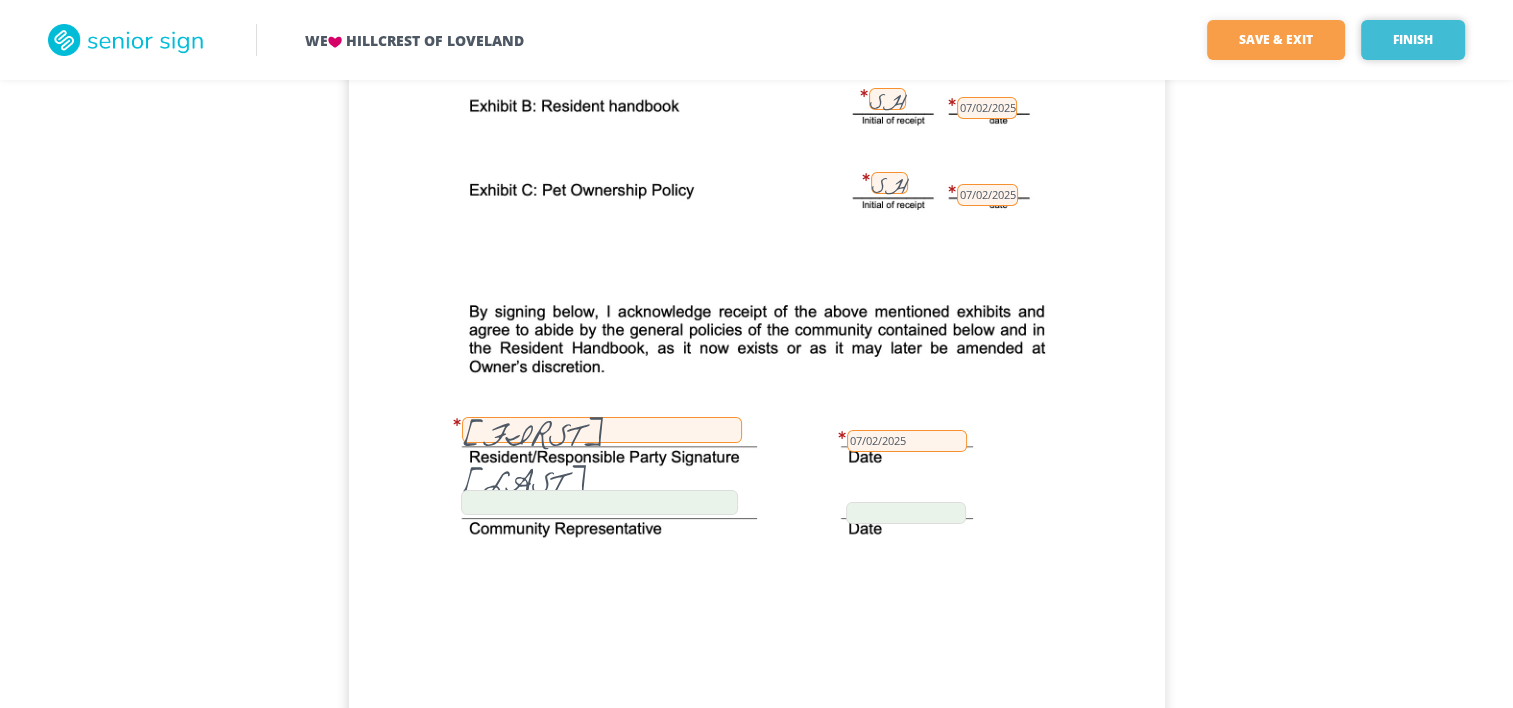 click on "Finish" at bounding box center [1413, 40] 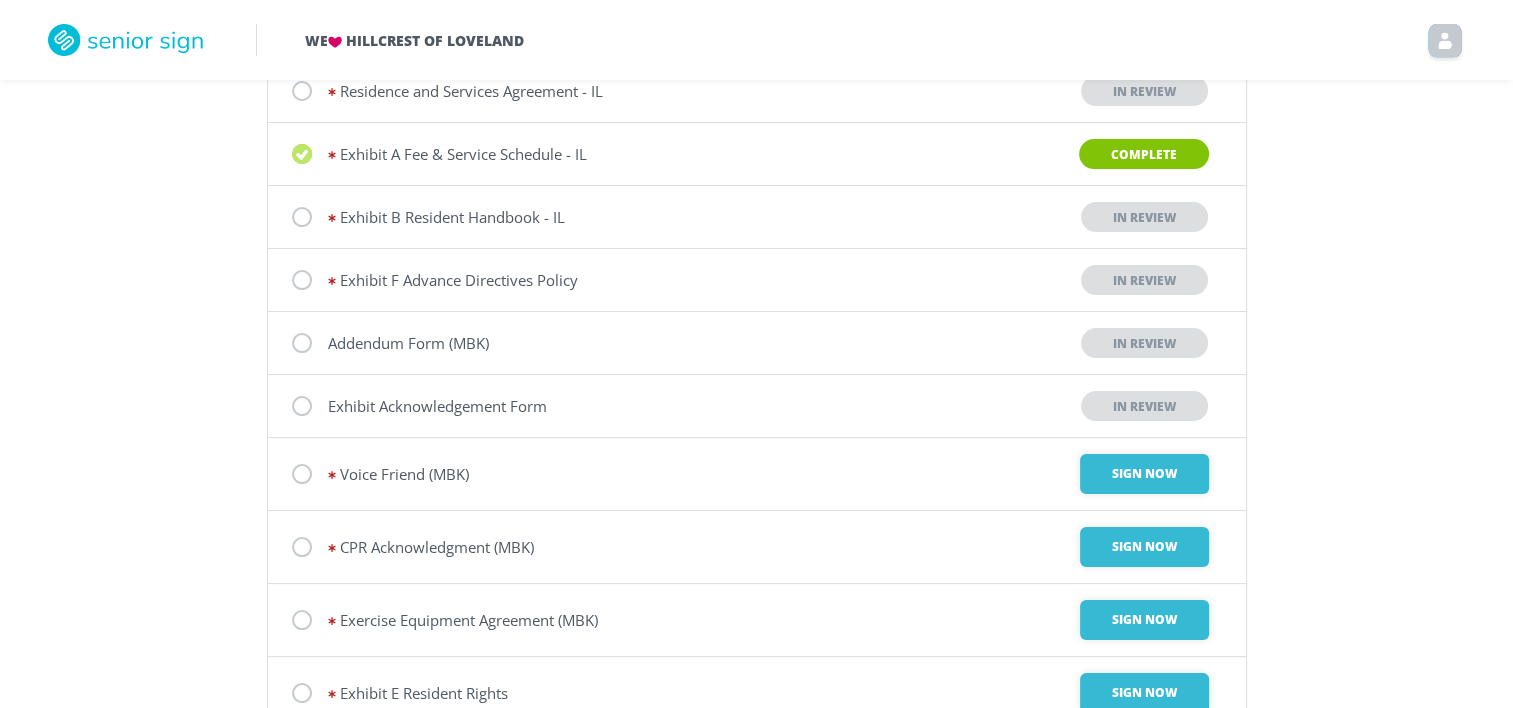 scroll, scrollTop: 300, scrollLeft: 0, axis: vertical 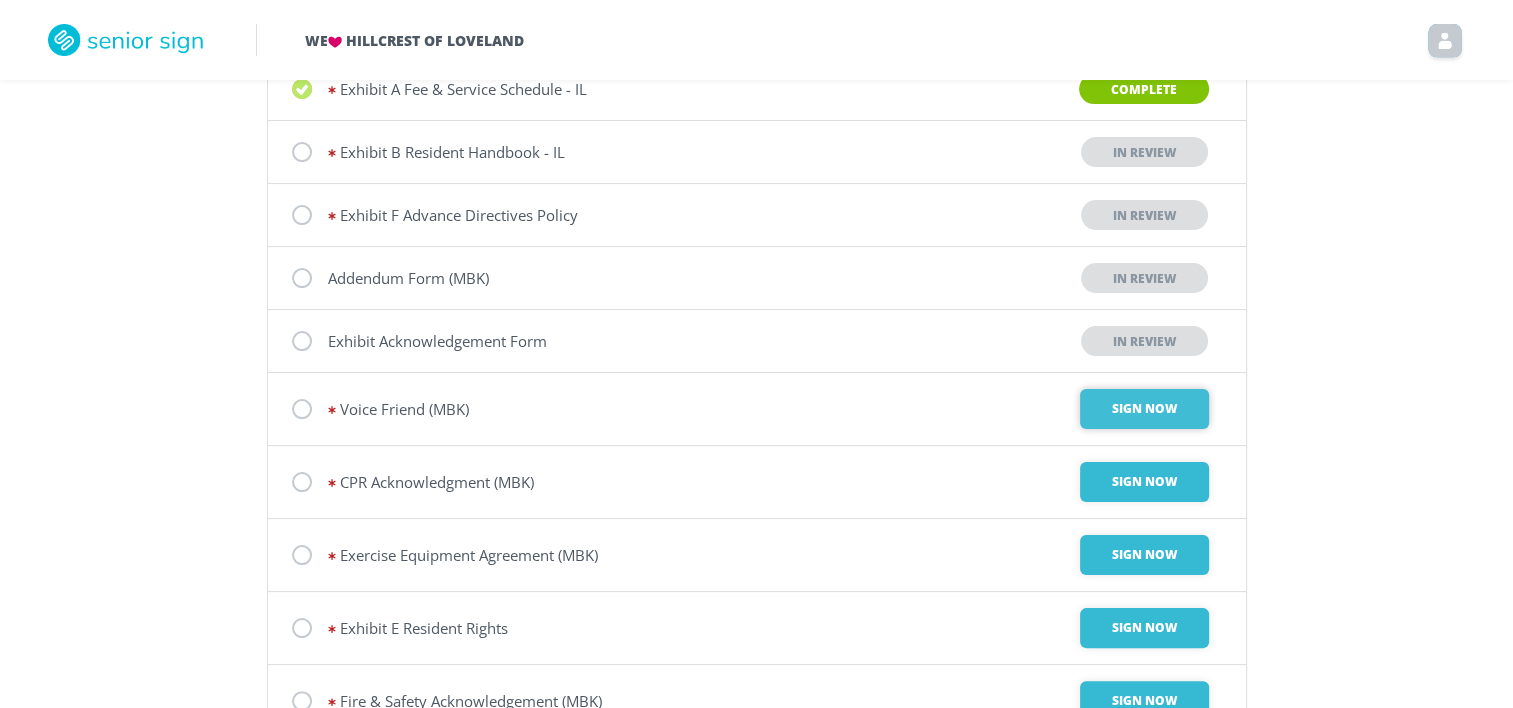 click on "Sign Now" at bounding box center [1144, 409] 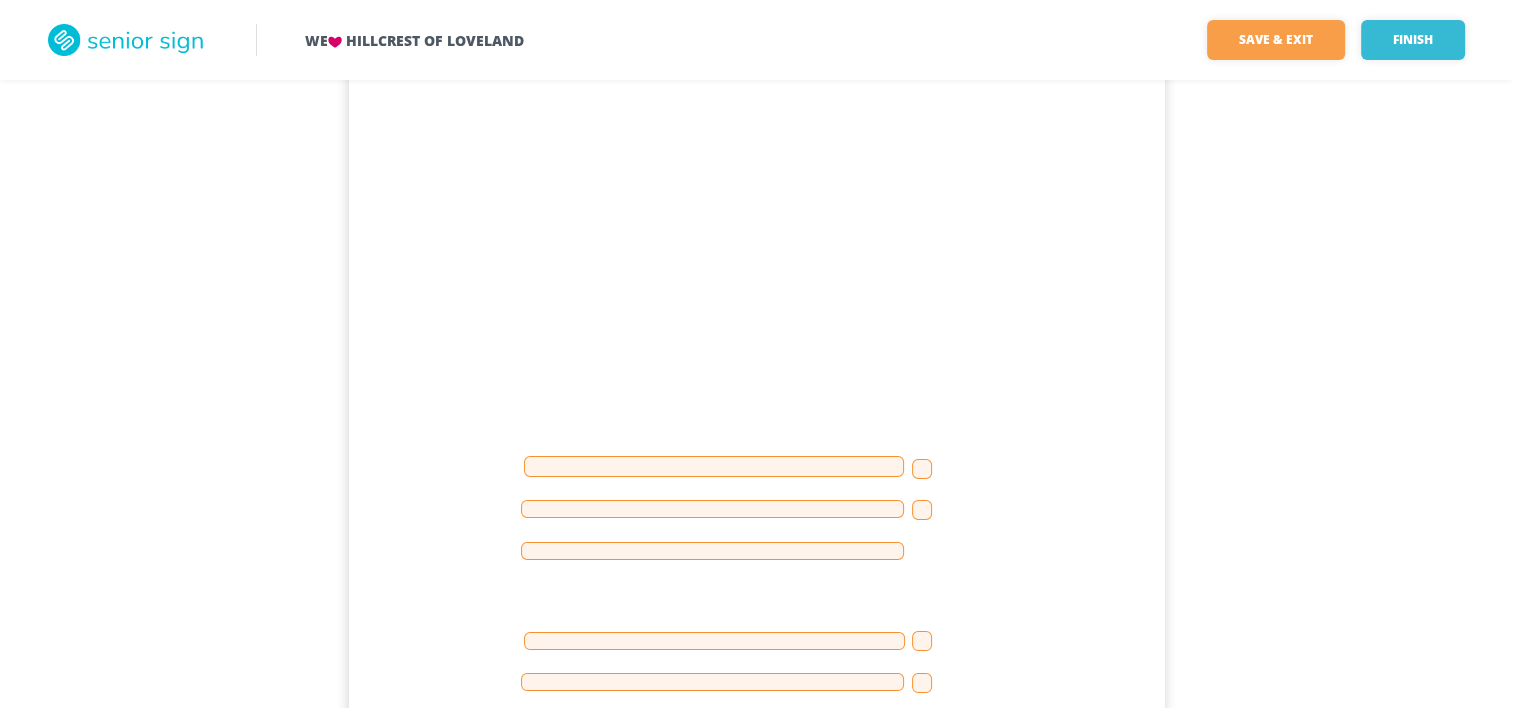 scroll, scrollTop: 200, scrollLeft: 0, axis: vertical 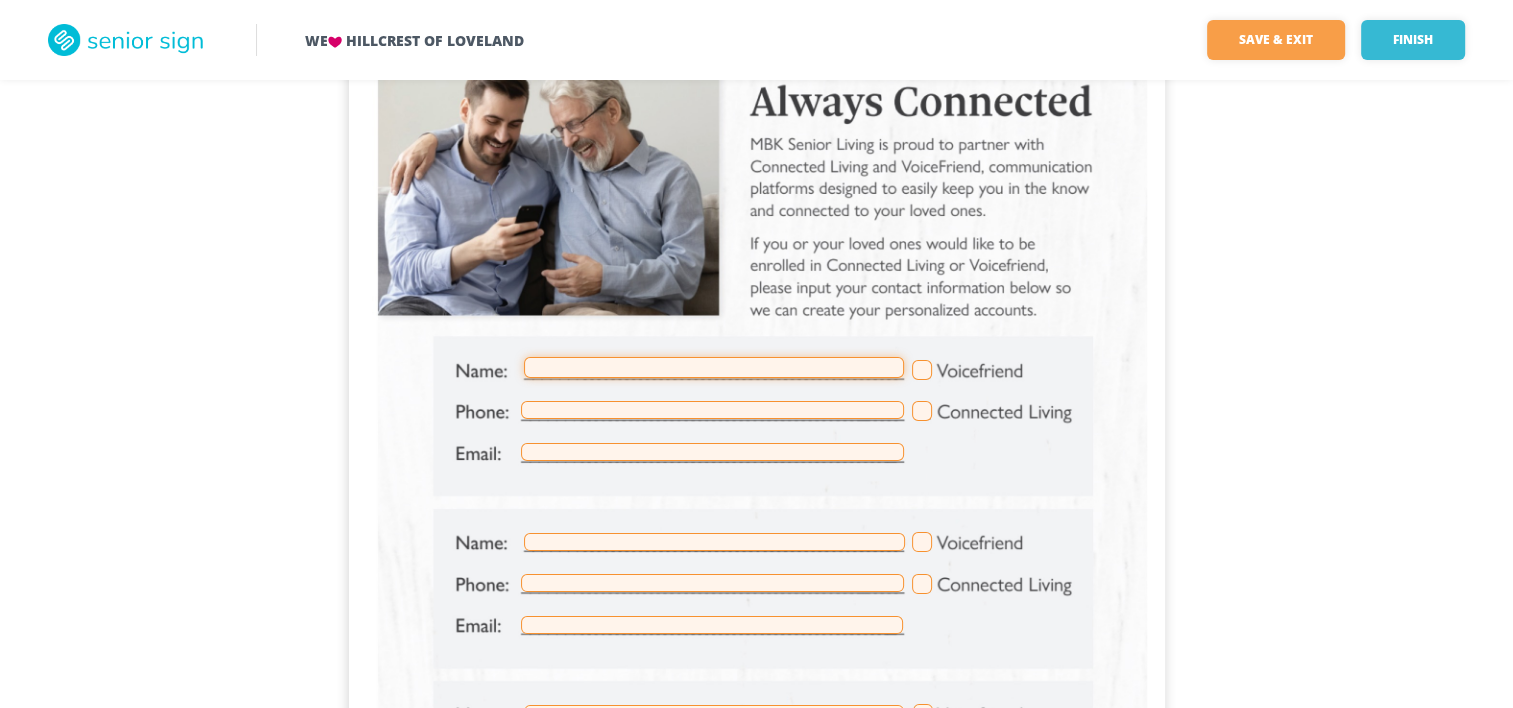 click at bounding box center [714, 367] 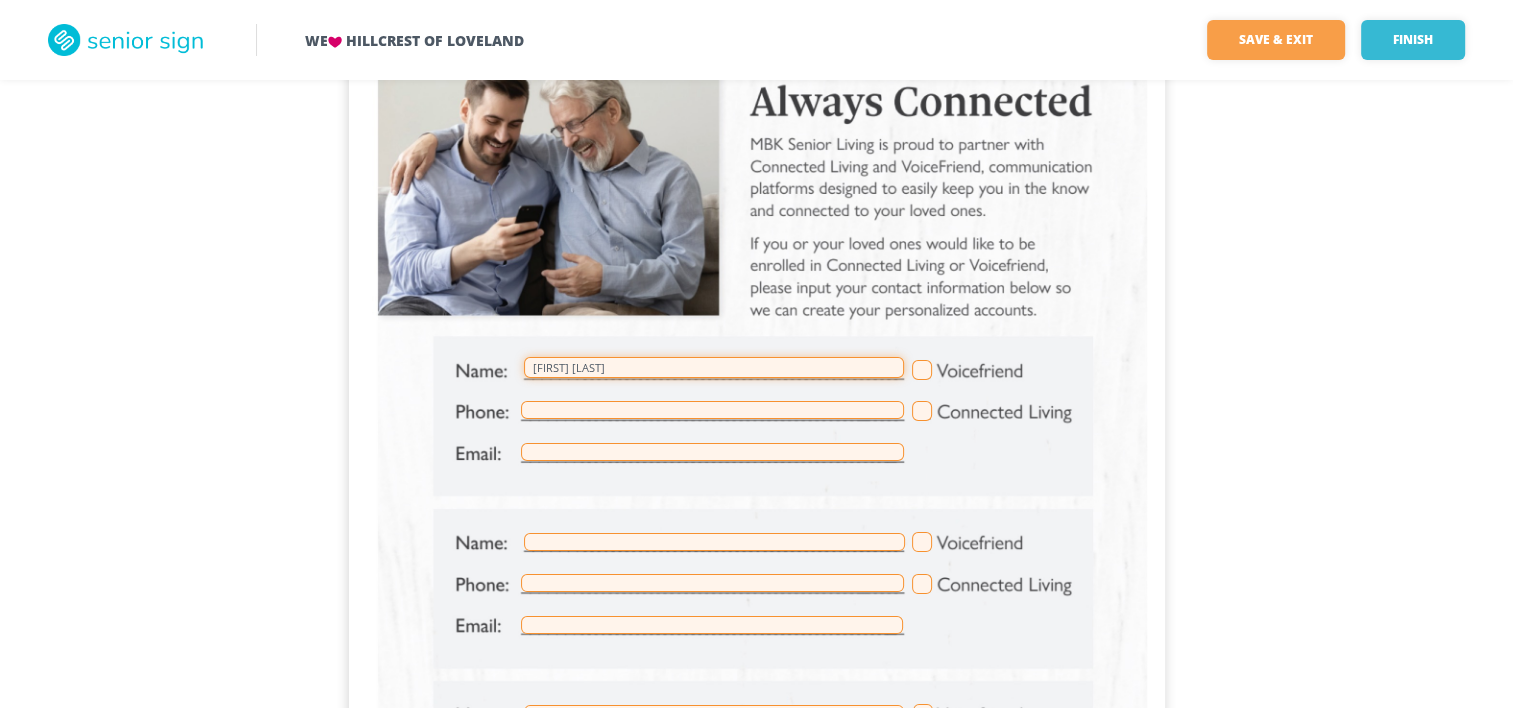 type on "[FIRST] [LAST]" 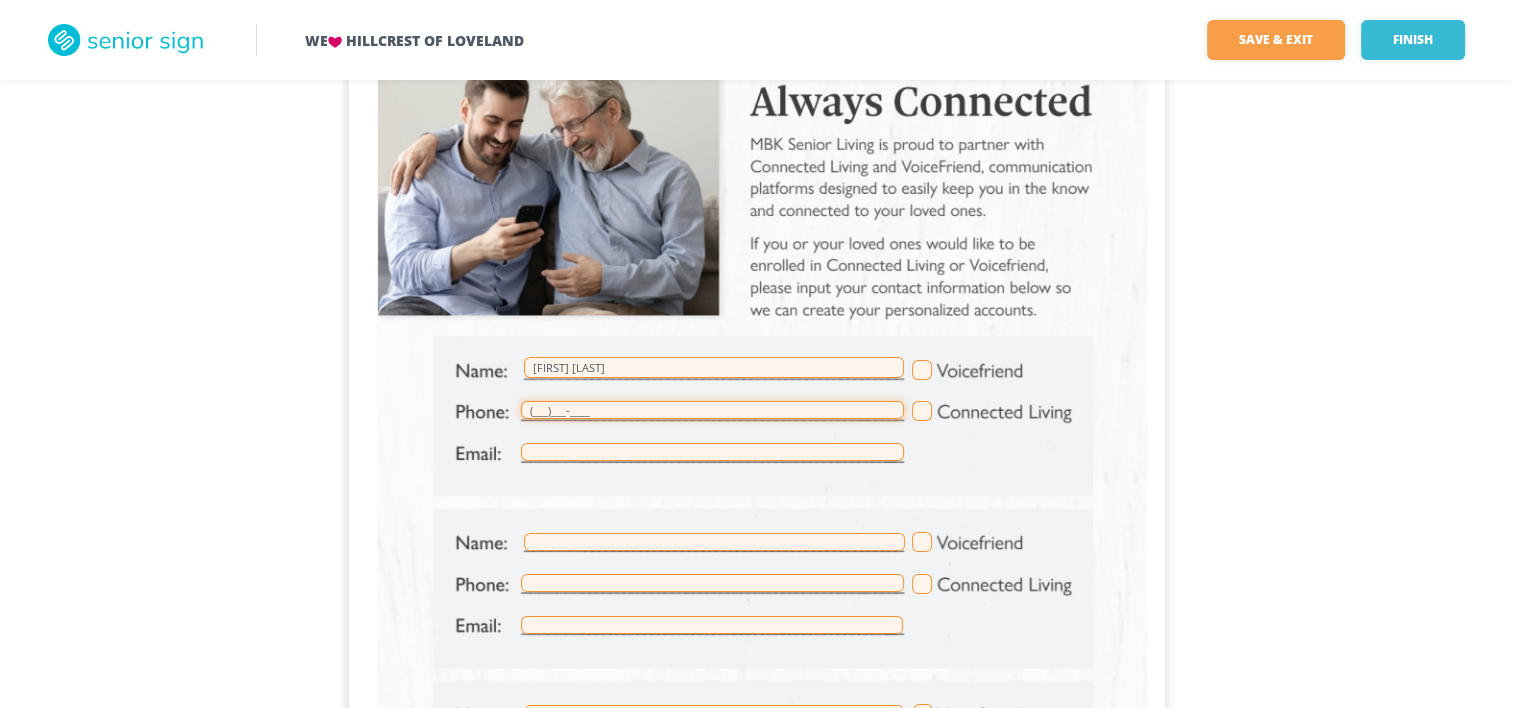 click on "(___)___-____" at bounding box center [712, 410] 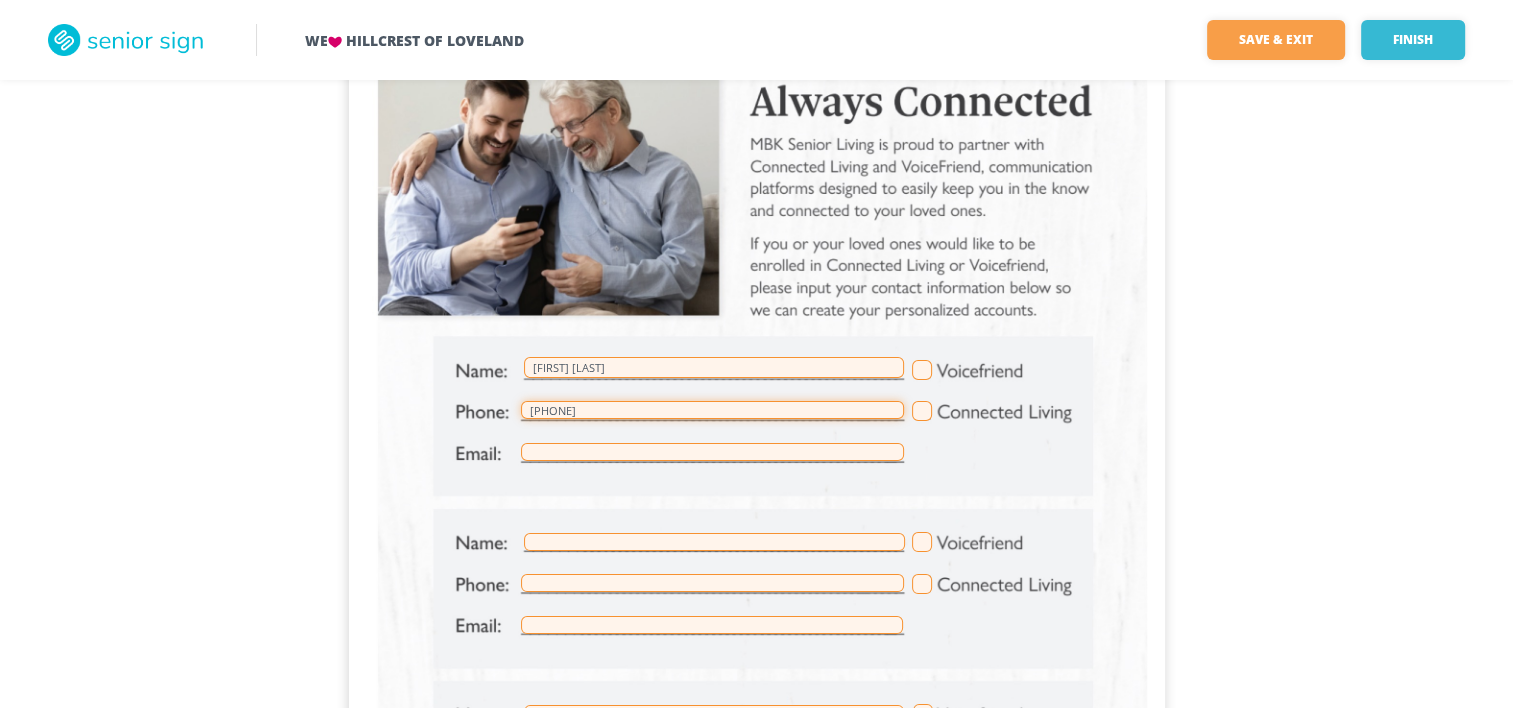 type on "[PHONE]" 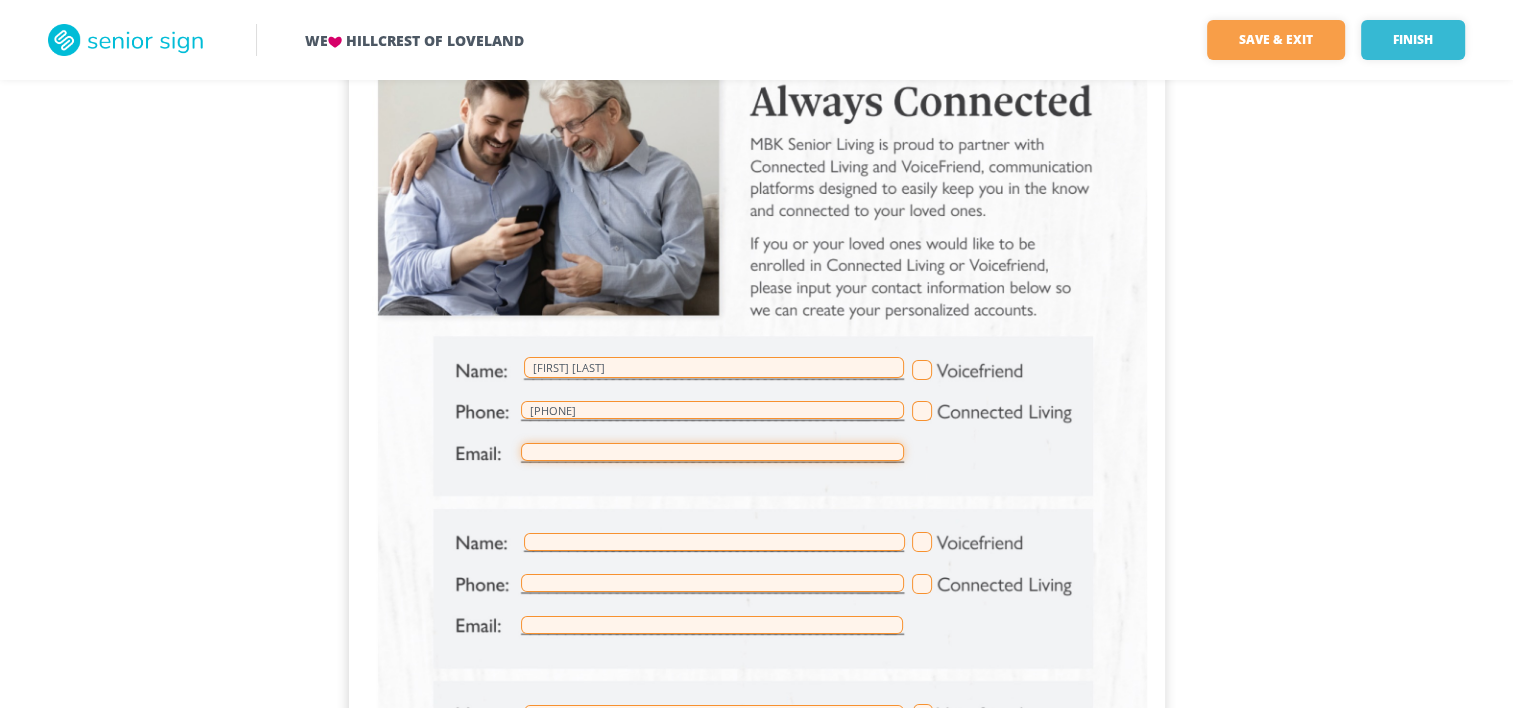 click at bounding box center (712, 452) 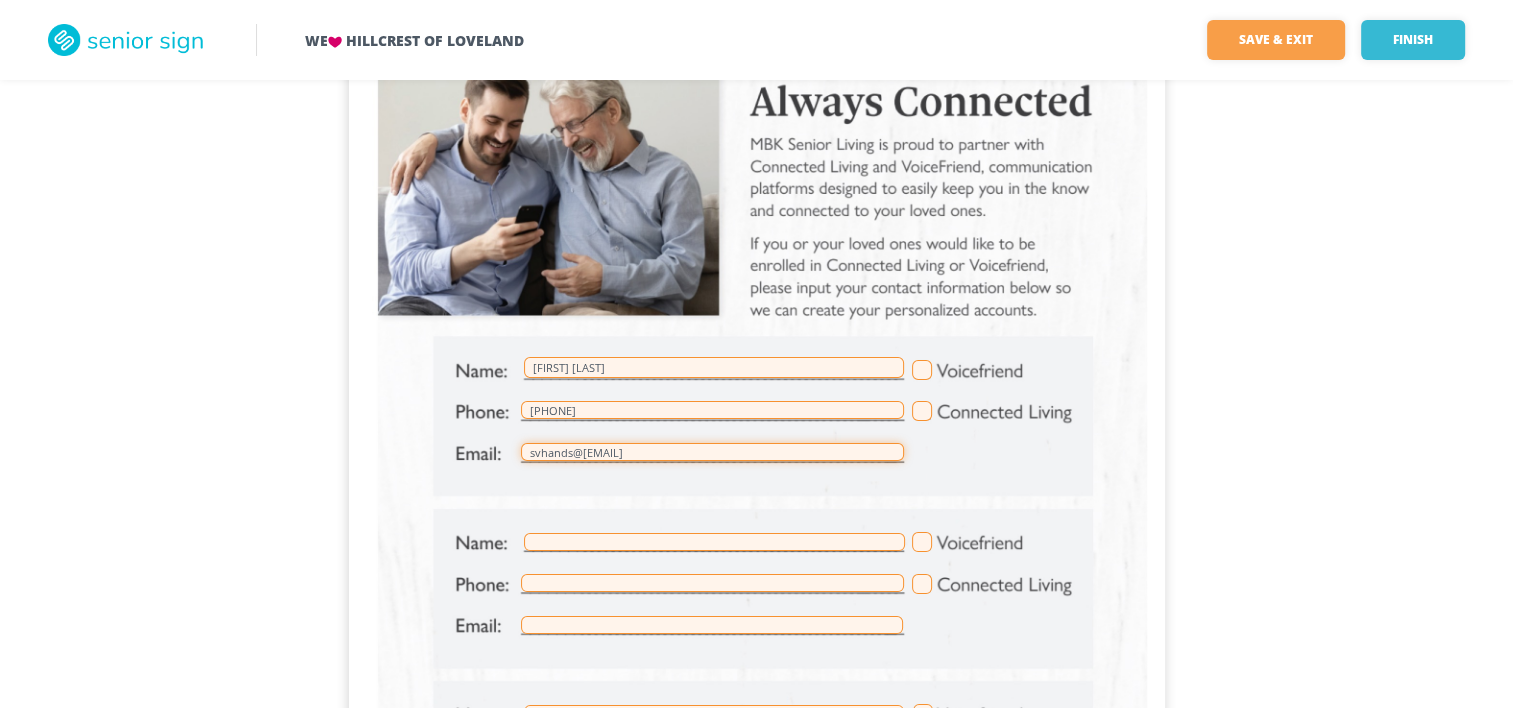 type on "svhands@[EMAIL]" 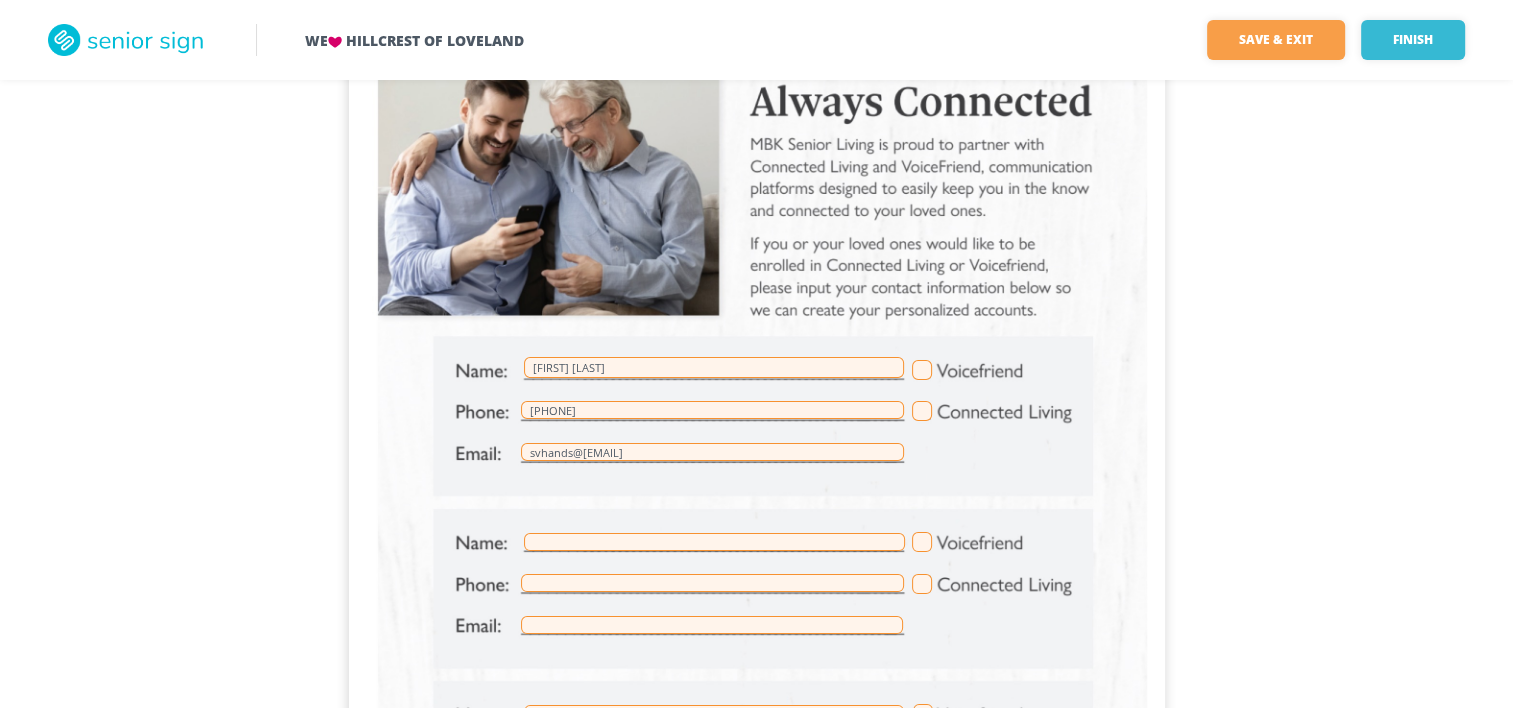 click at bounding box center [922, 370] 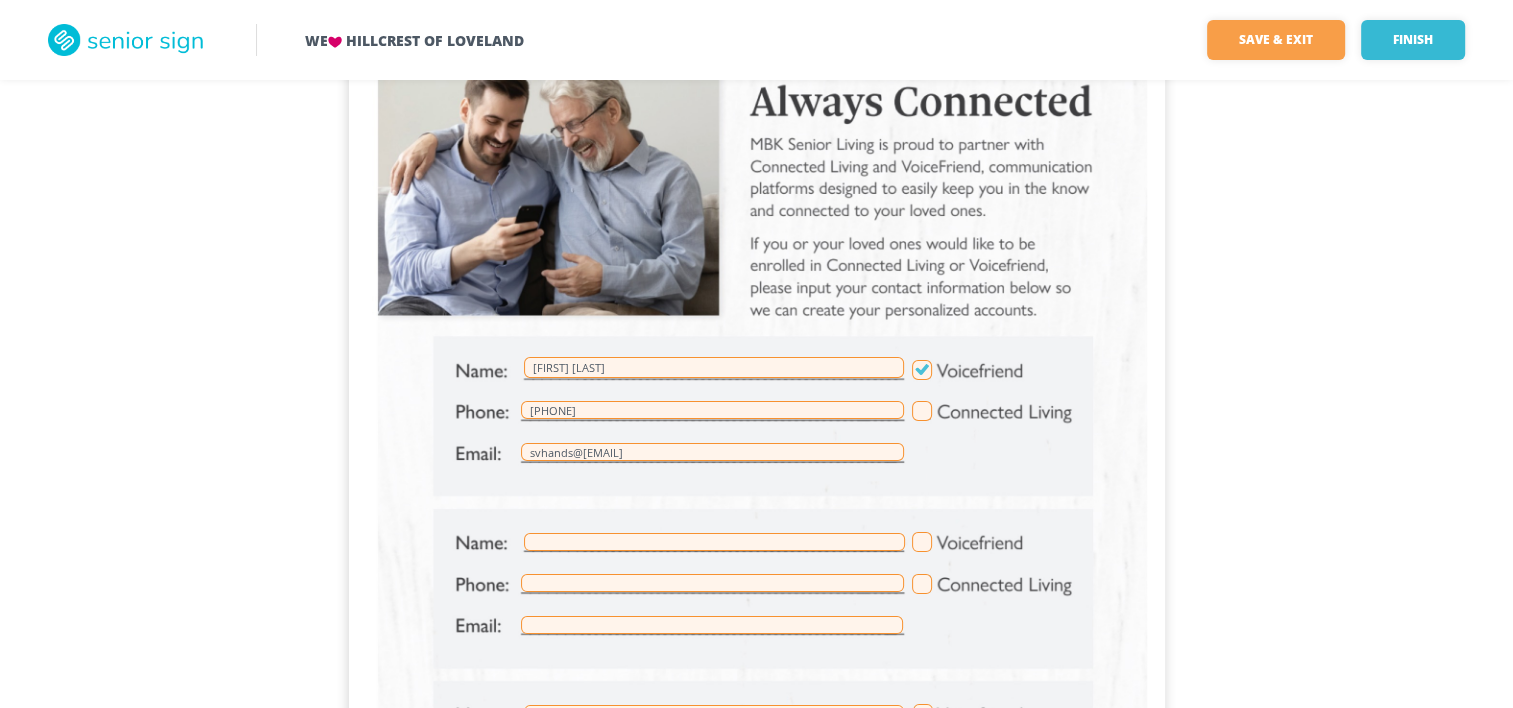 click at bounding box center (922, 411) 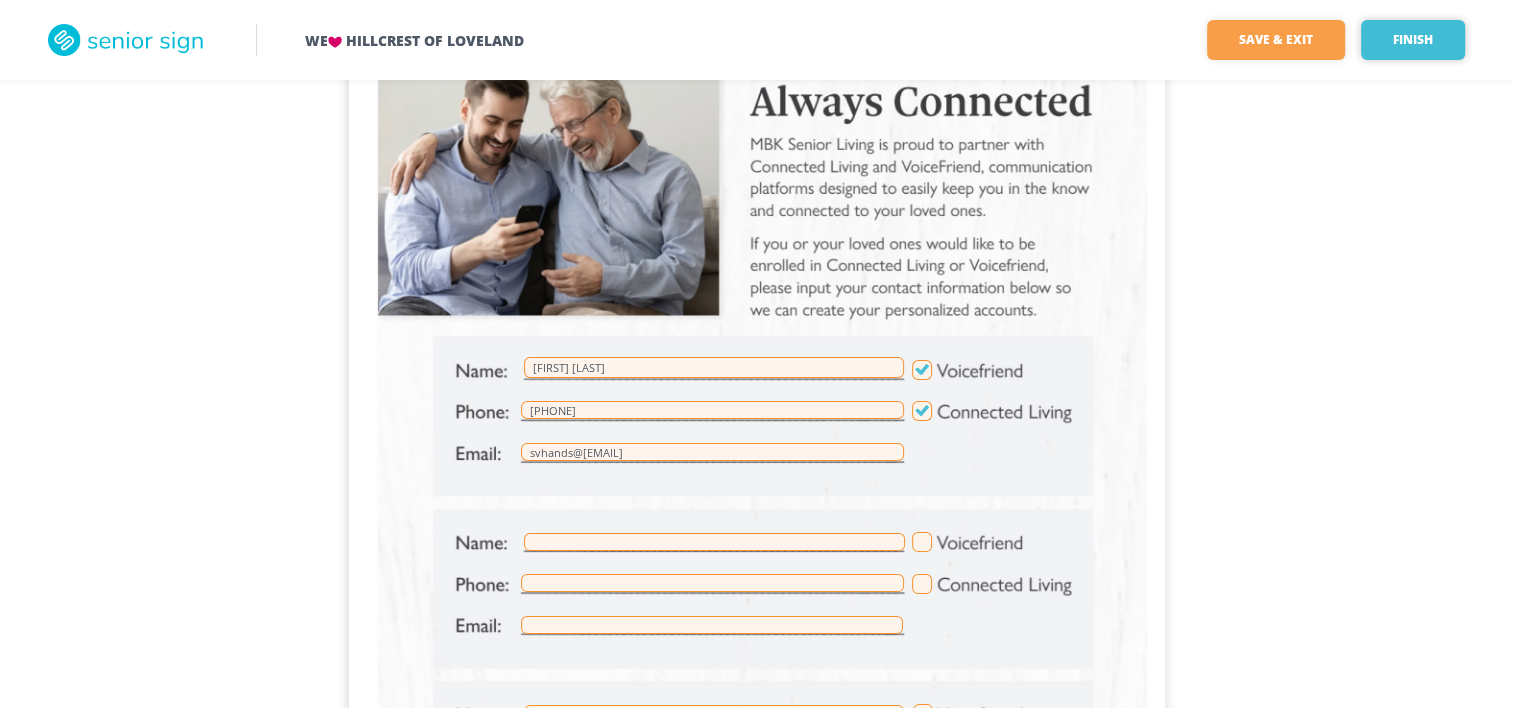 click on "Finish" at bounding box center [1413, 40] 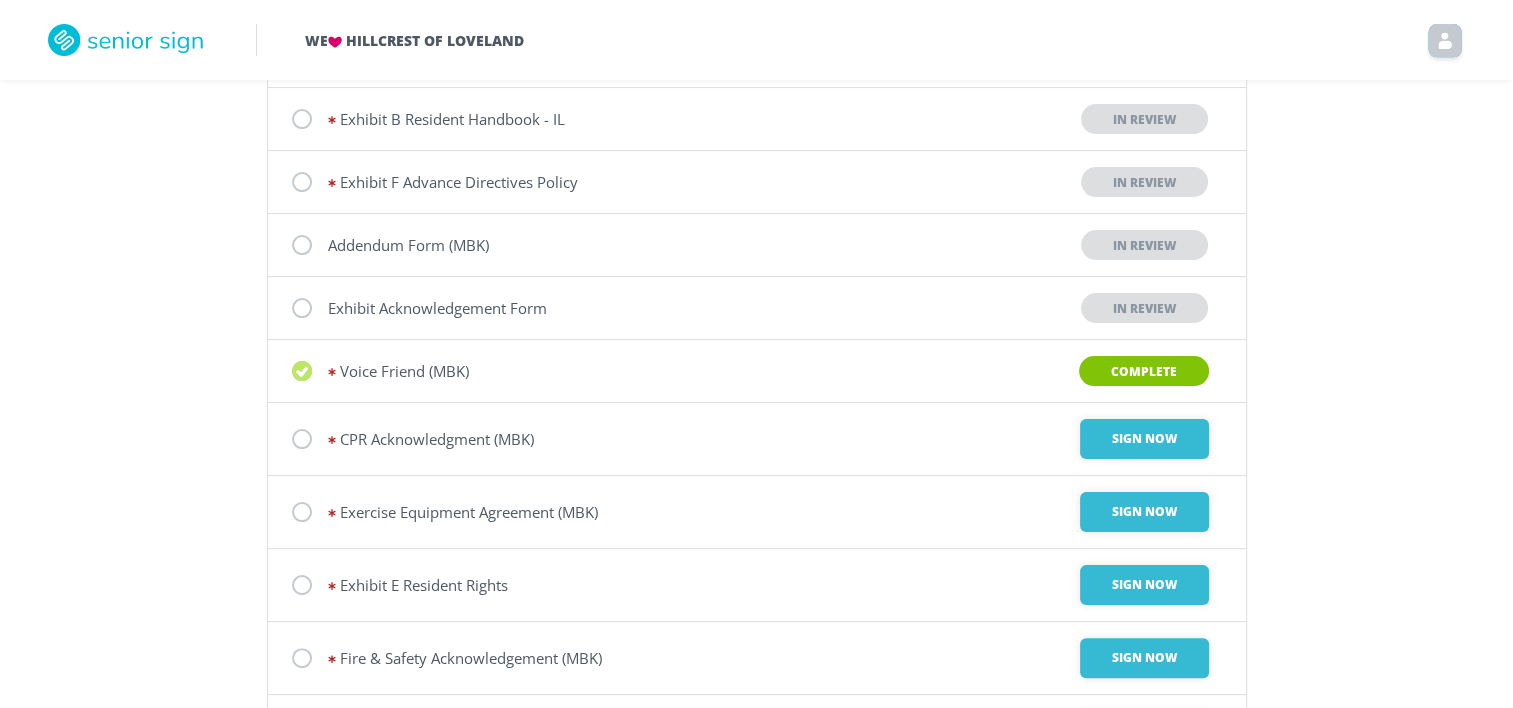 scroll, scrollTop: 400, scrollLeft: 0, axis: vertical 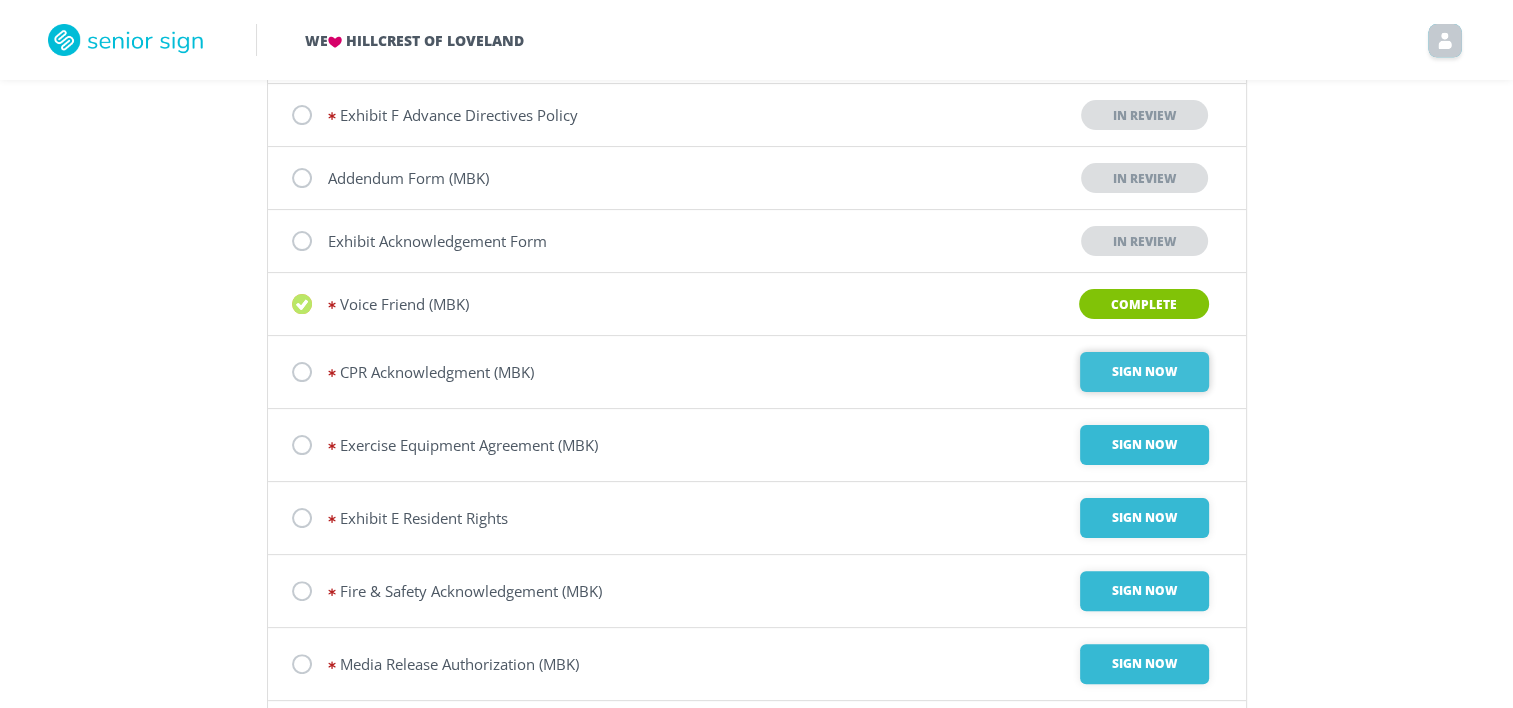 click on "Sign Now" at bounding box center [1144, 372] 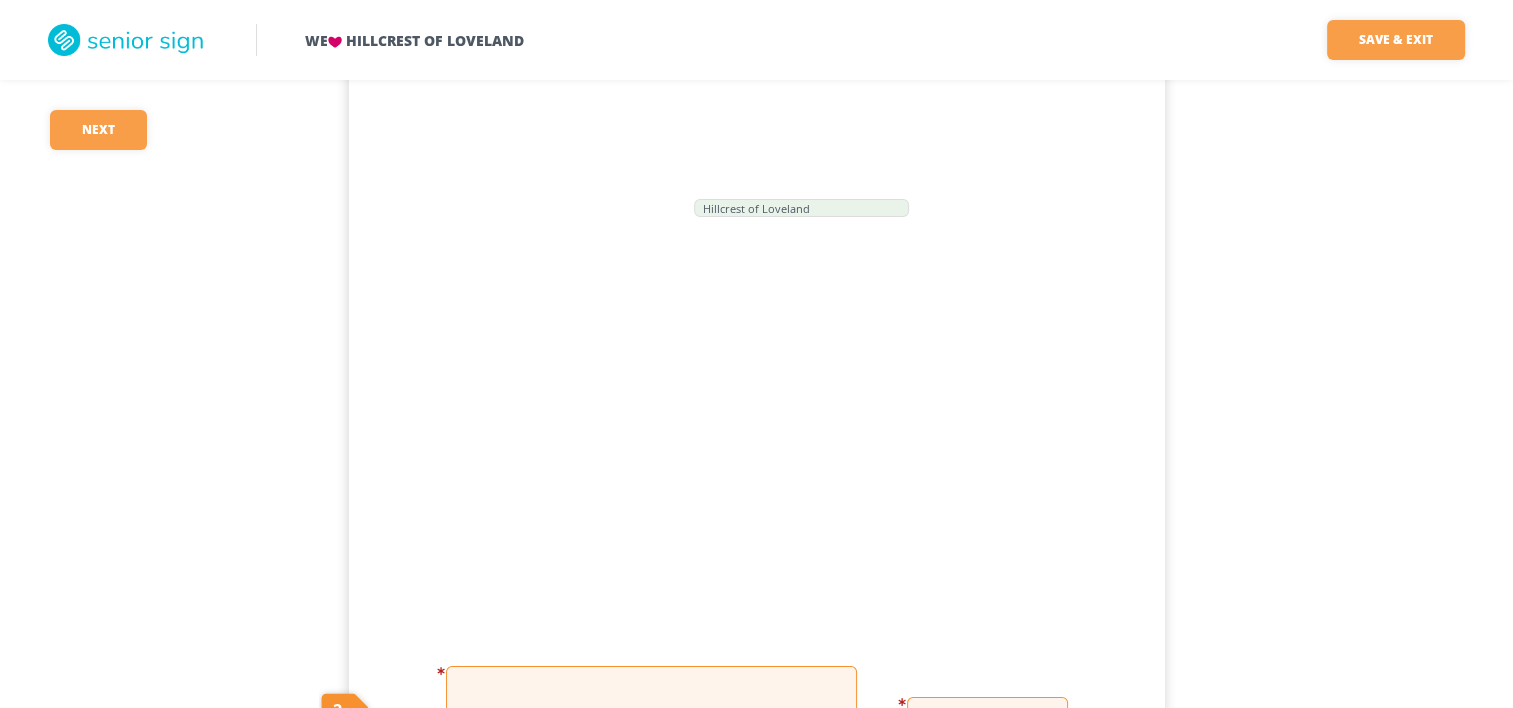 scroll, scrollTop: 300, scrollLeft: 0, axis: vertical 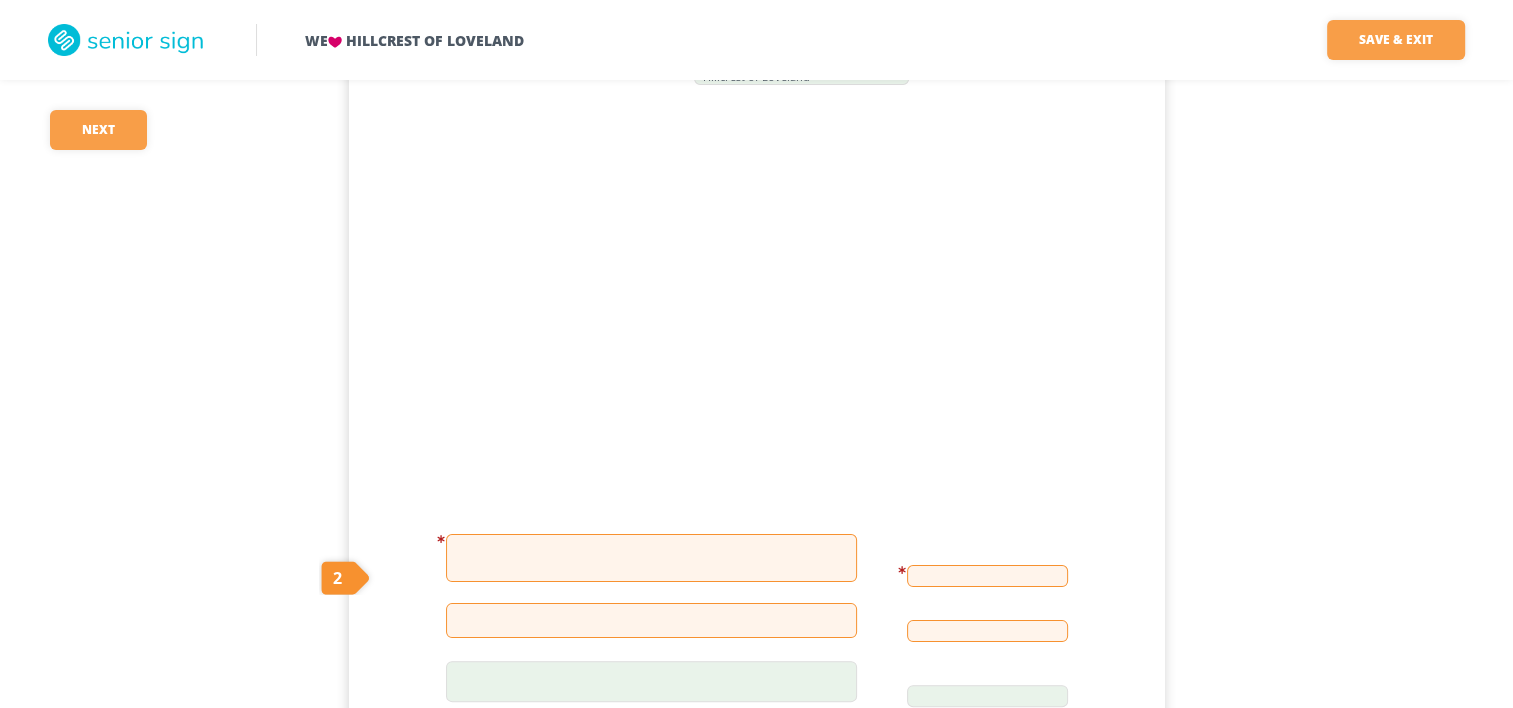 click at bounding box center [651, 558] 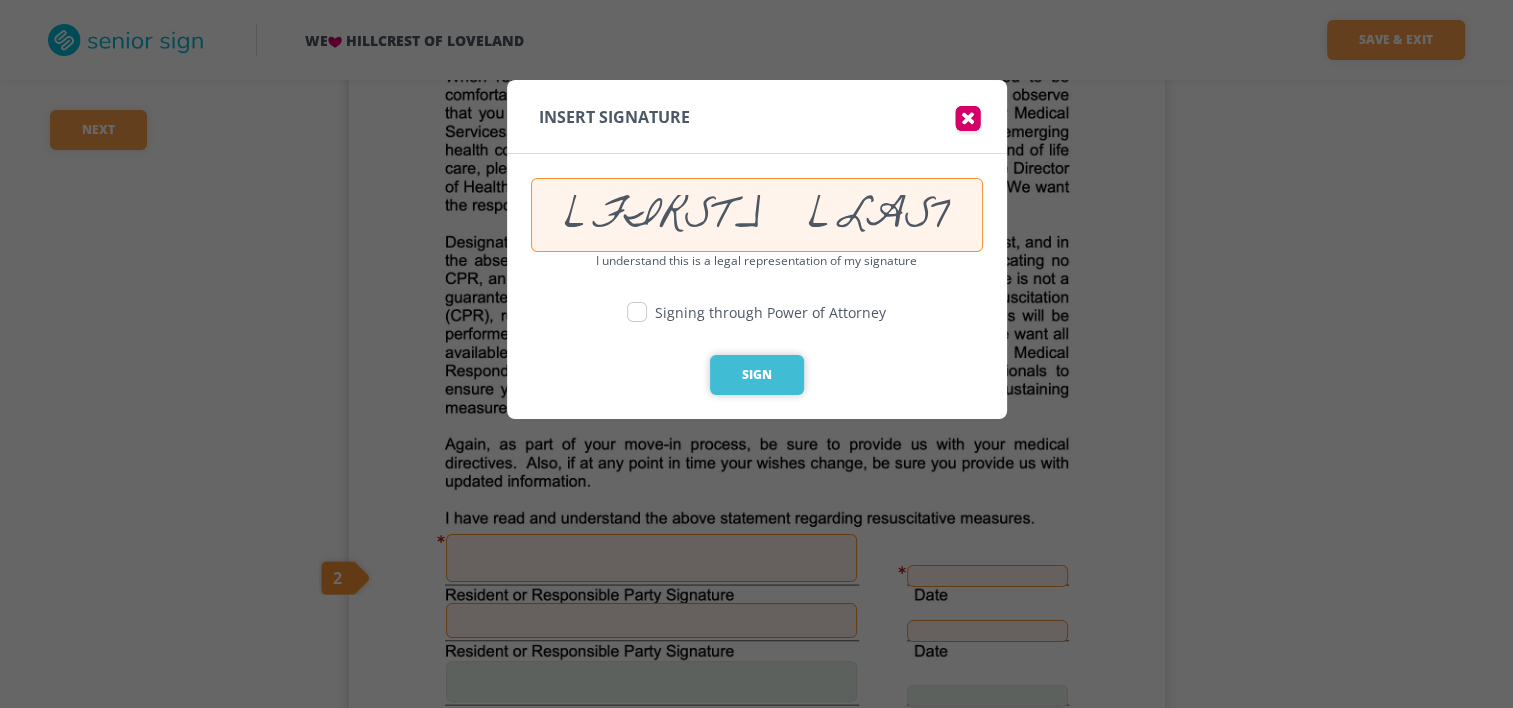 click on "Sign" at bounding box center (757, 375) 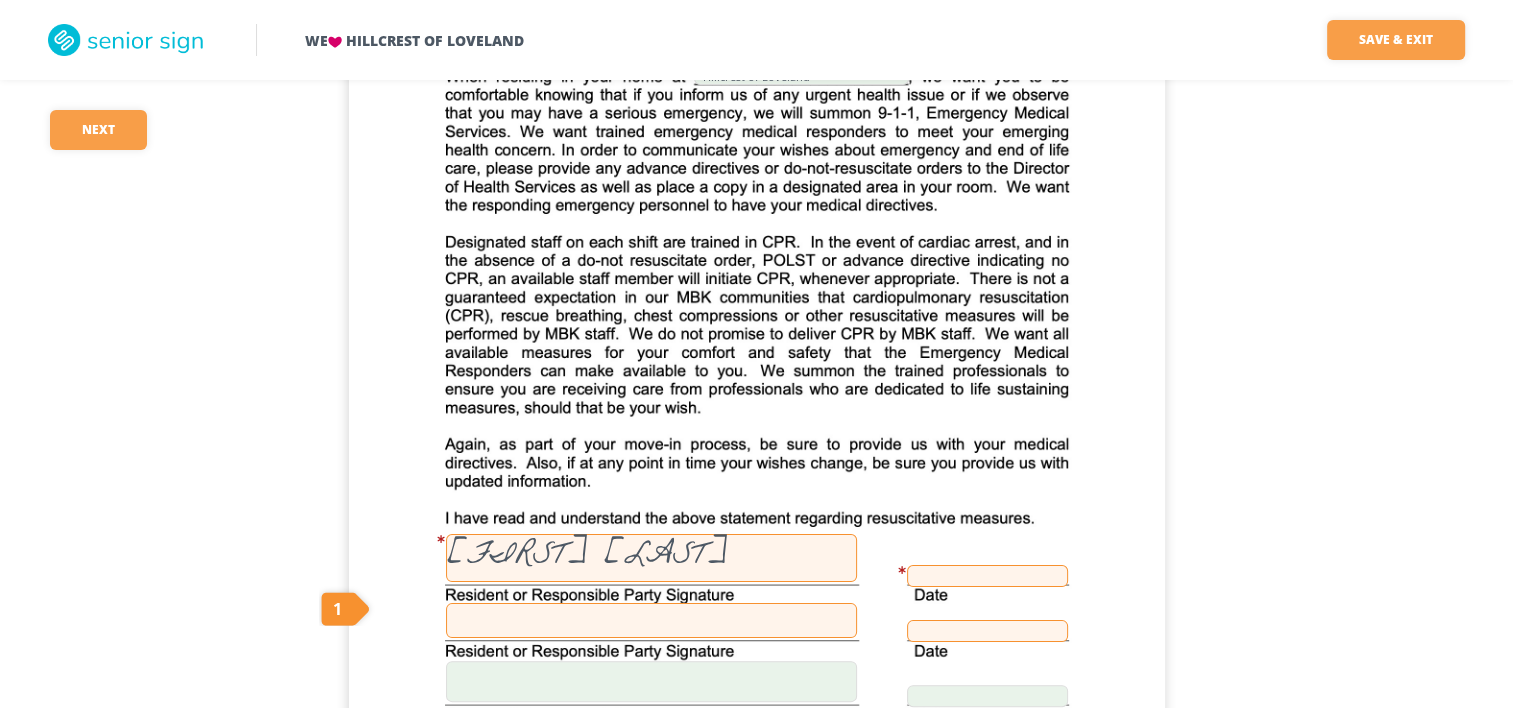 click on "Hillcrest of Loveland [FIRST]  [LAST]" at bounding box center [757, 379] 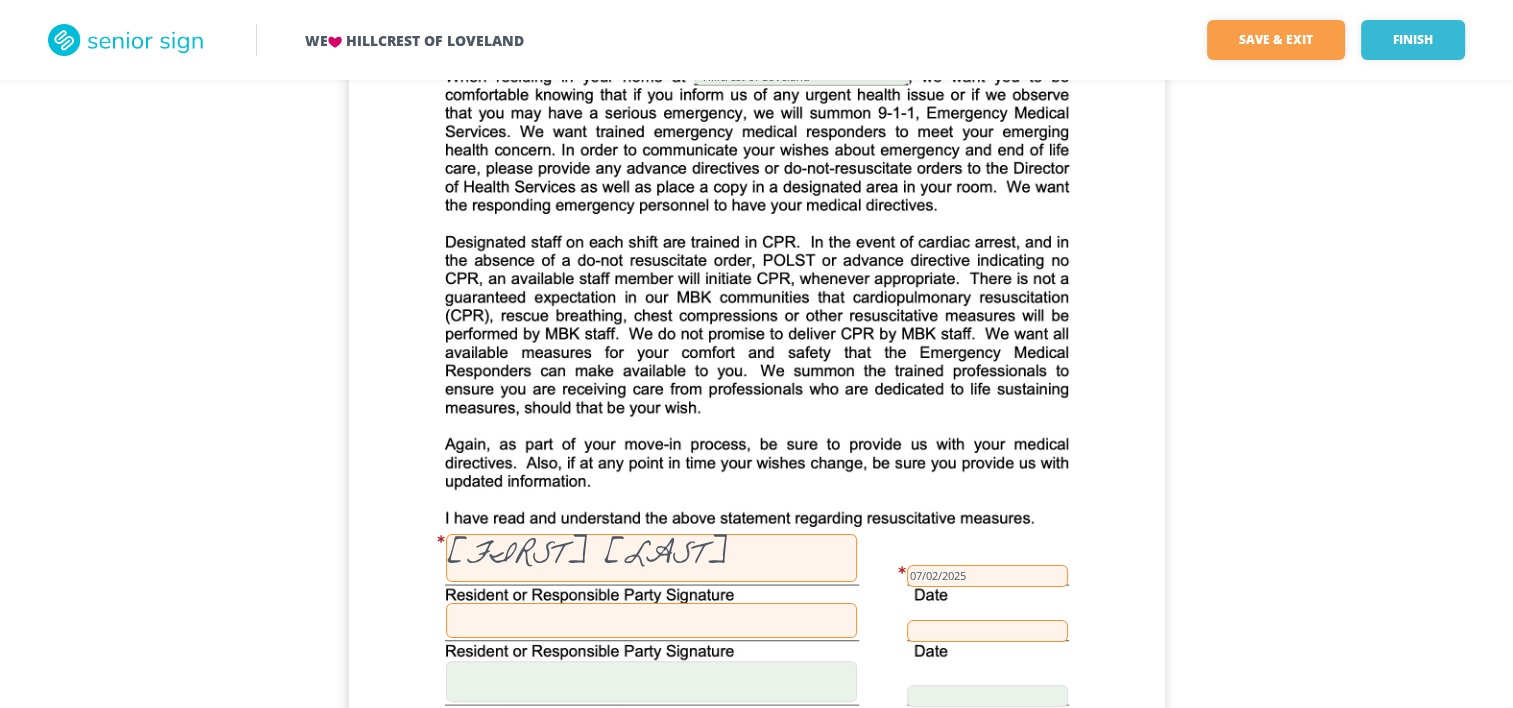 click at bounding box center (651, 620) 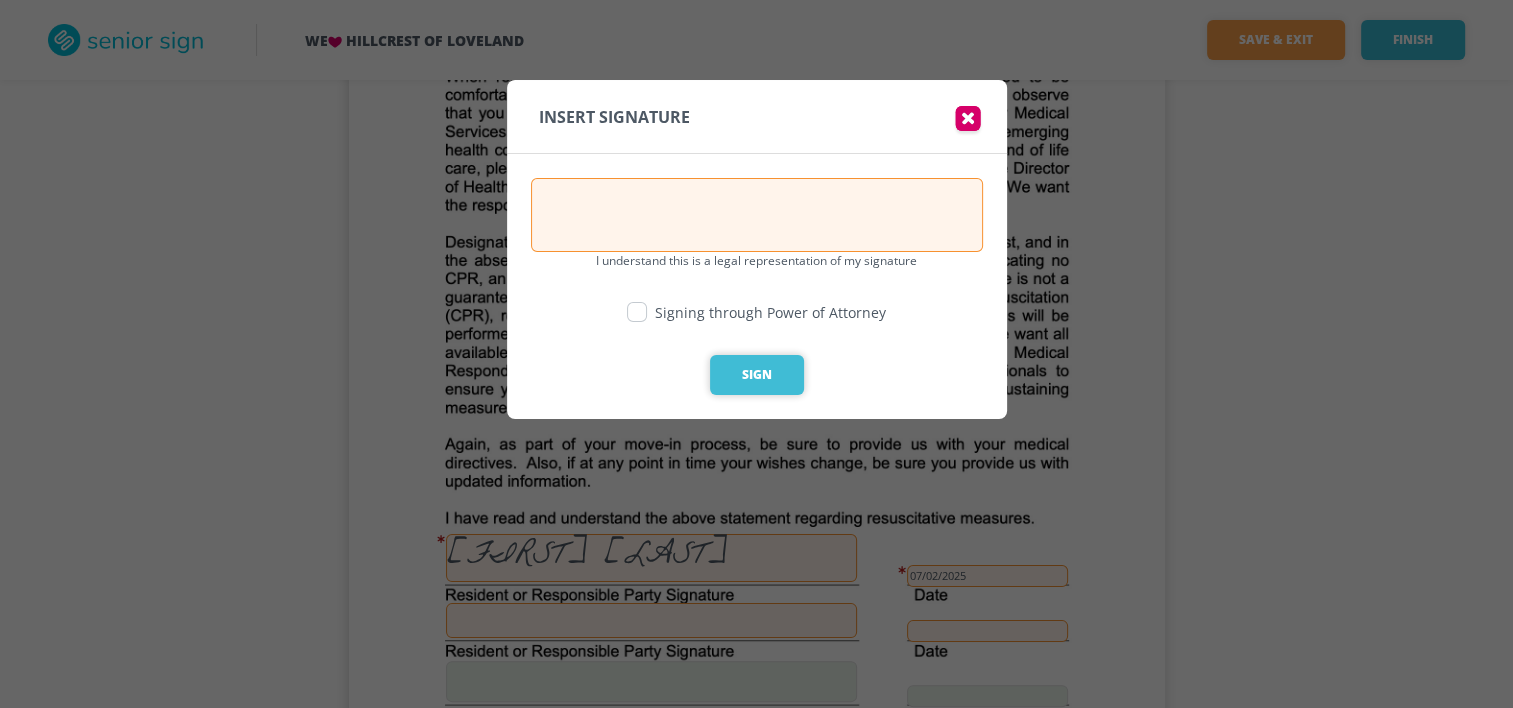 click on "Sign" at bounding box center [757, 375] 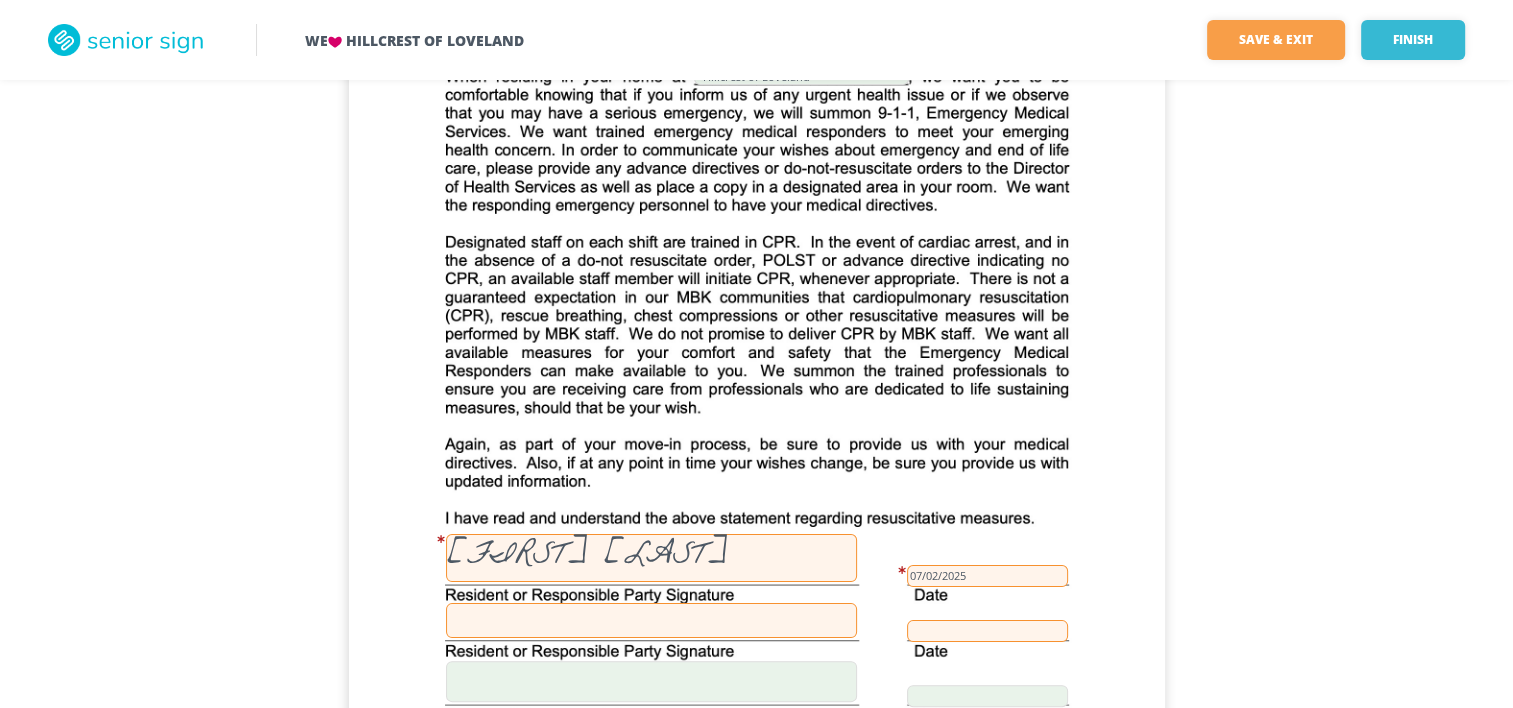 click at bounding box center [651, 620] 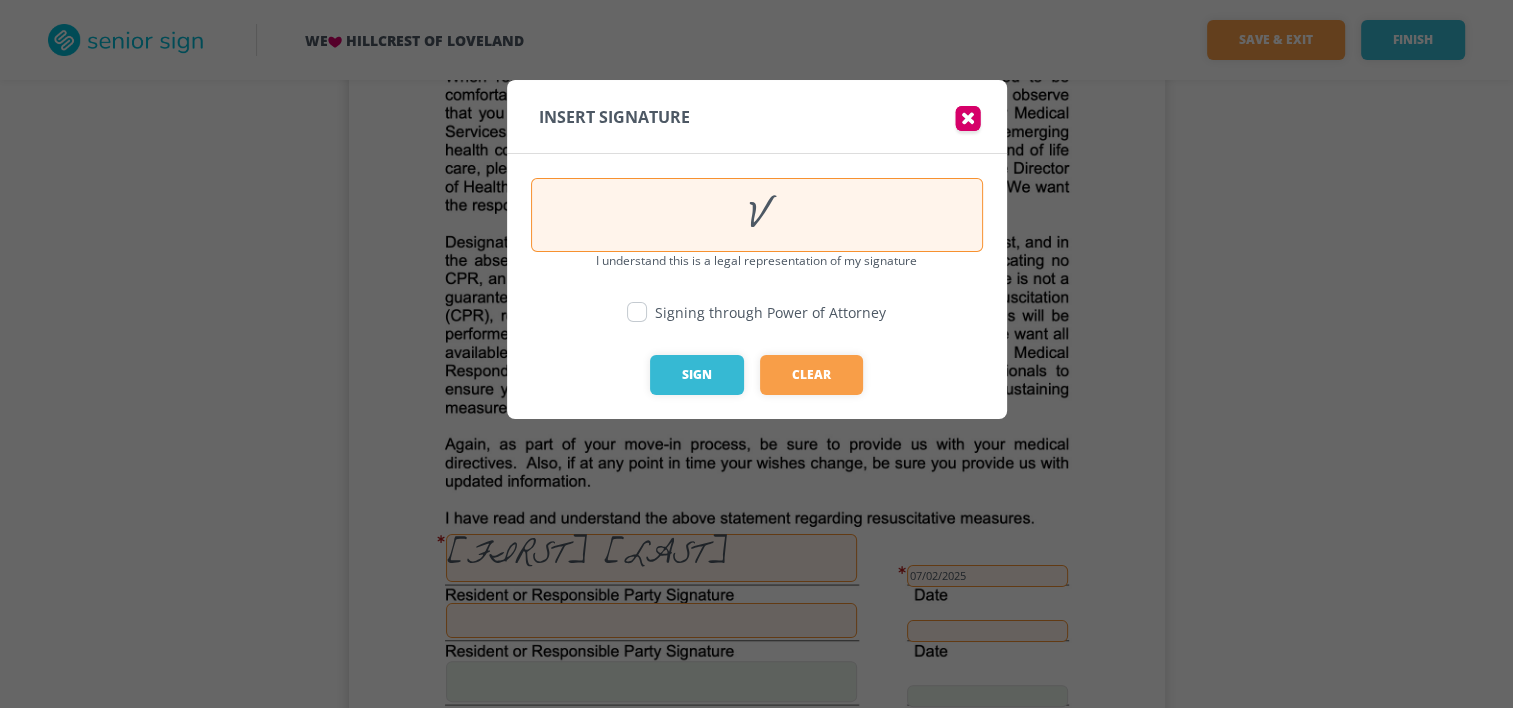 type on "[FIRST] G. [LAST] Jr." 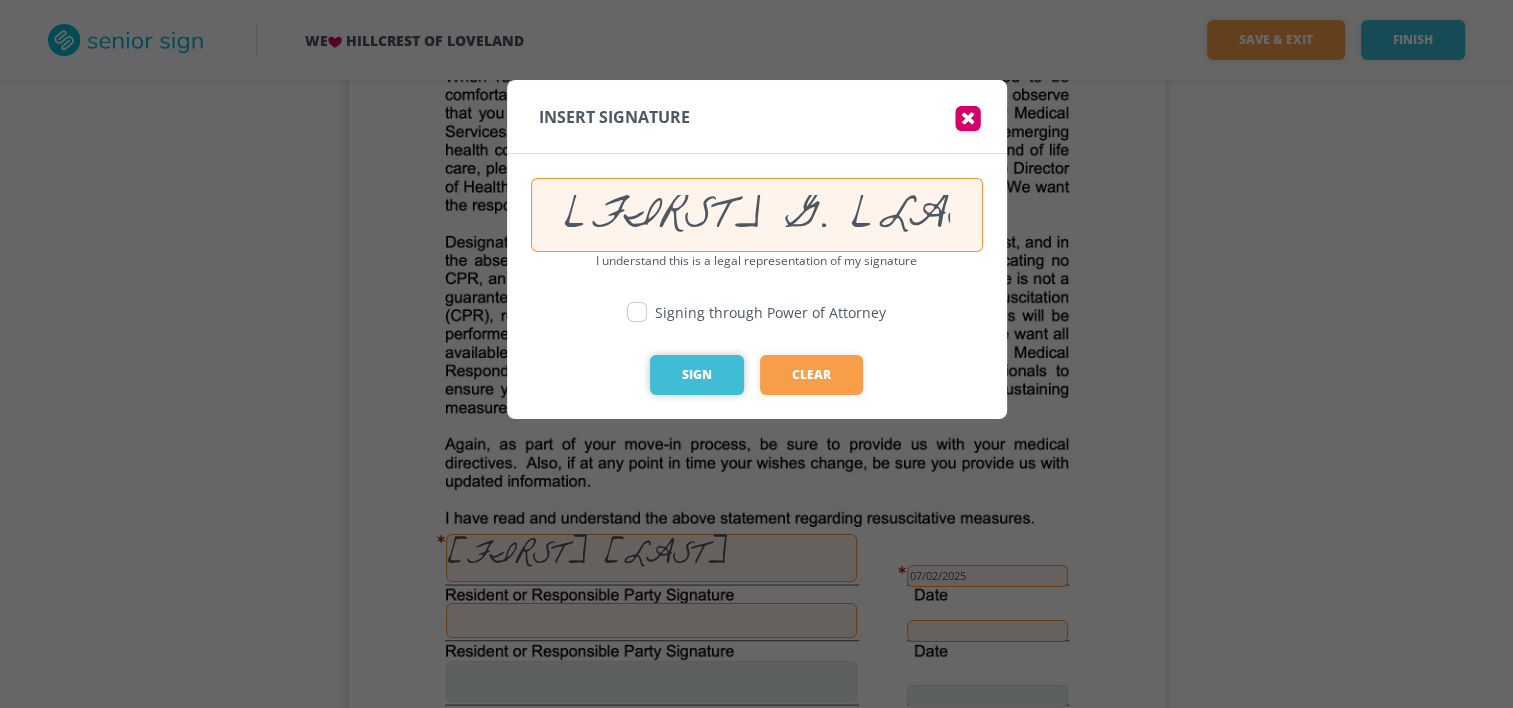 click on "Sign" at bounding box center (697, 375) 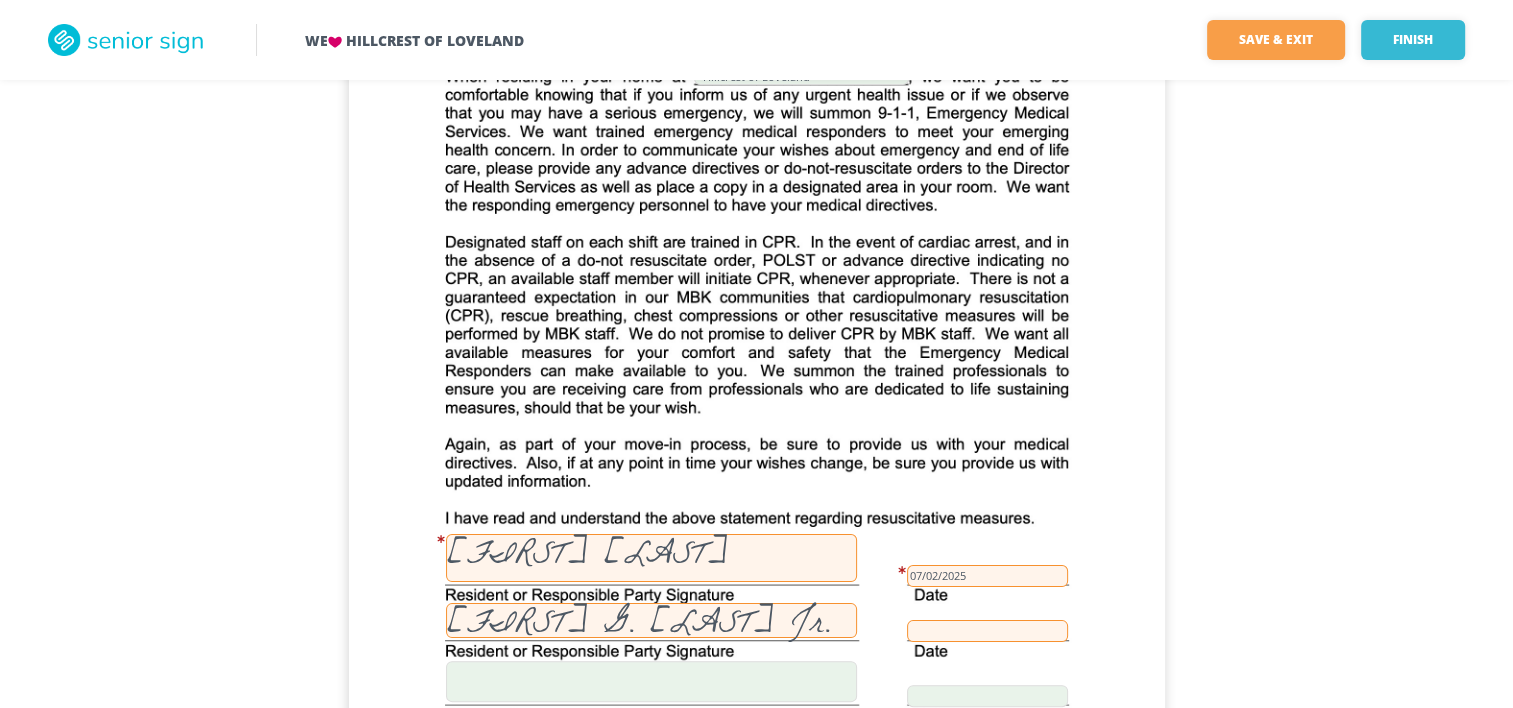 click at bounding box center (987, 631) 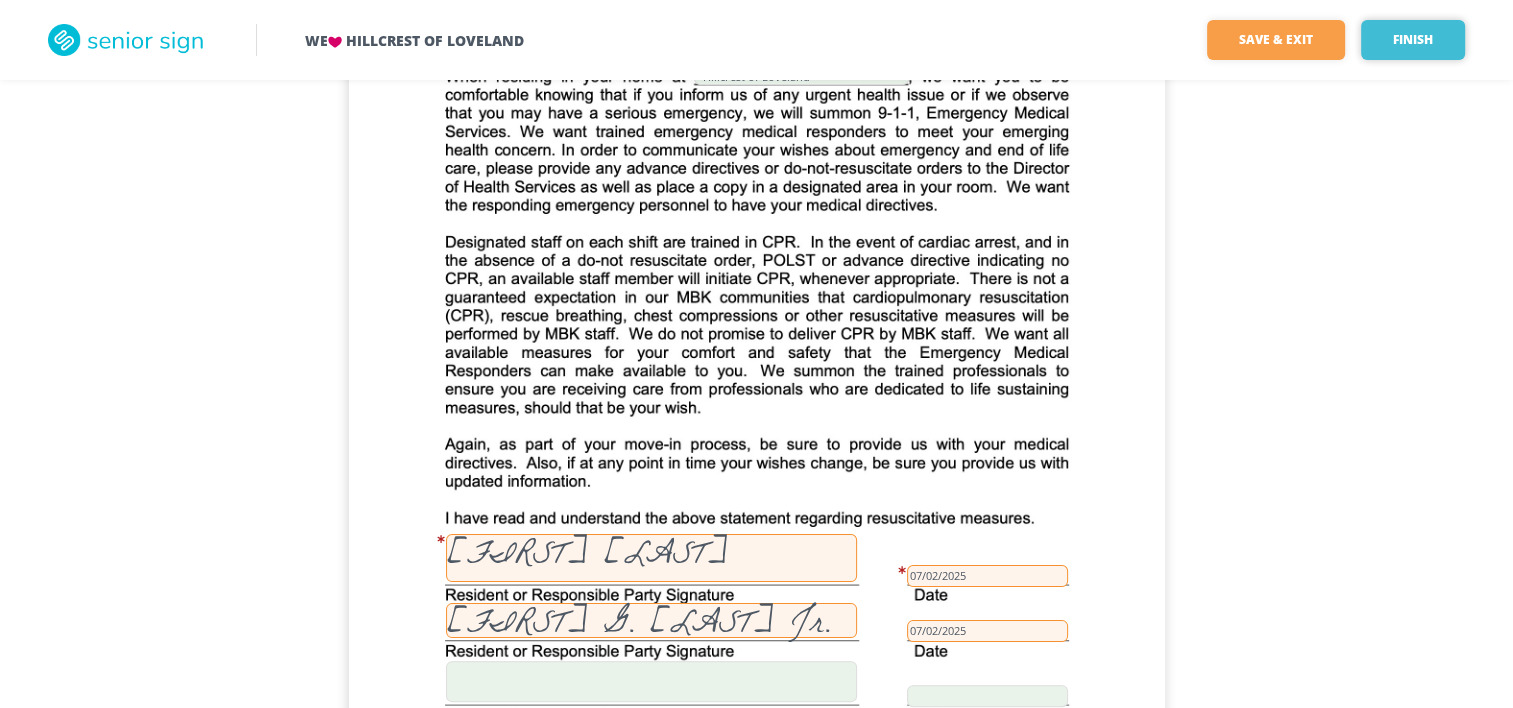 click on "Finish" at bounding box center (1413, 40) 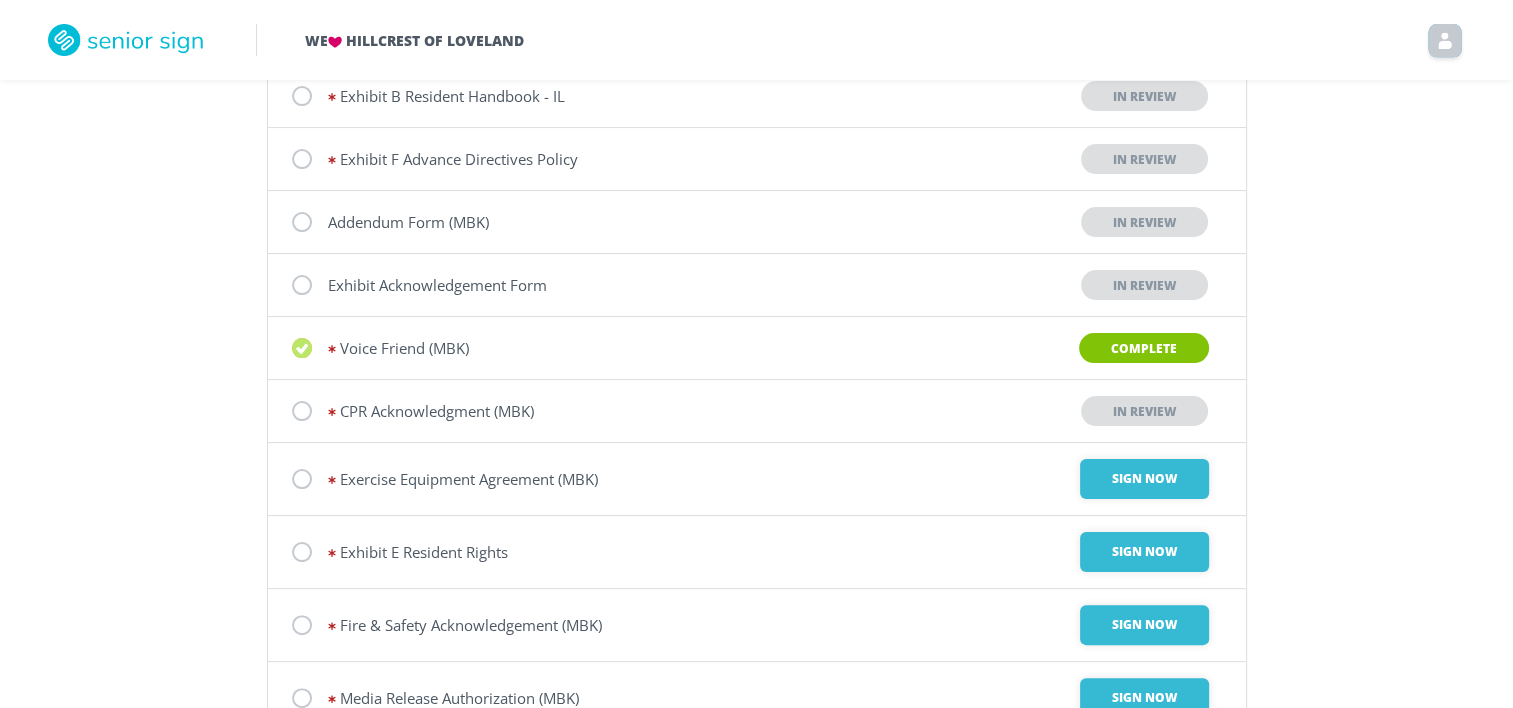 scroll, scrollTop: 400, scrollLeft: 0, axis: vertical 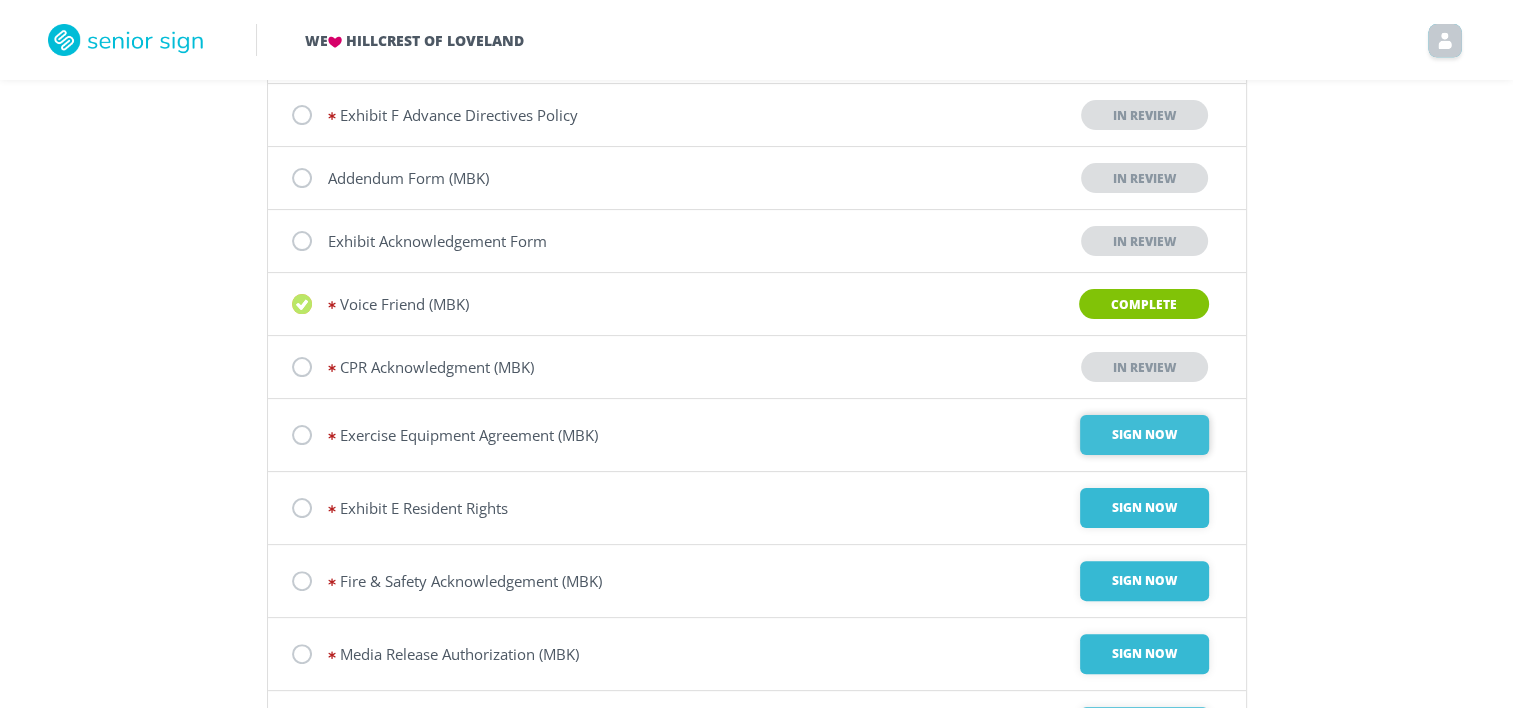 click on "Sign Now" at bounding box center [1144, 435] 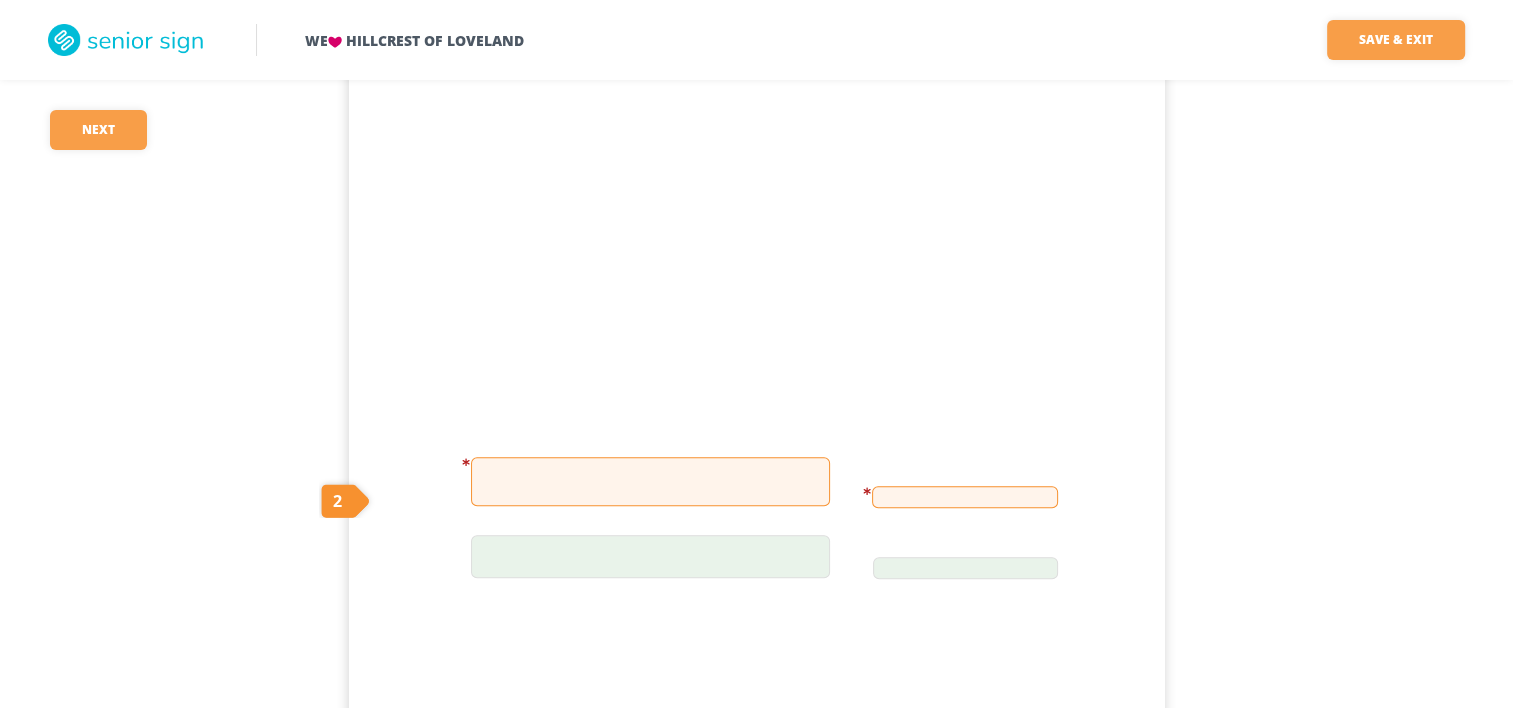 scroll, scrollTop: 1500, scrollLeft: 0, axis: vertical 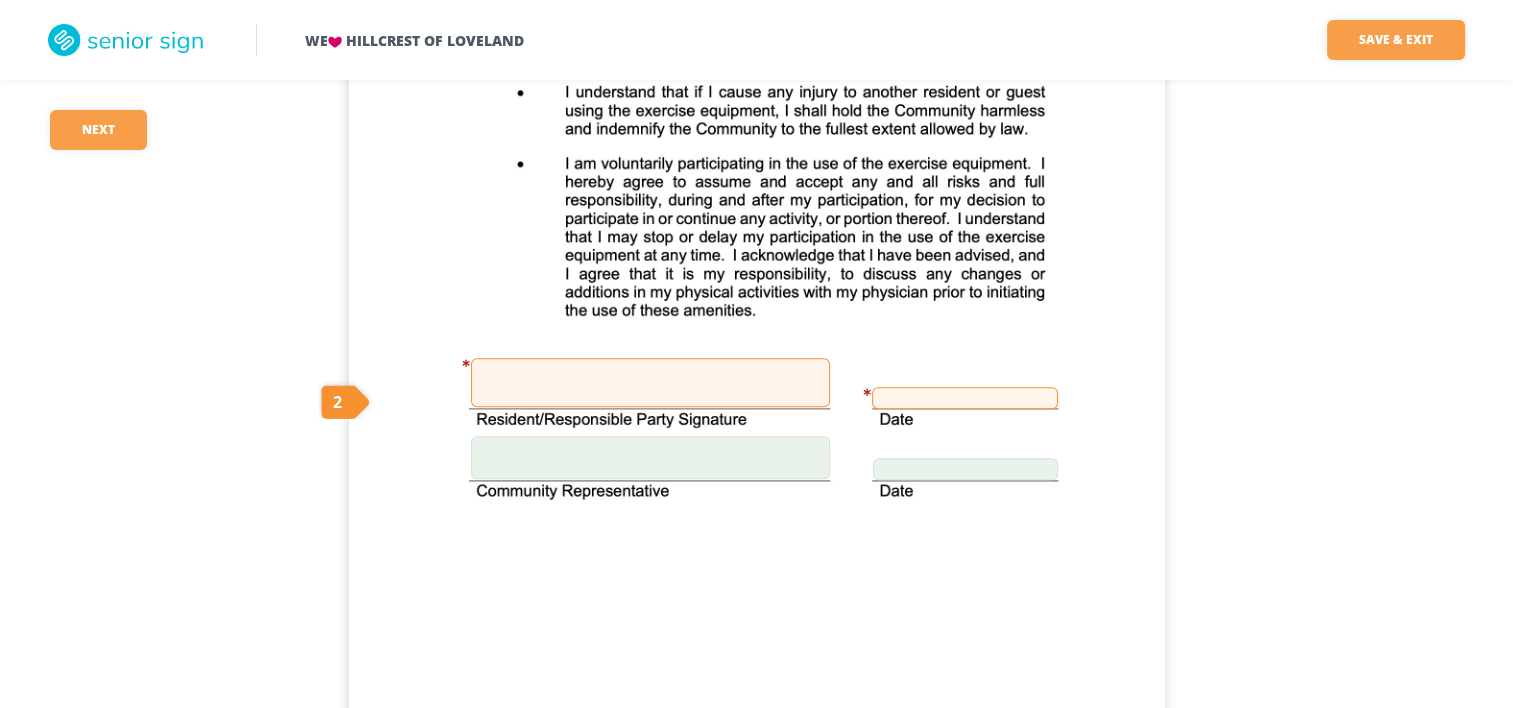 click at bounding box center [650, 382] 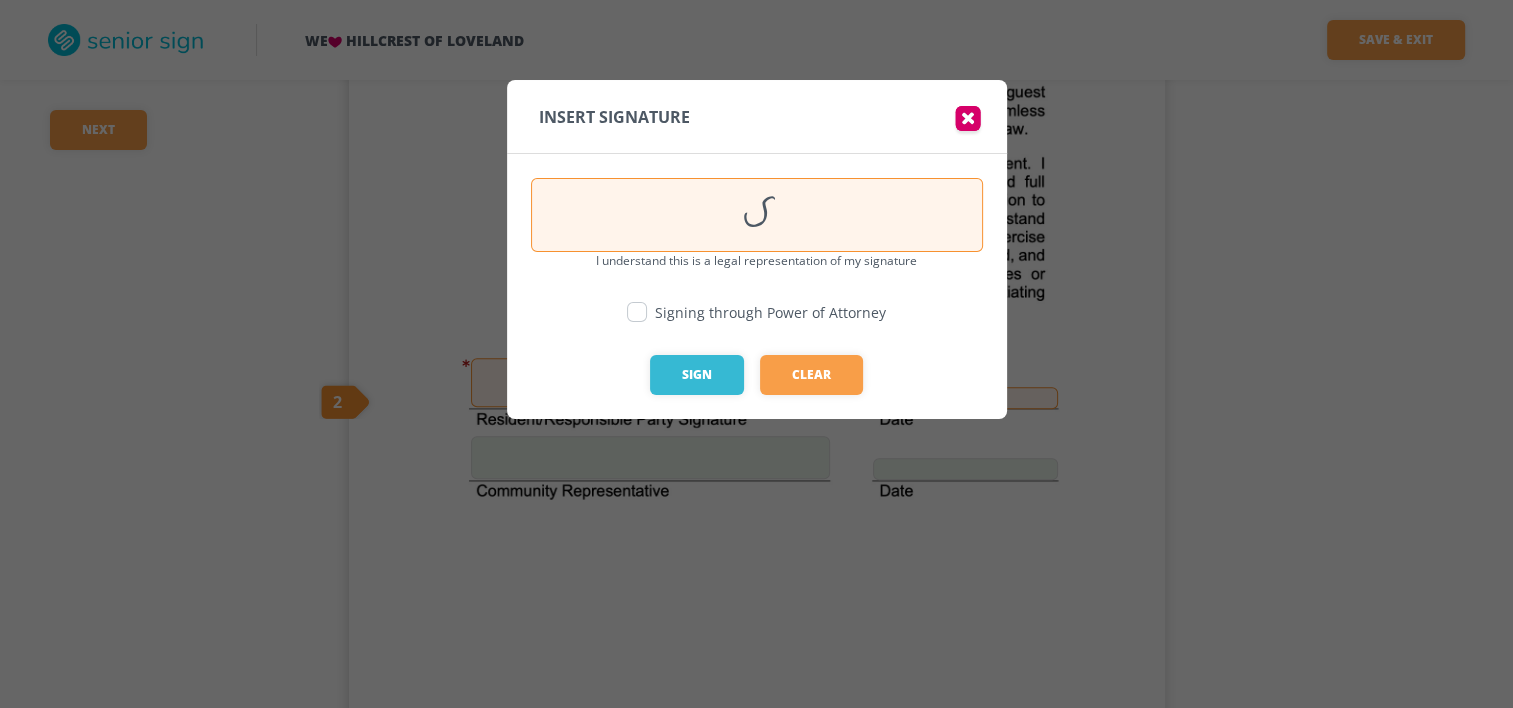 type on "[LAST]" 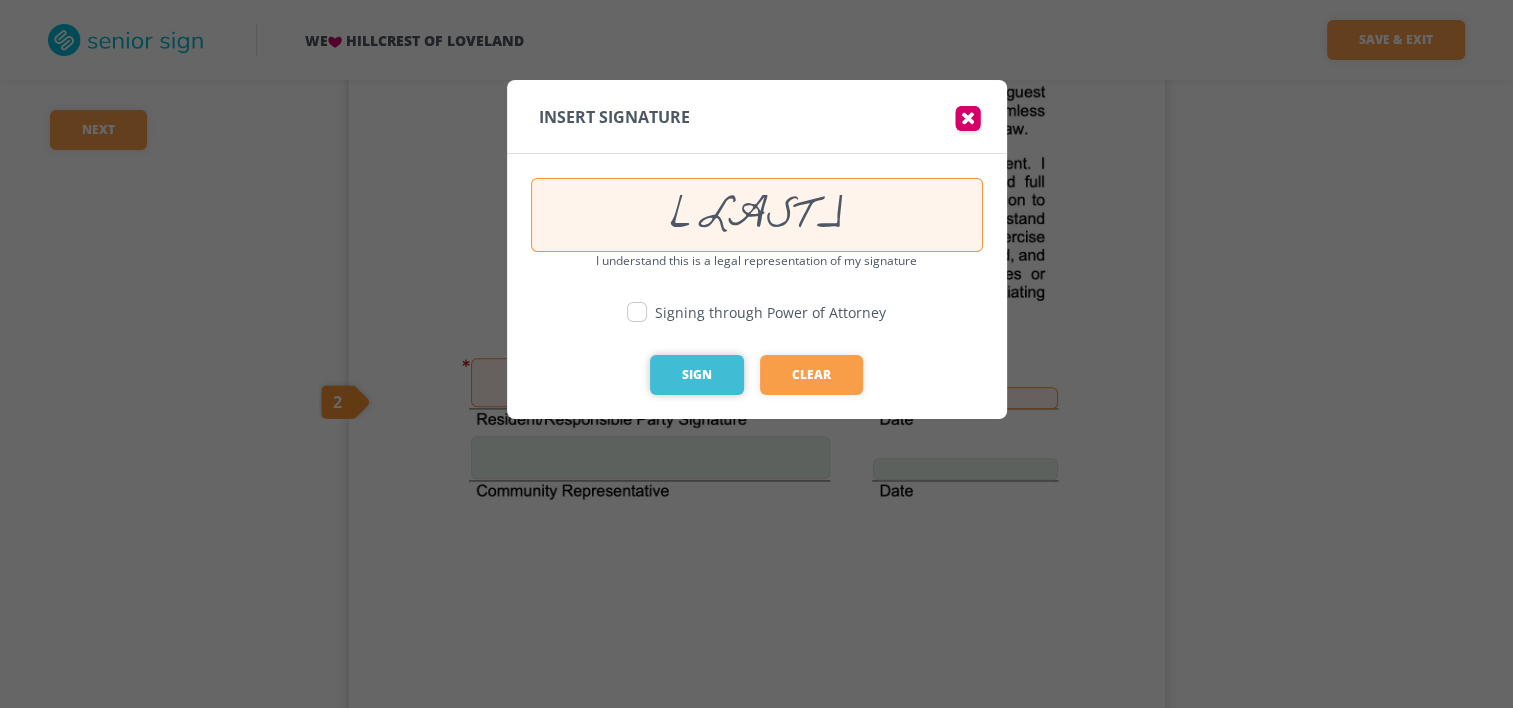 click on "Sign" at bounding box center [697, 375] 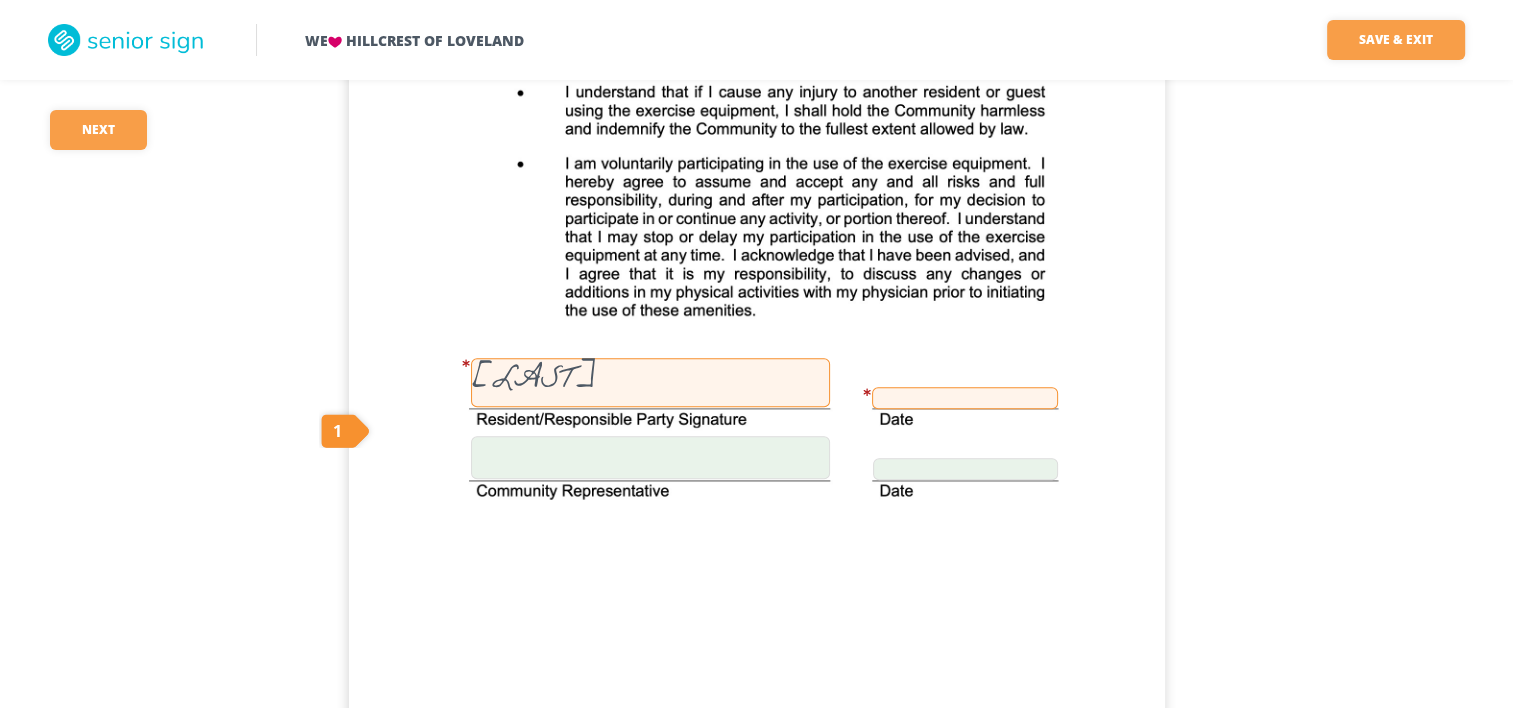 click at bounding box center (965, 398) 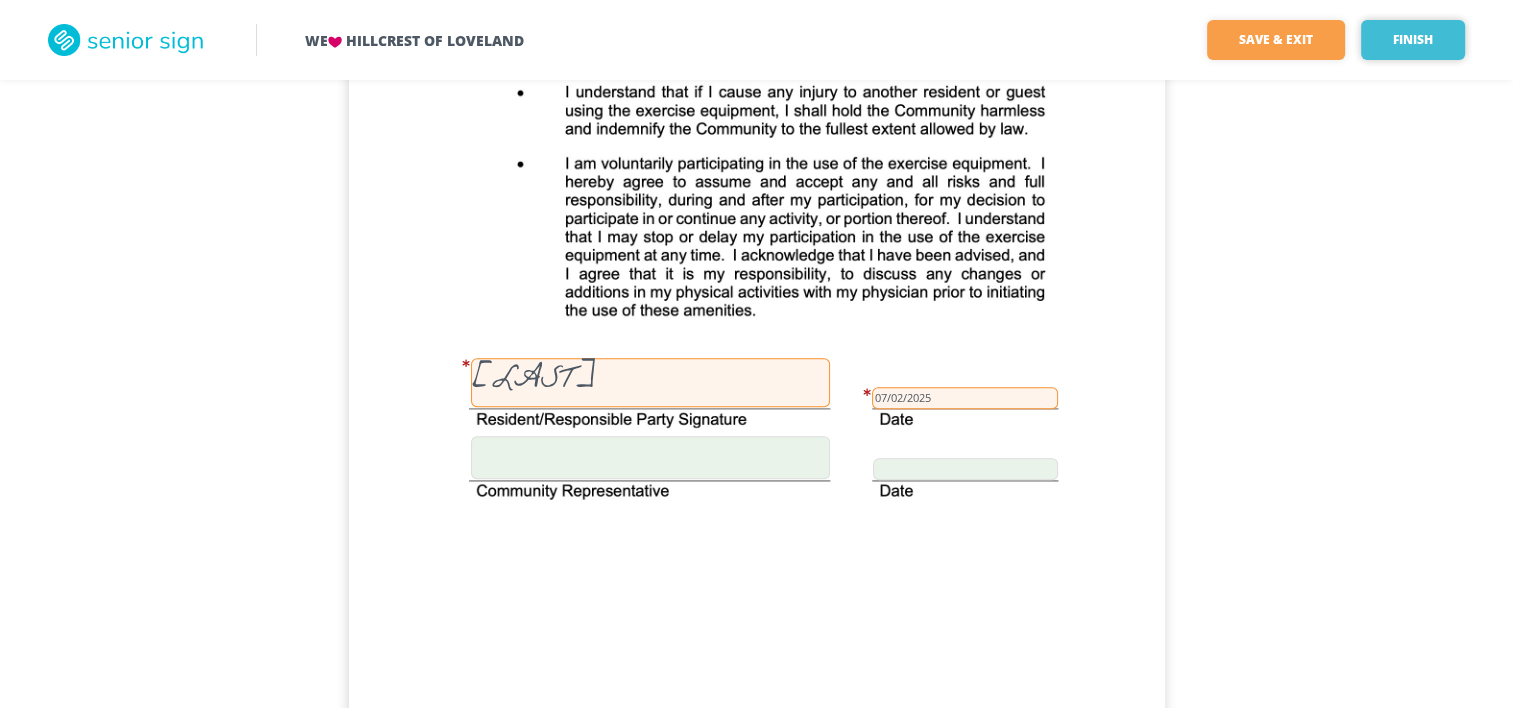 click on "Finish" at bounding box center [1413, 40] 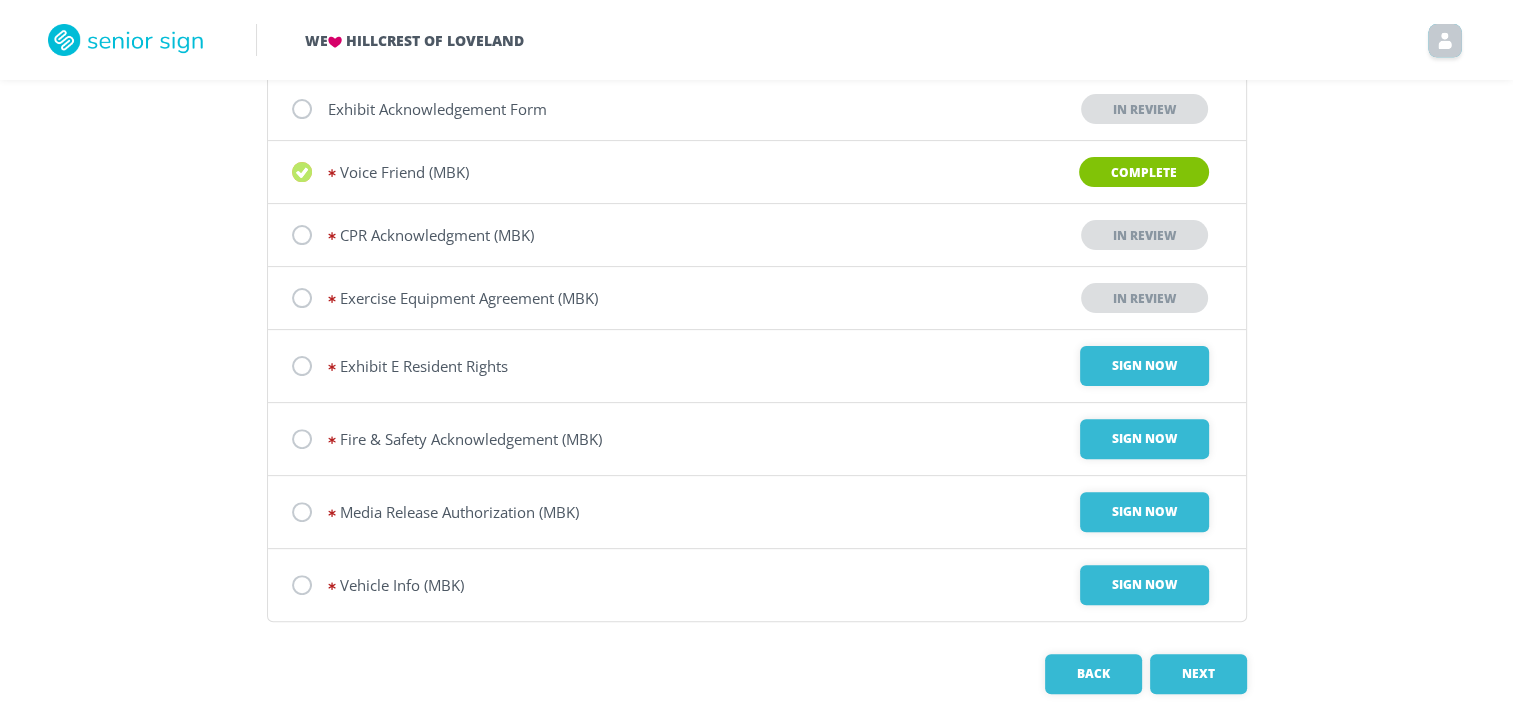 scroll, scrollTop: 563, scrollLeft: 0, axis: vertical 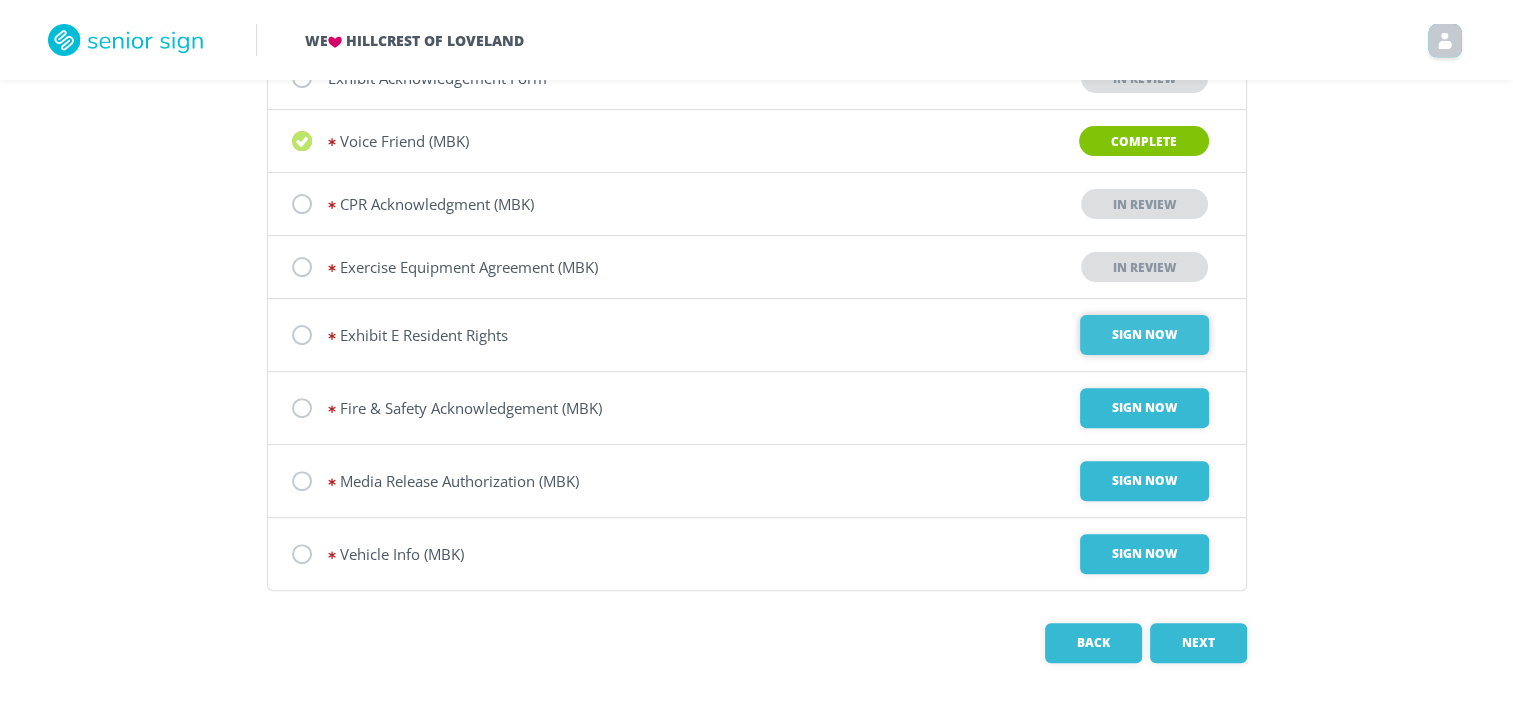 click on "Sign Now" at bounding box center [1144, 335] 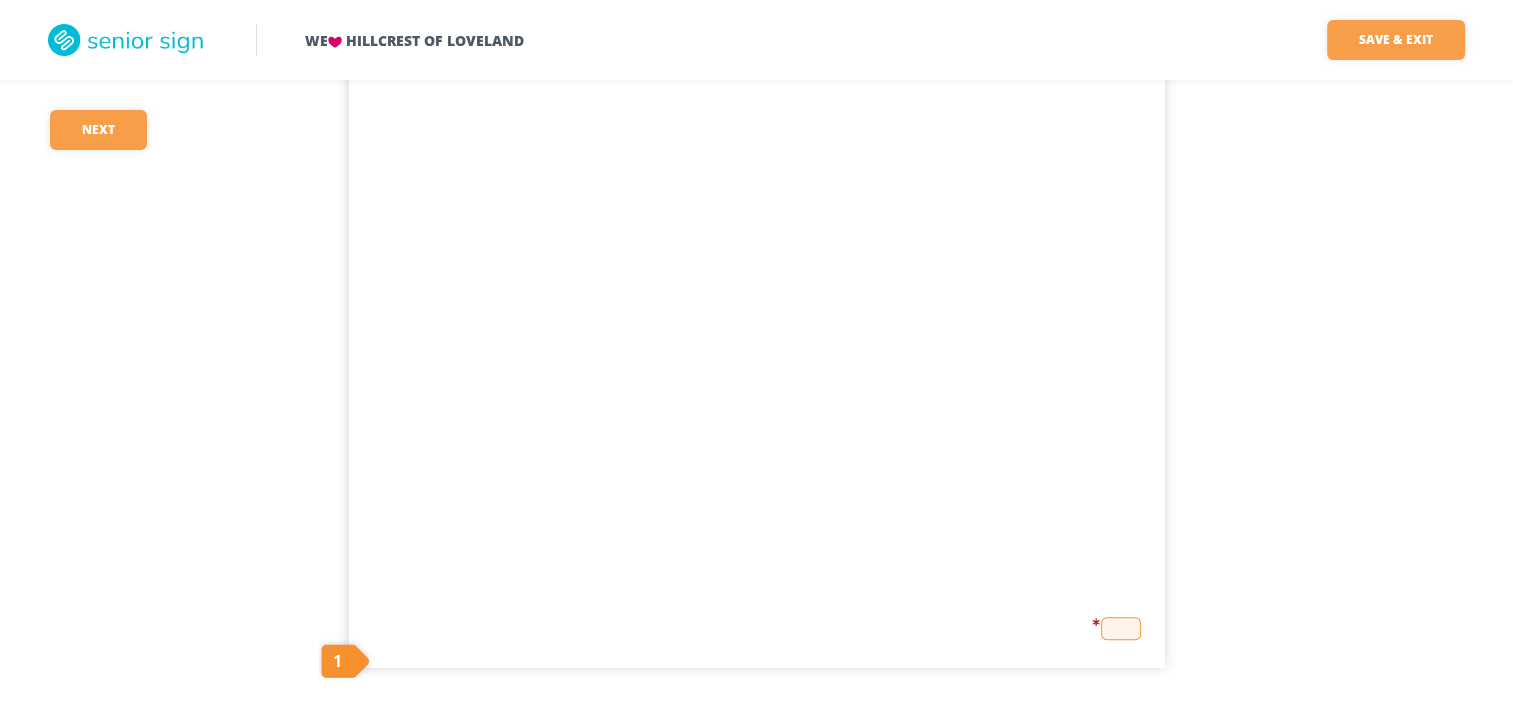 scroll, scrollTop: 1619, scrollLeft: 0, axis: vertical 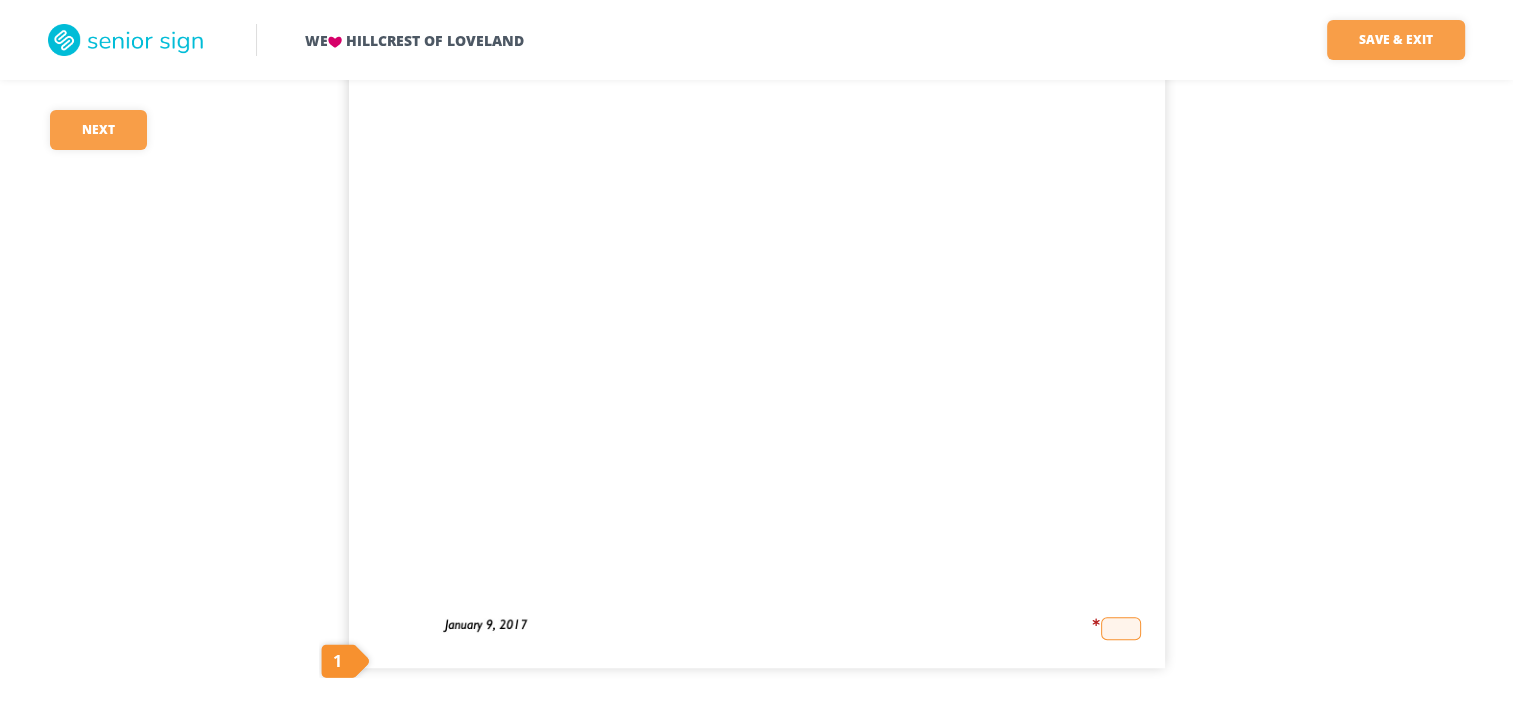 click at bounding box center [1121, 628] 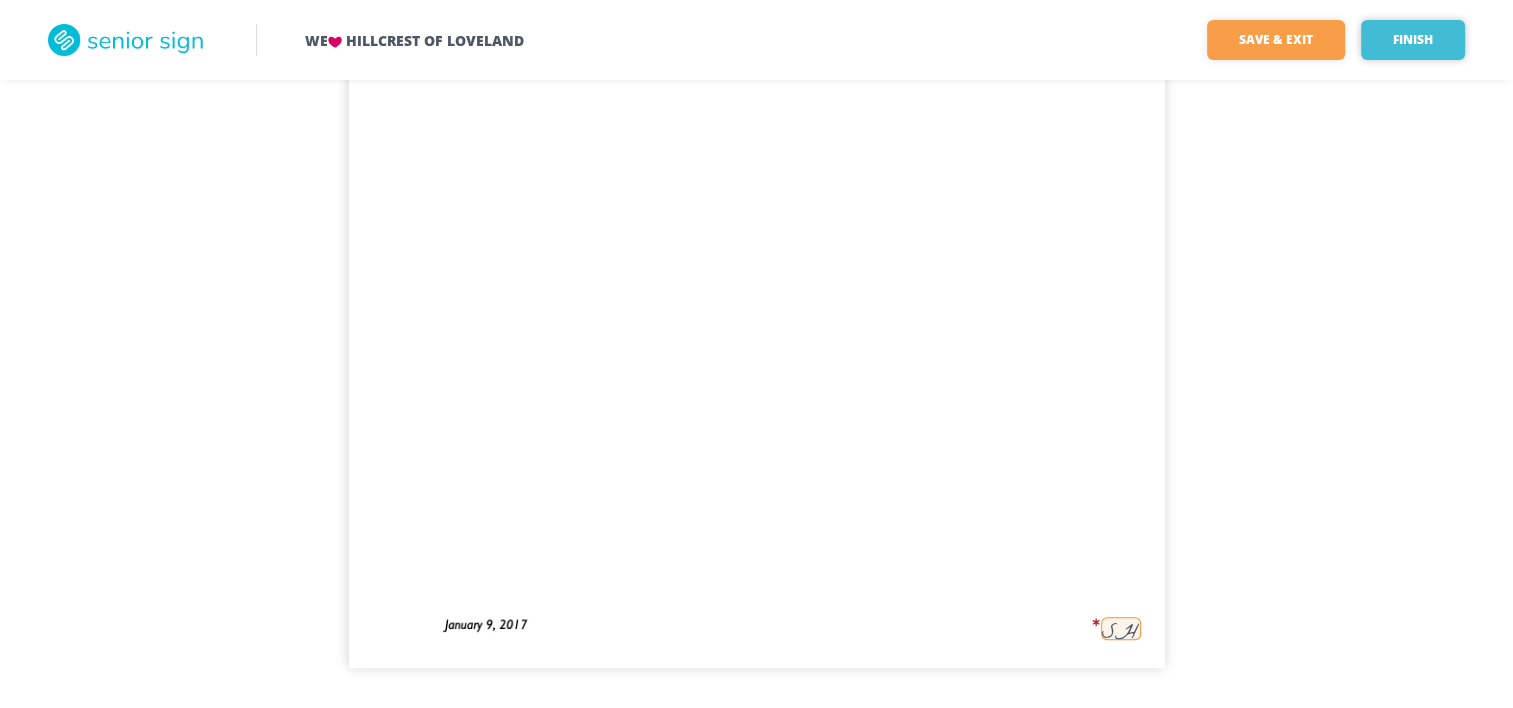 click on "Finish" at bounding box center [1413, 40] 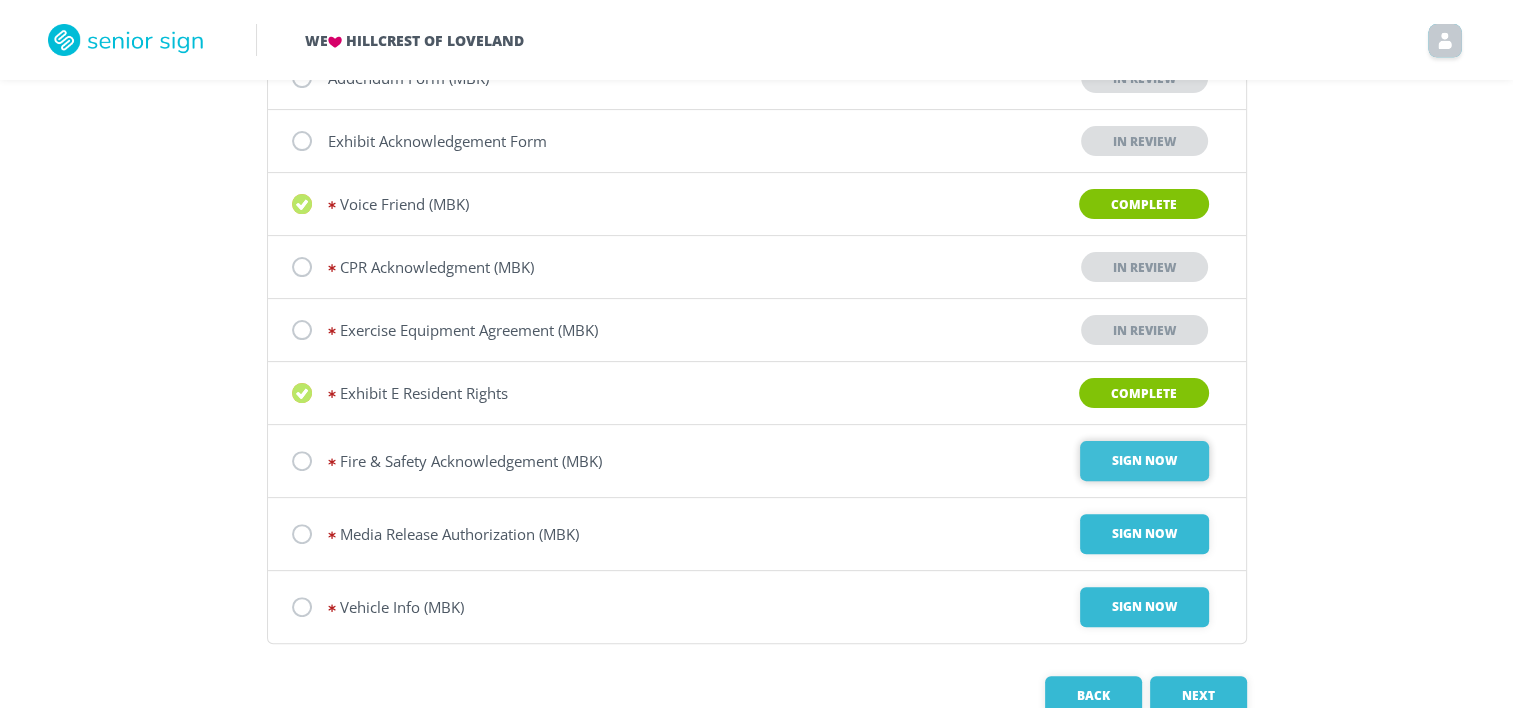 scroll, scrollTop: 552, scrollLeft: 0, axis: vertical 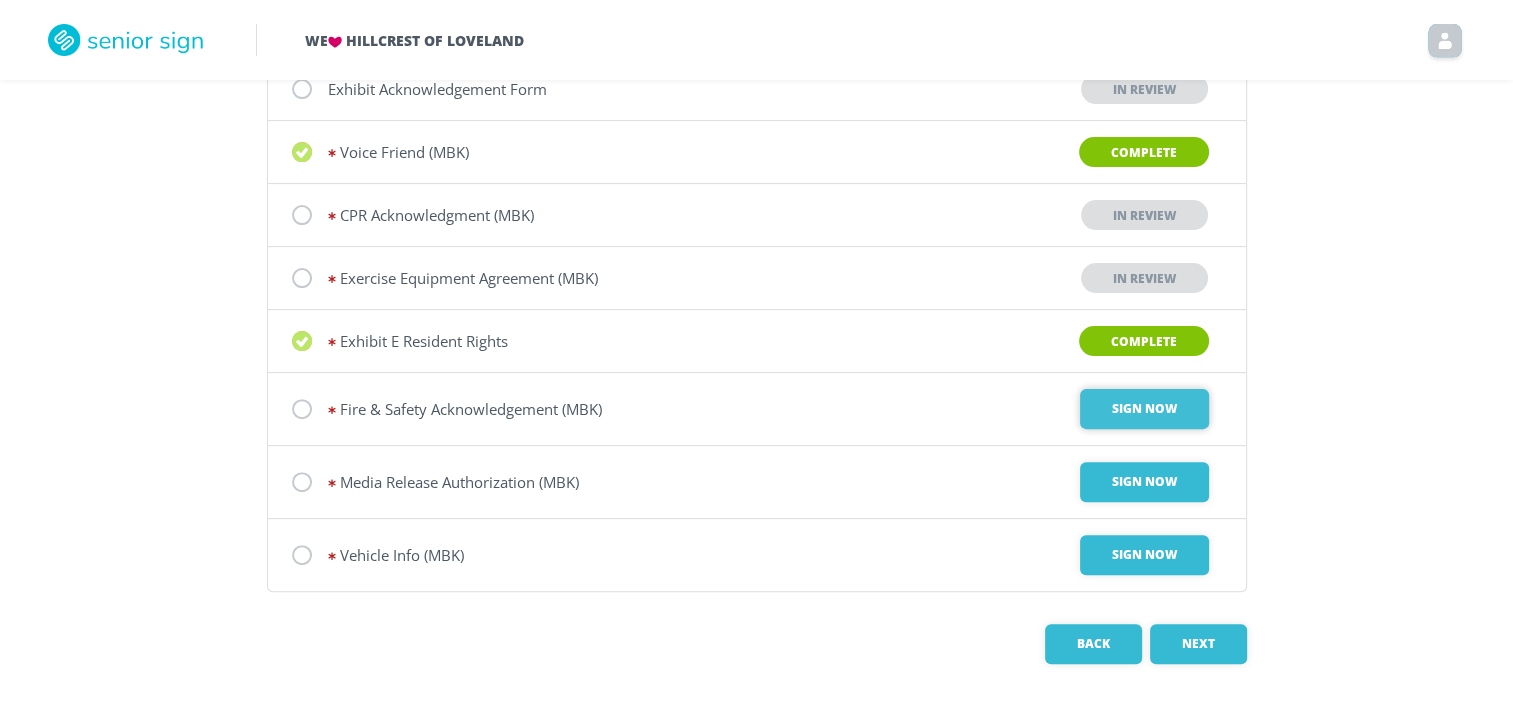 click on "Sign Now" at bounding box center [1144, 409] 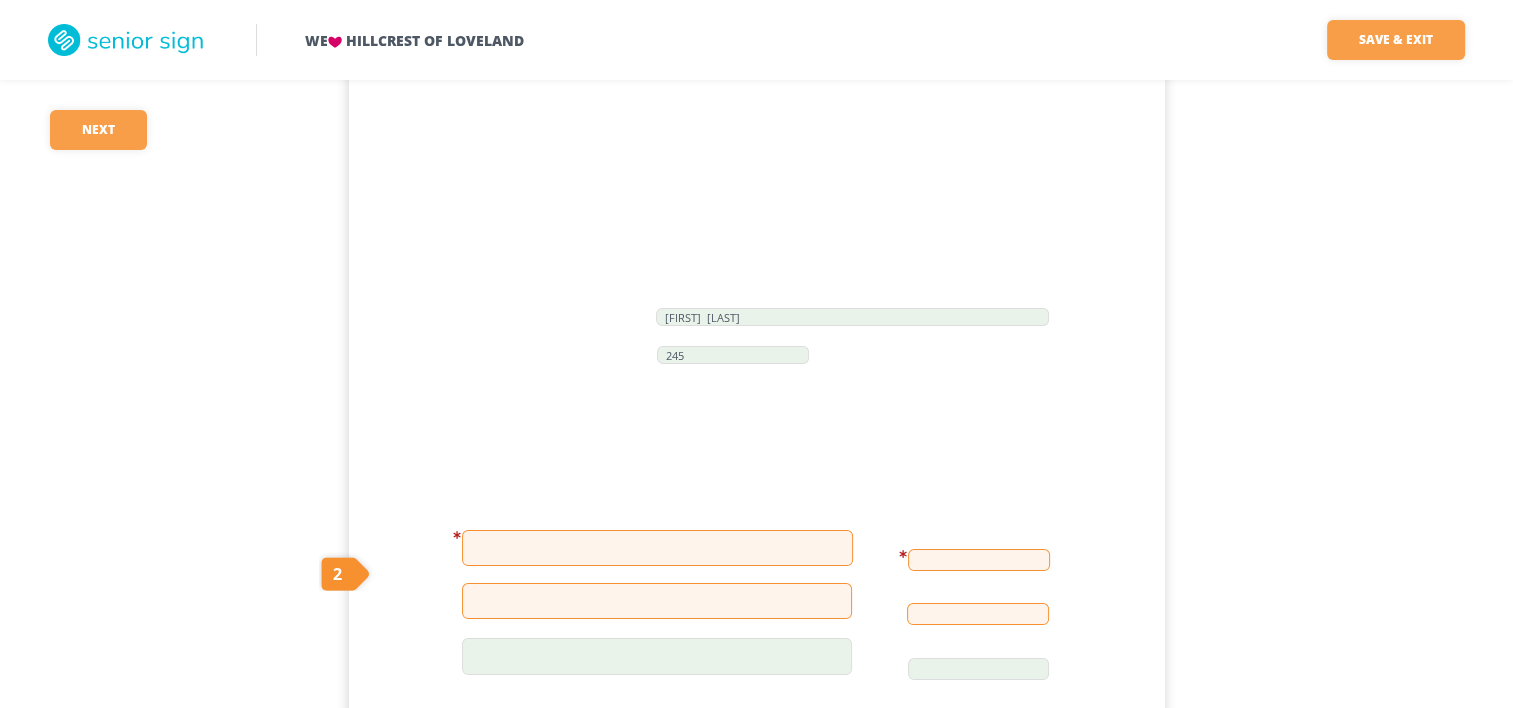 scroll, scrollTop: 100, scrollLeft: 0, axis: vertical 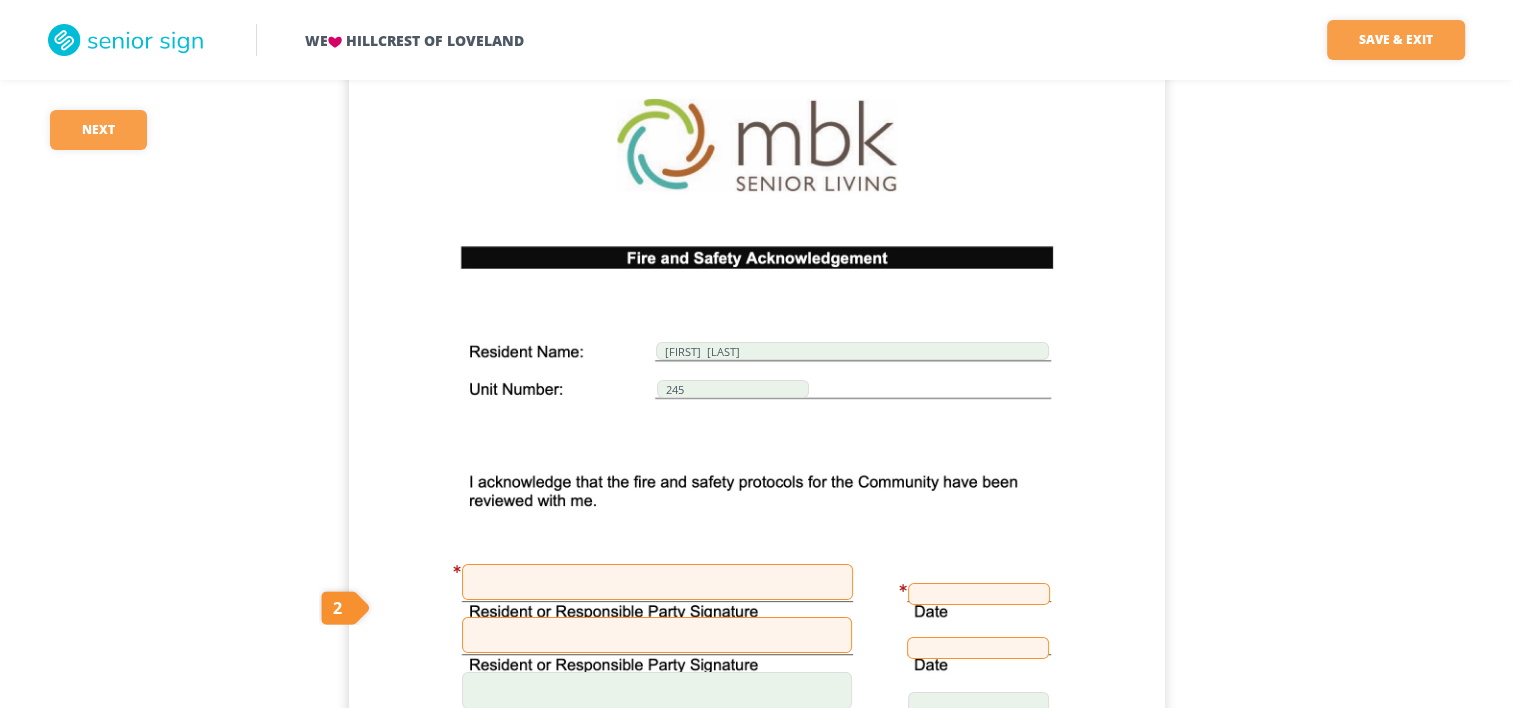 click at bounding box center (657, 582) 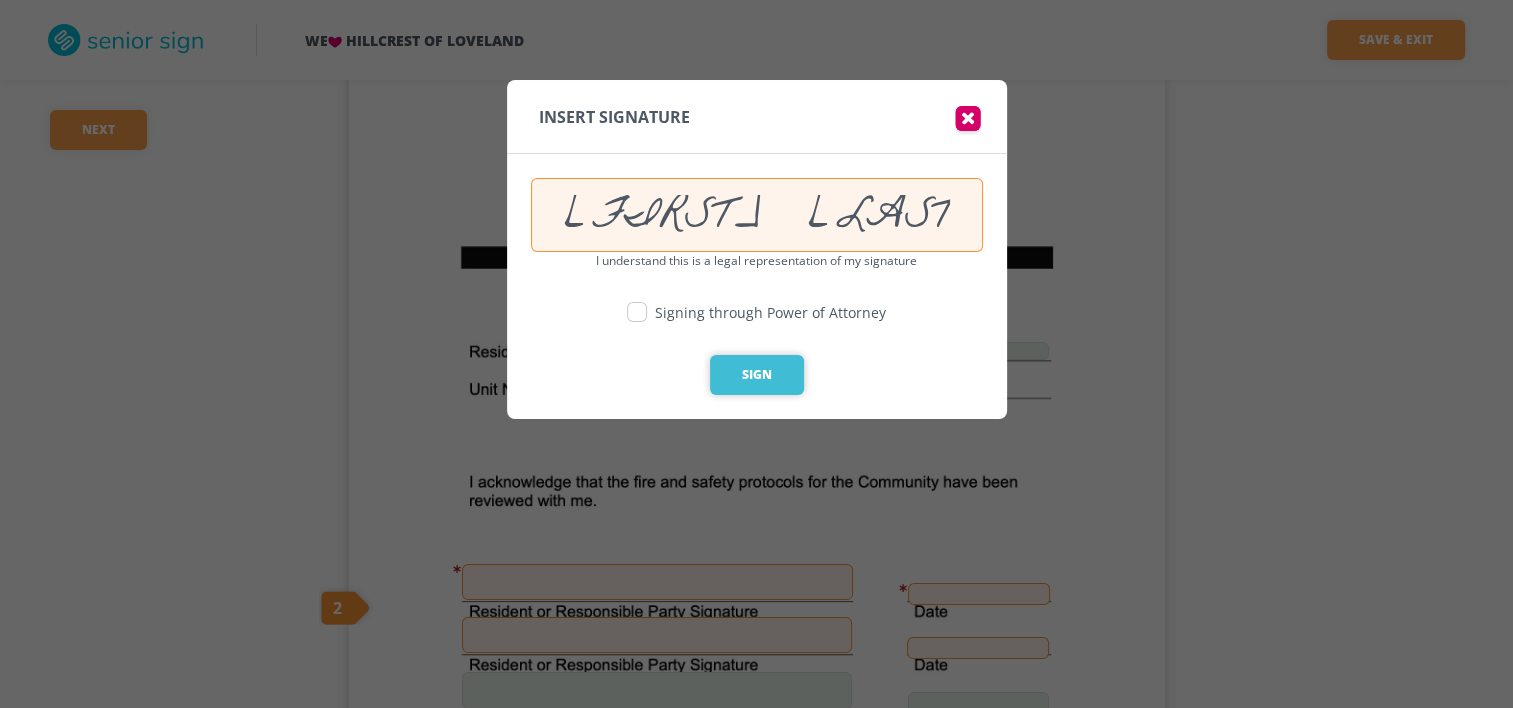 click on "Sign" at bounding box center [757, 375] 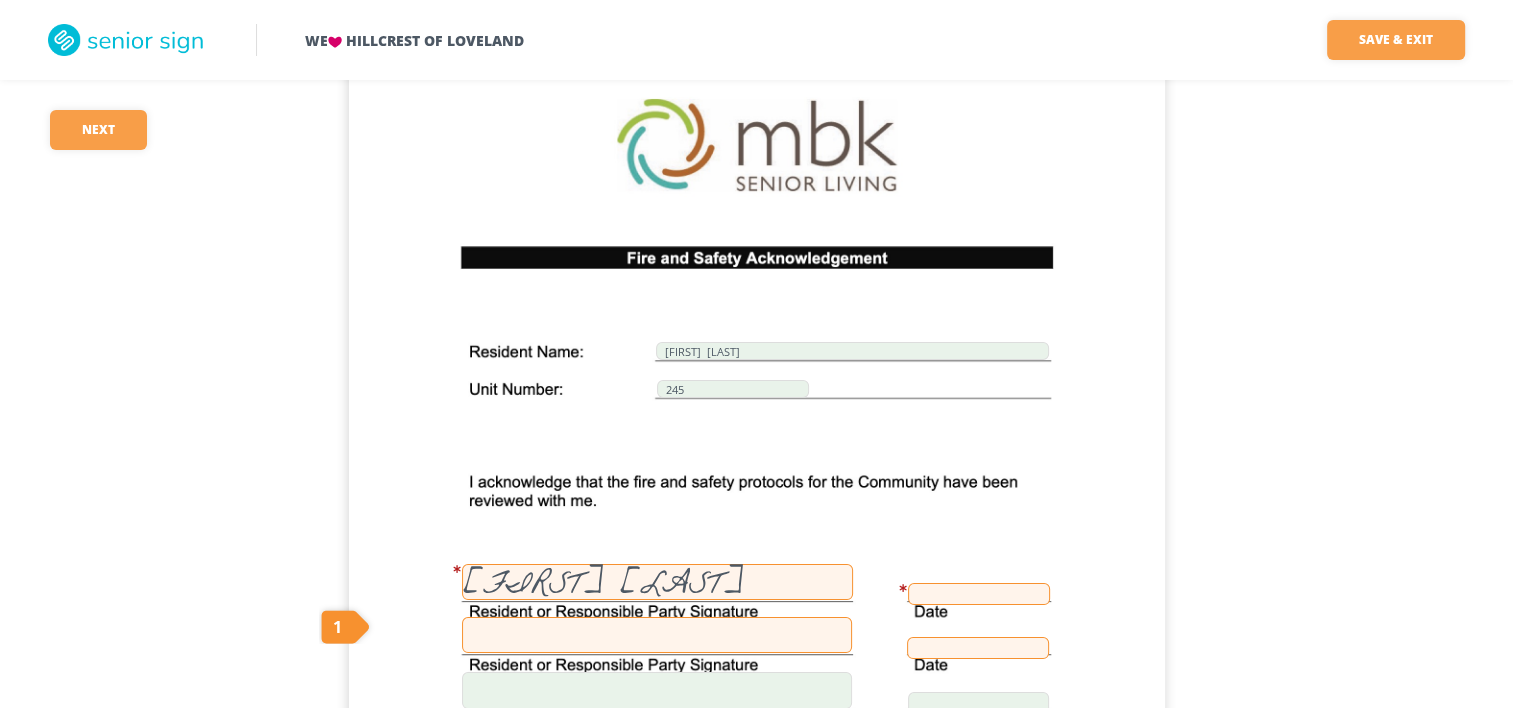 click at bounding box center (979, 594) 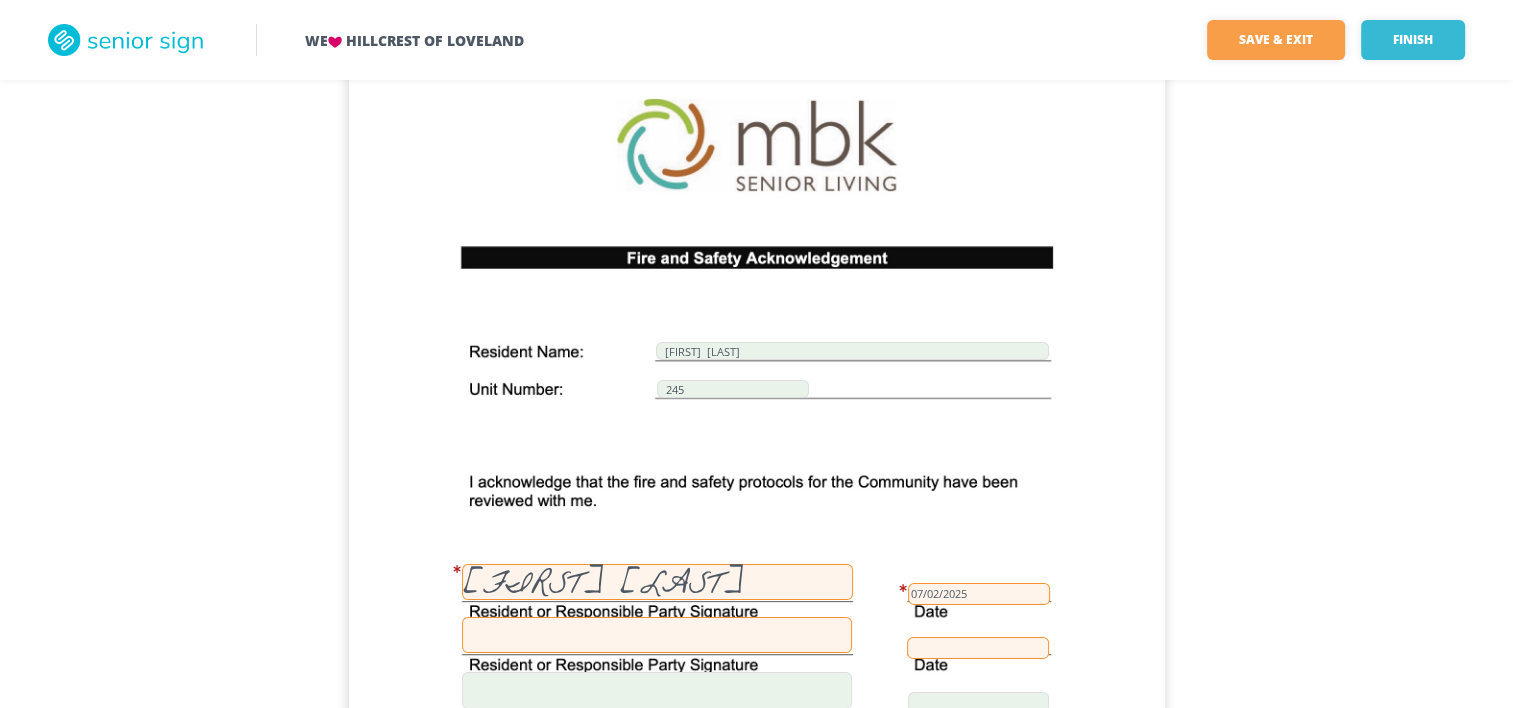 click at bounding box center (657, 635) 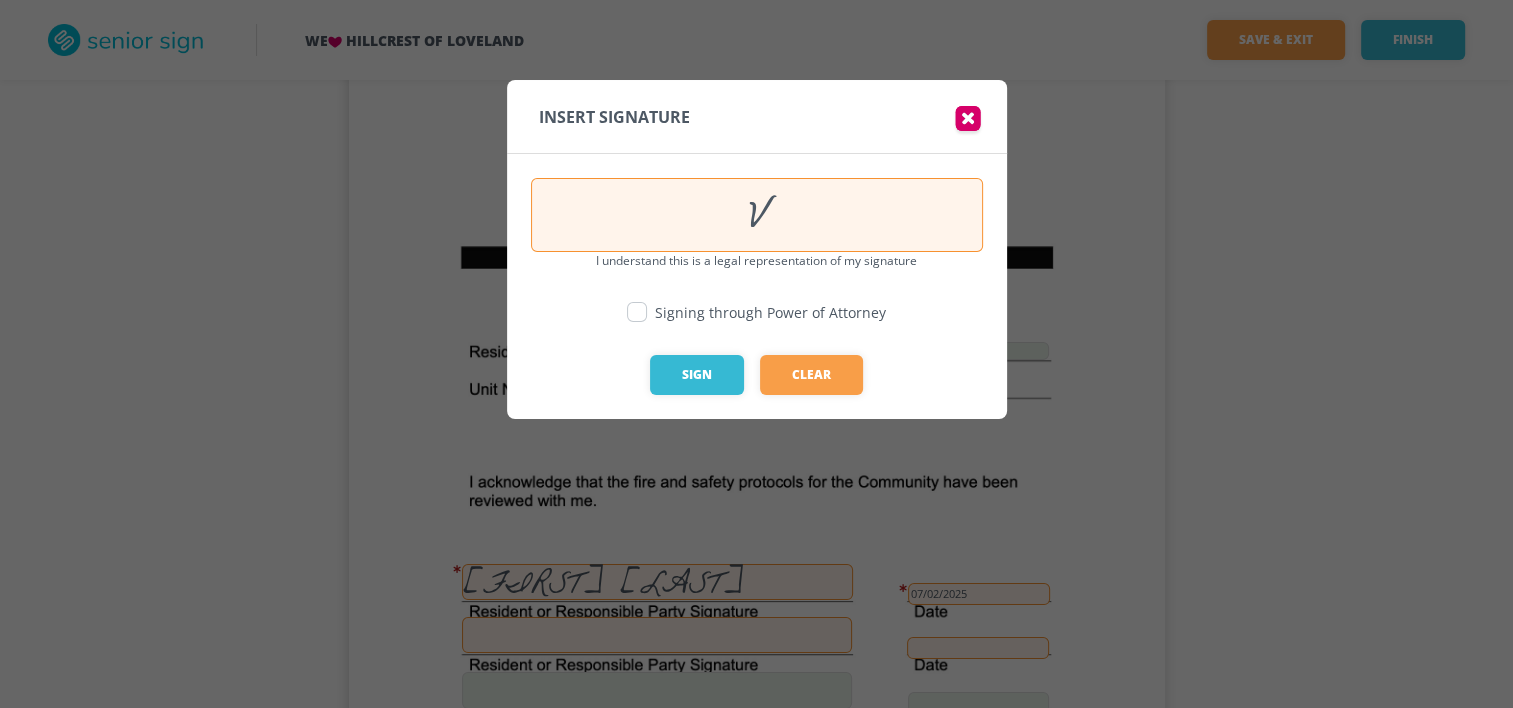 type on "[FIRST] G. [LAST] Jr." 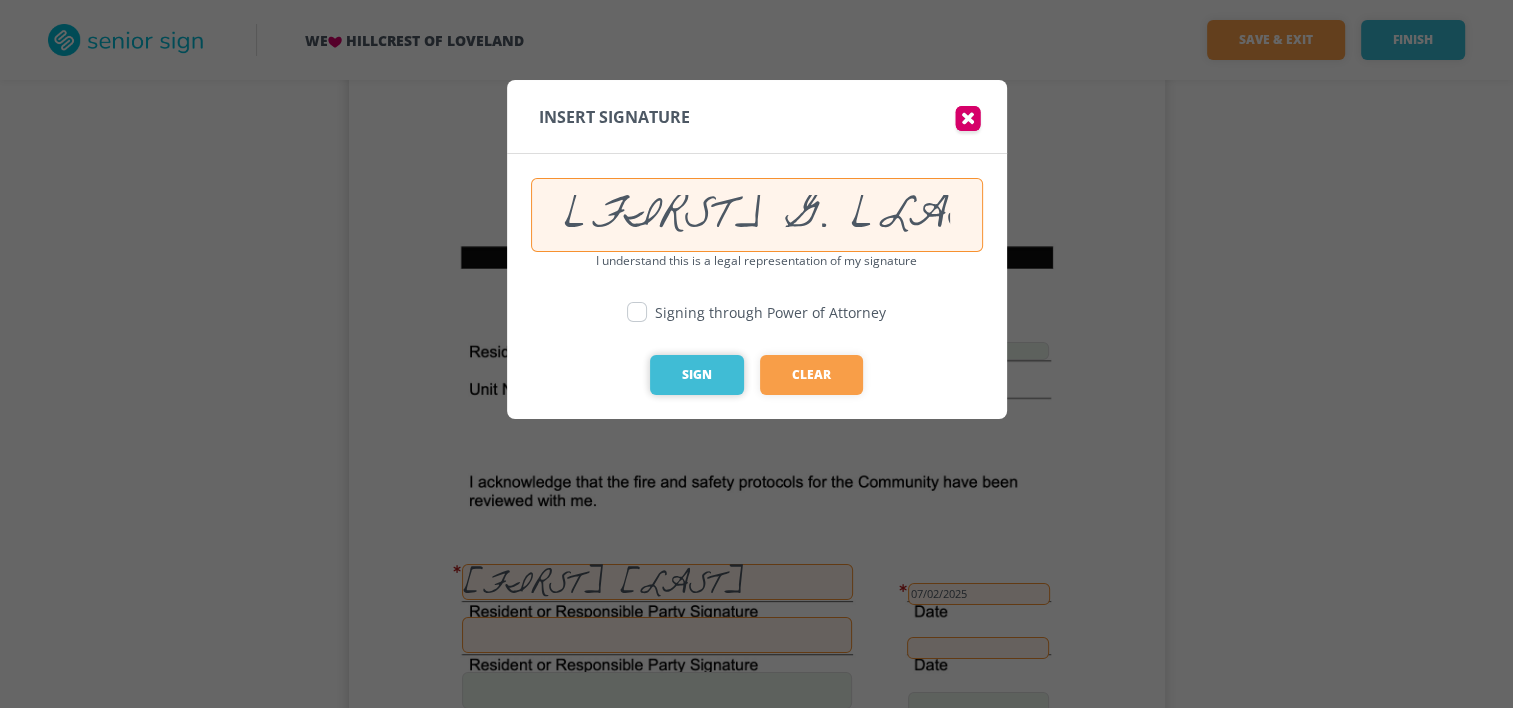 click on "Sign" at bounding box center (697, 375) 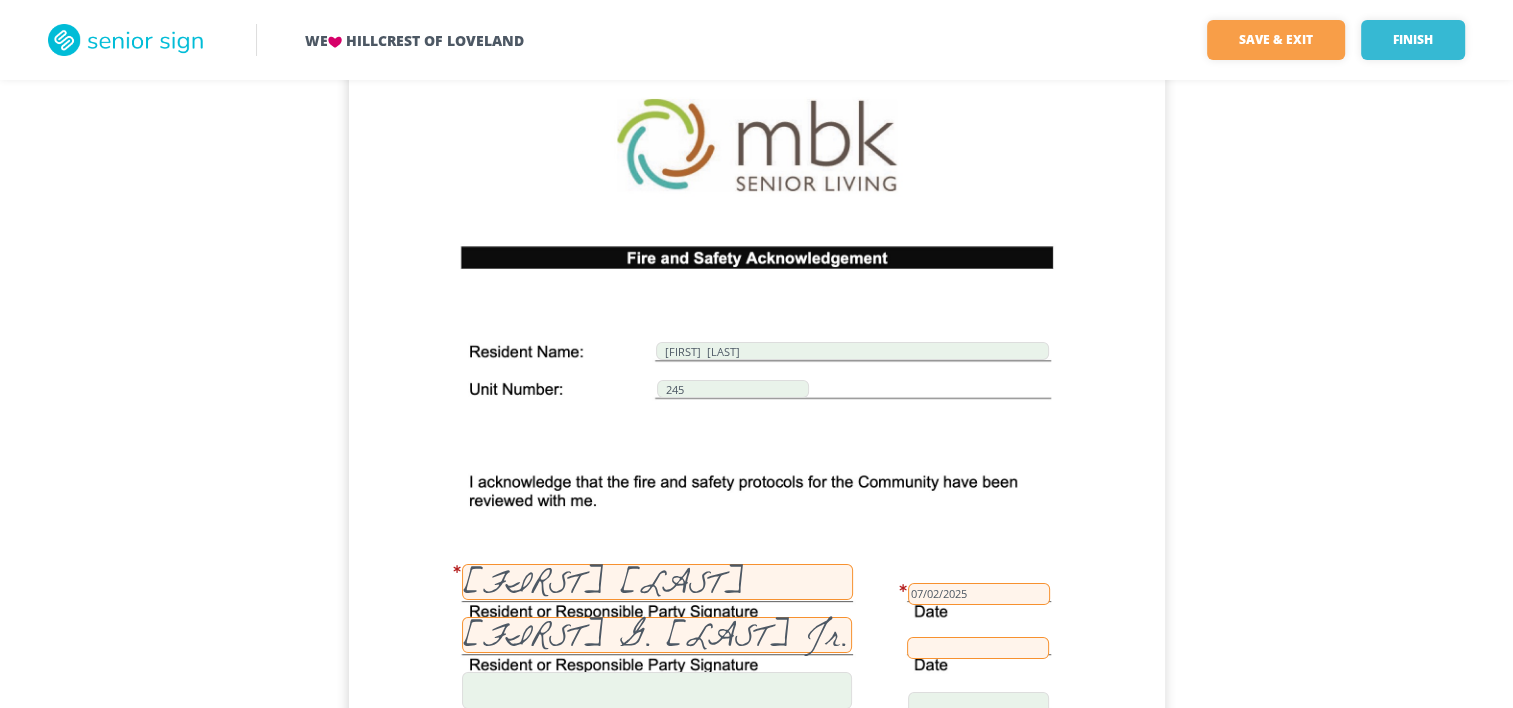 click at bounding box center (978, 648) 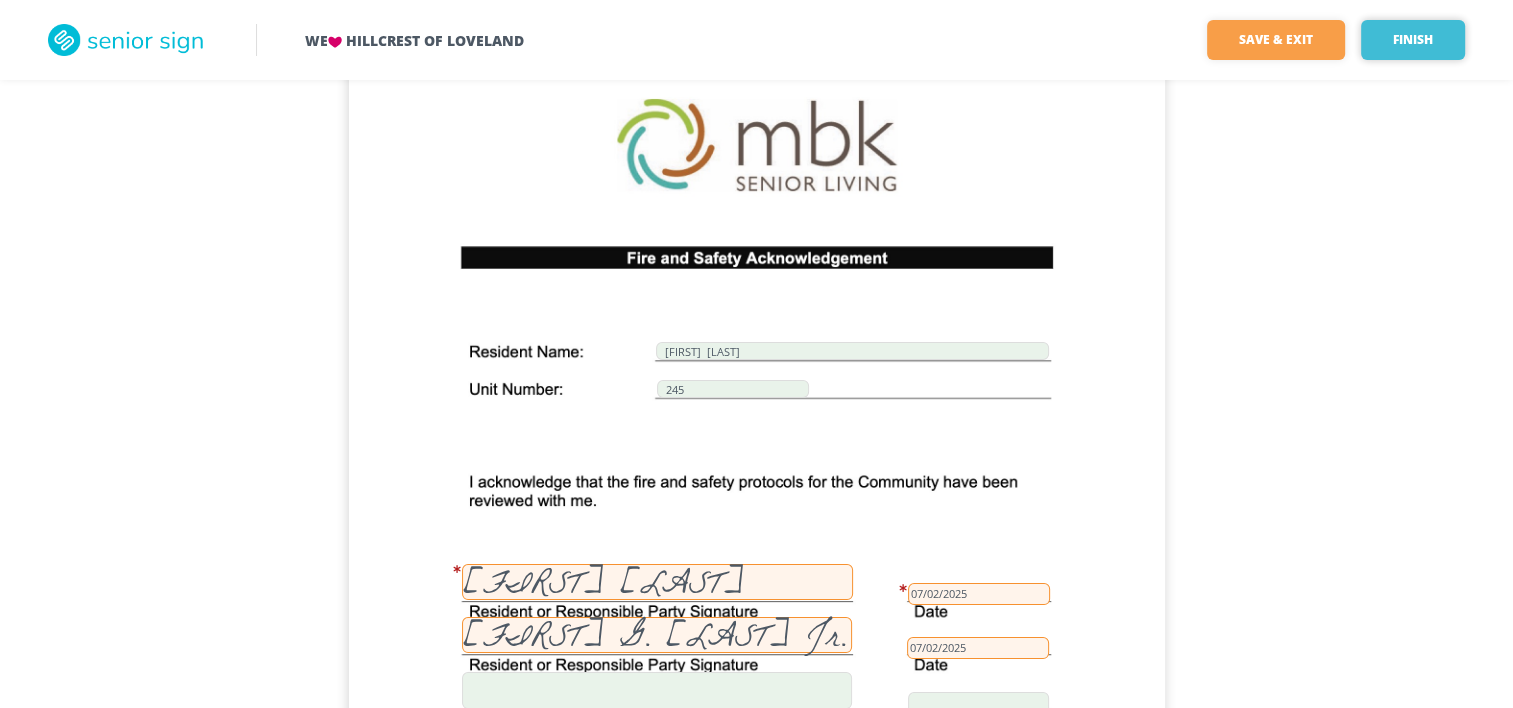 click on "Finish" at bounding box center (1413, 40) 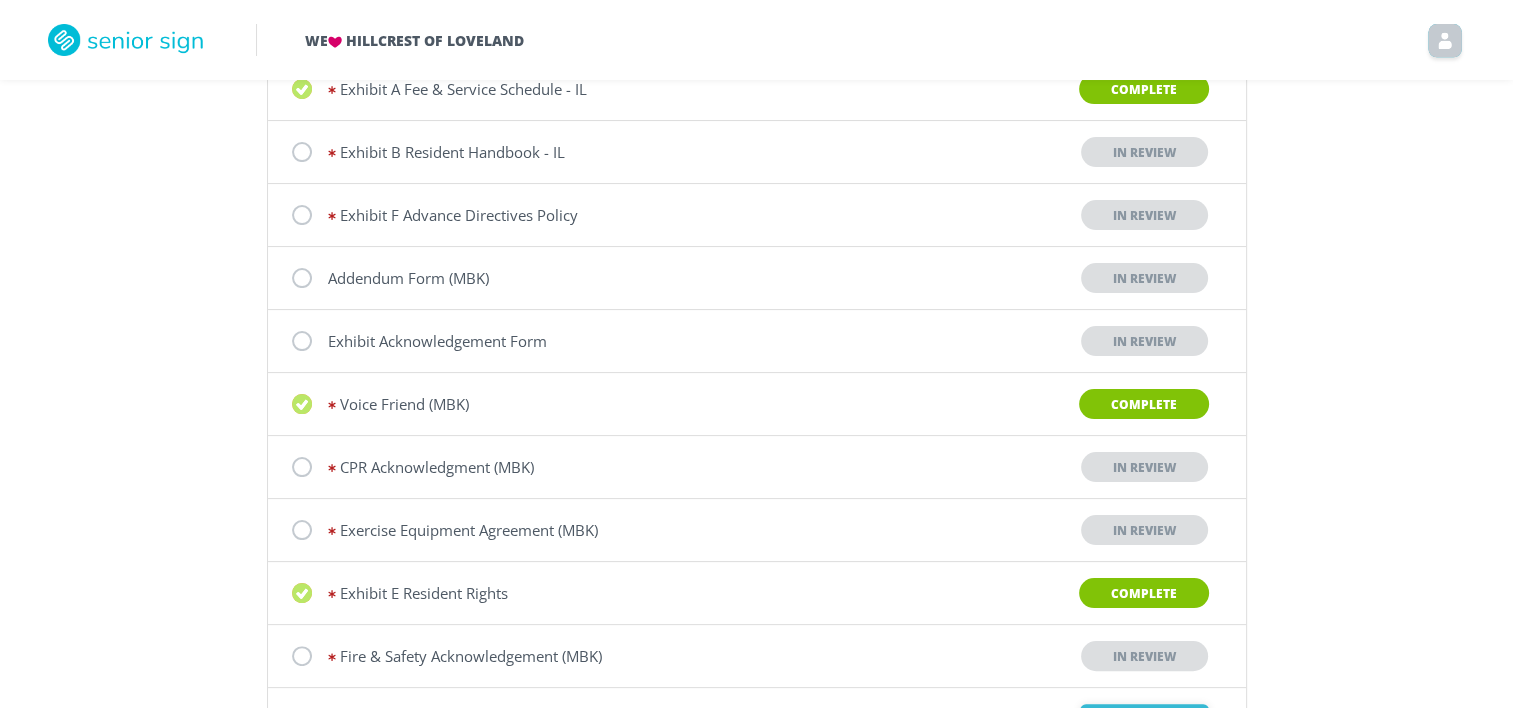 scroll, scrollTop: 543, scrollLeft: 0, axis: vertical 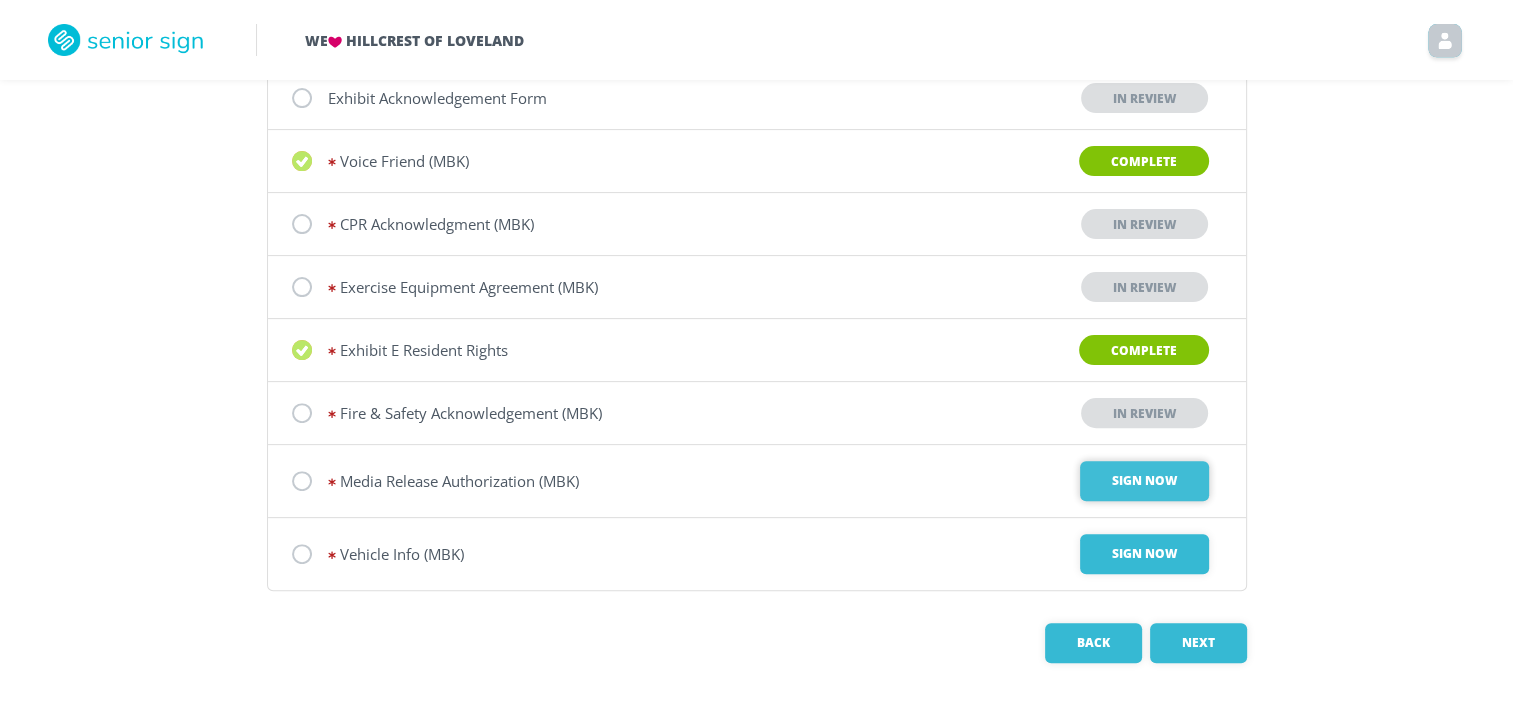 click on "Sign Now" at bounding box center [1144, 481] 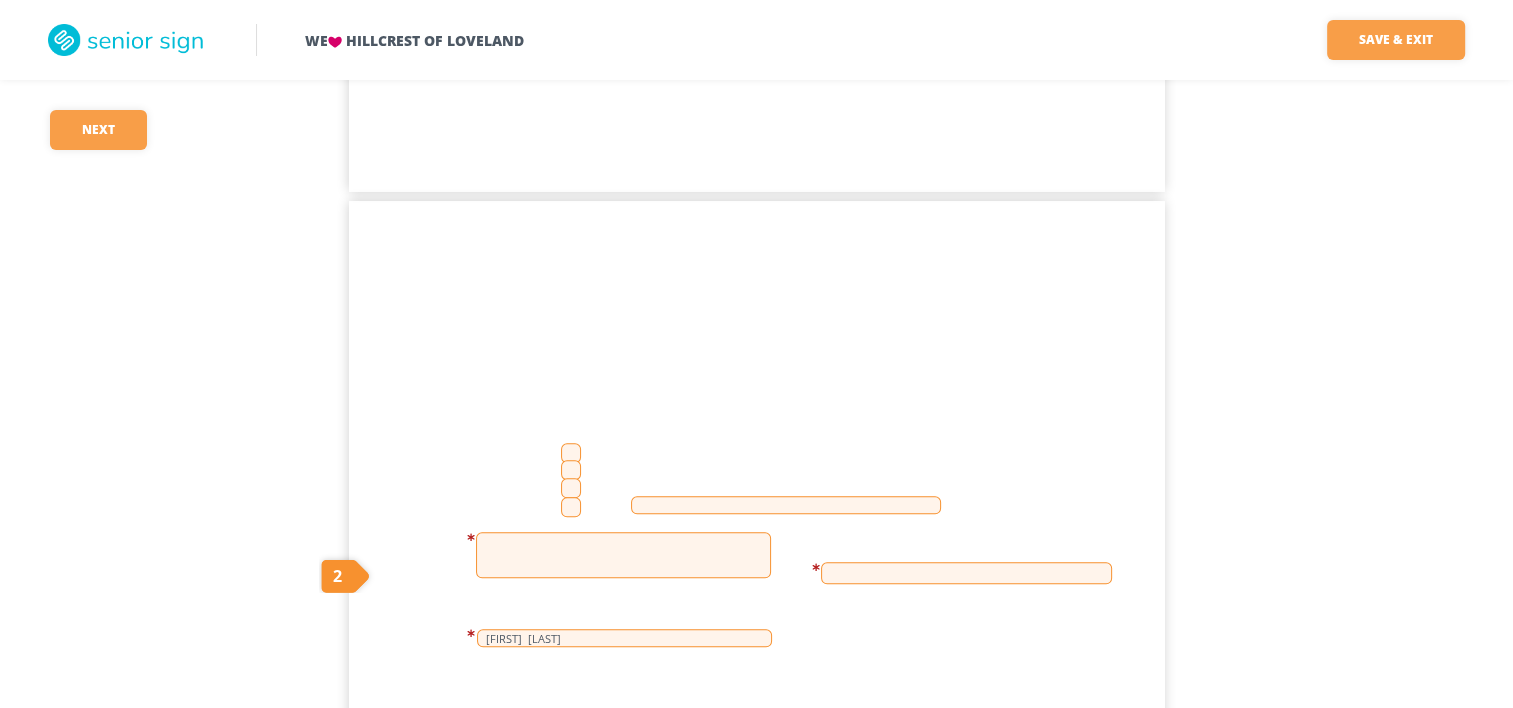 scroll, scrollTop: 2200, scrollLeft: 0, axis: vertical 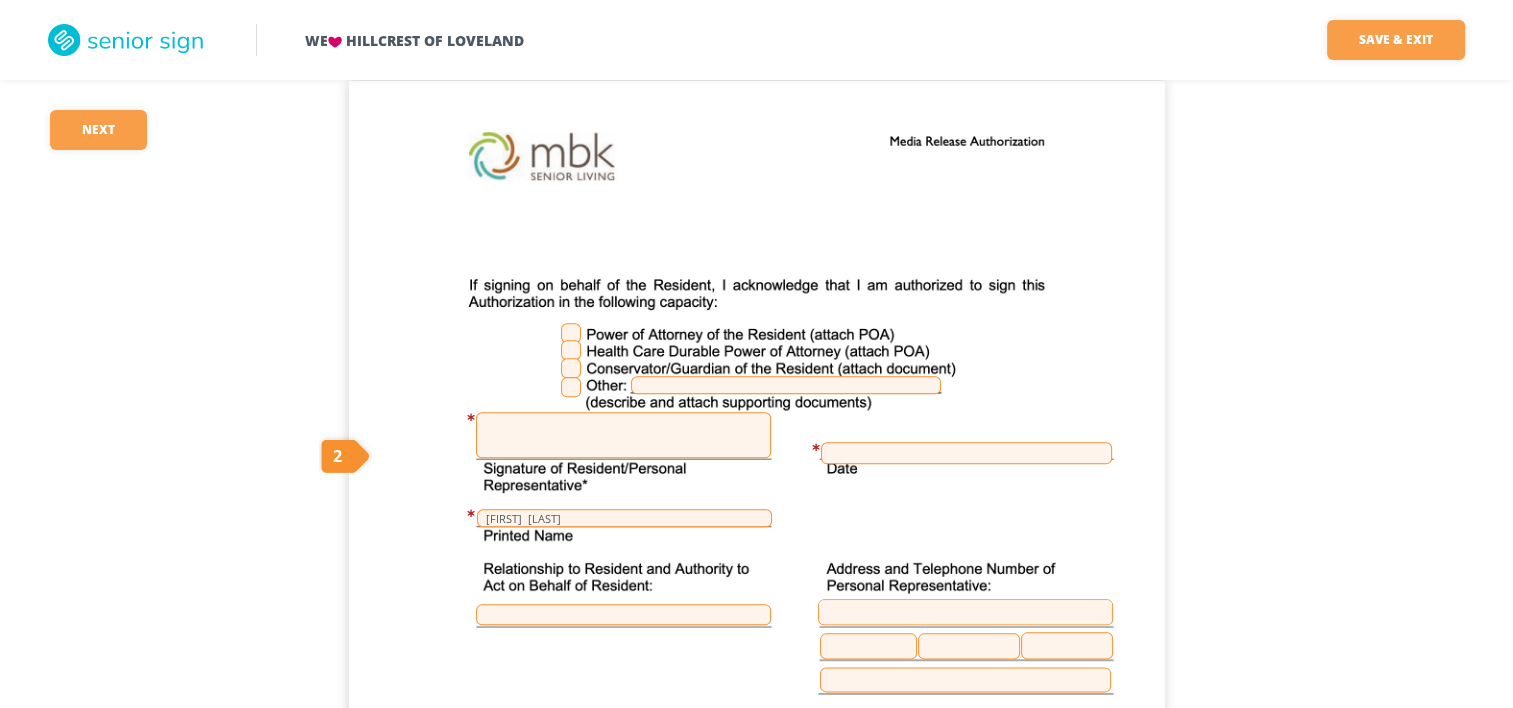 click at bounding box center (623, 435) 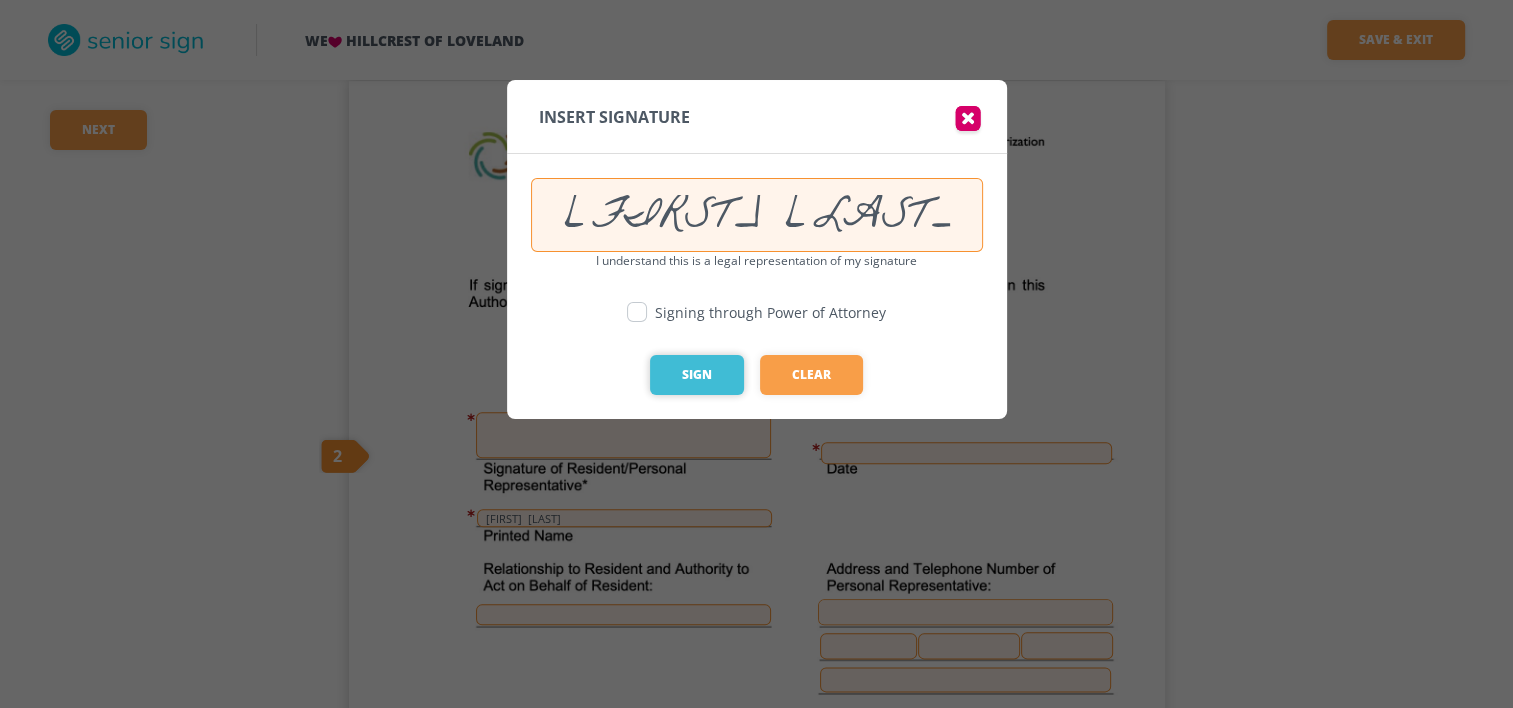 type on "[FIRST] [LAST]" 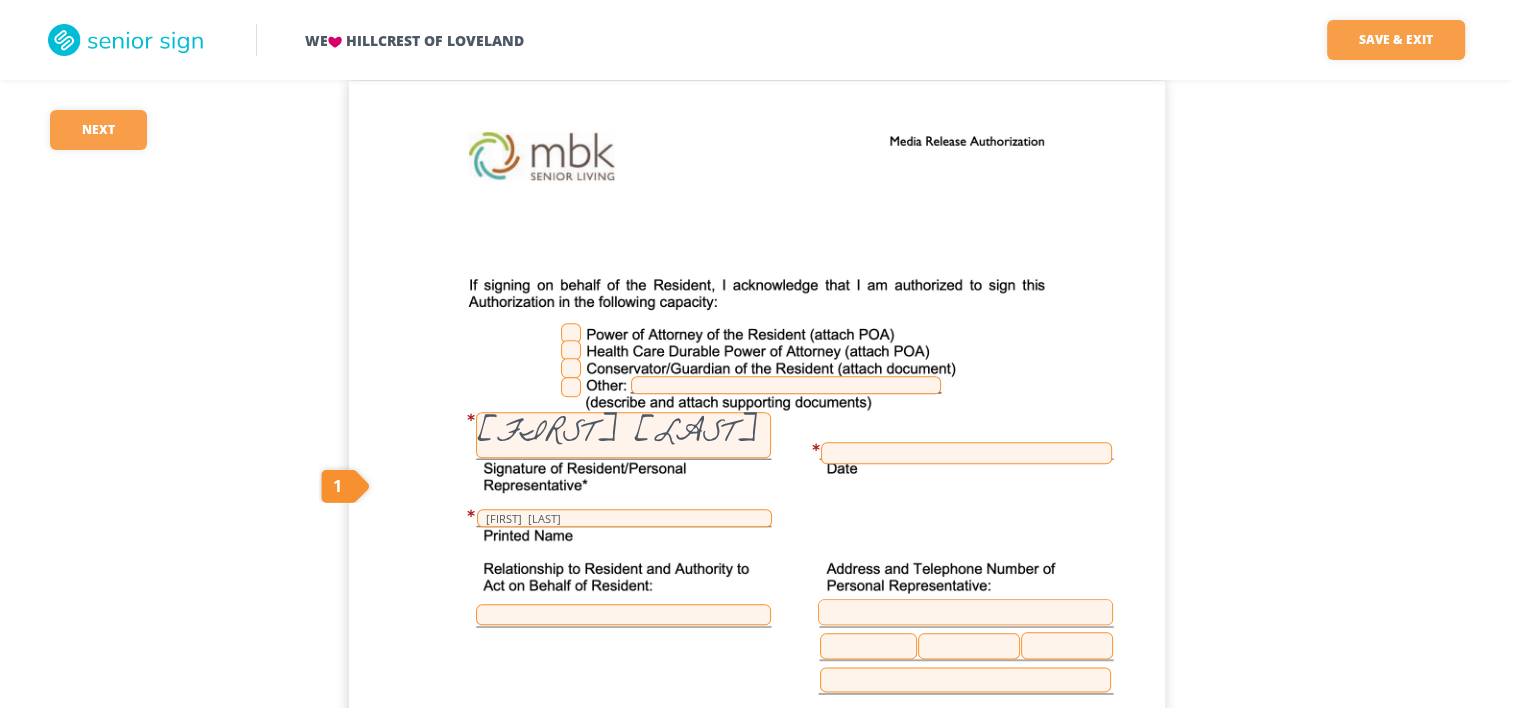click at bounding box center [966, 453] 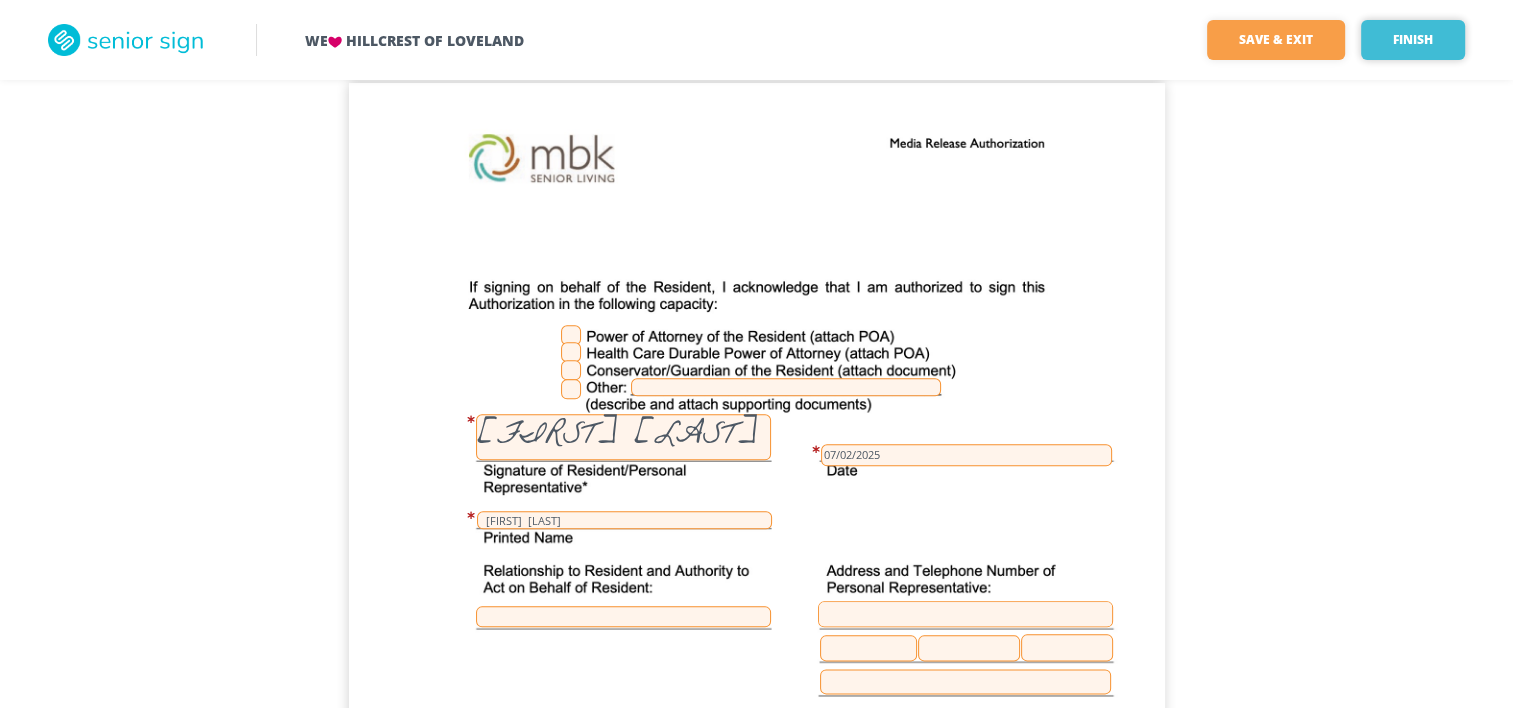 scroll, scrollTop: 2100, scrollLeft: 0, axis: vertical 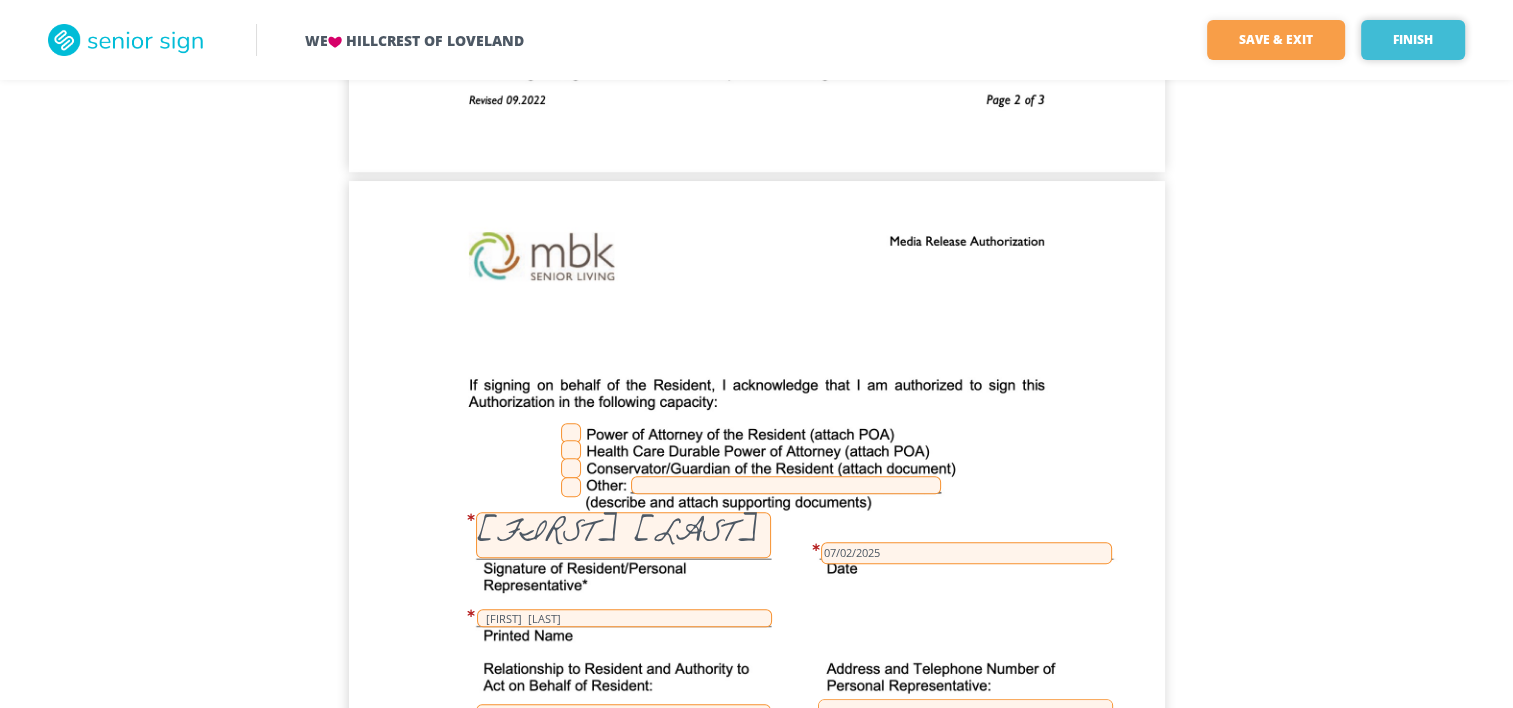 click on "Finish" at bounding box center [1413, 40] 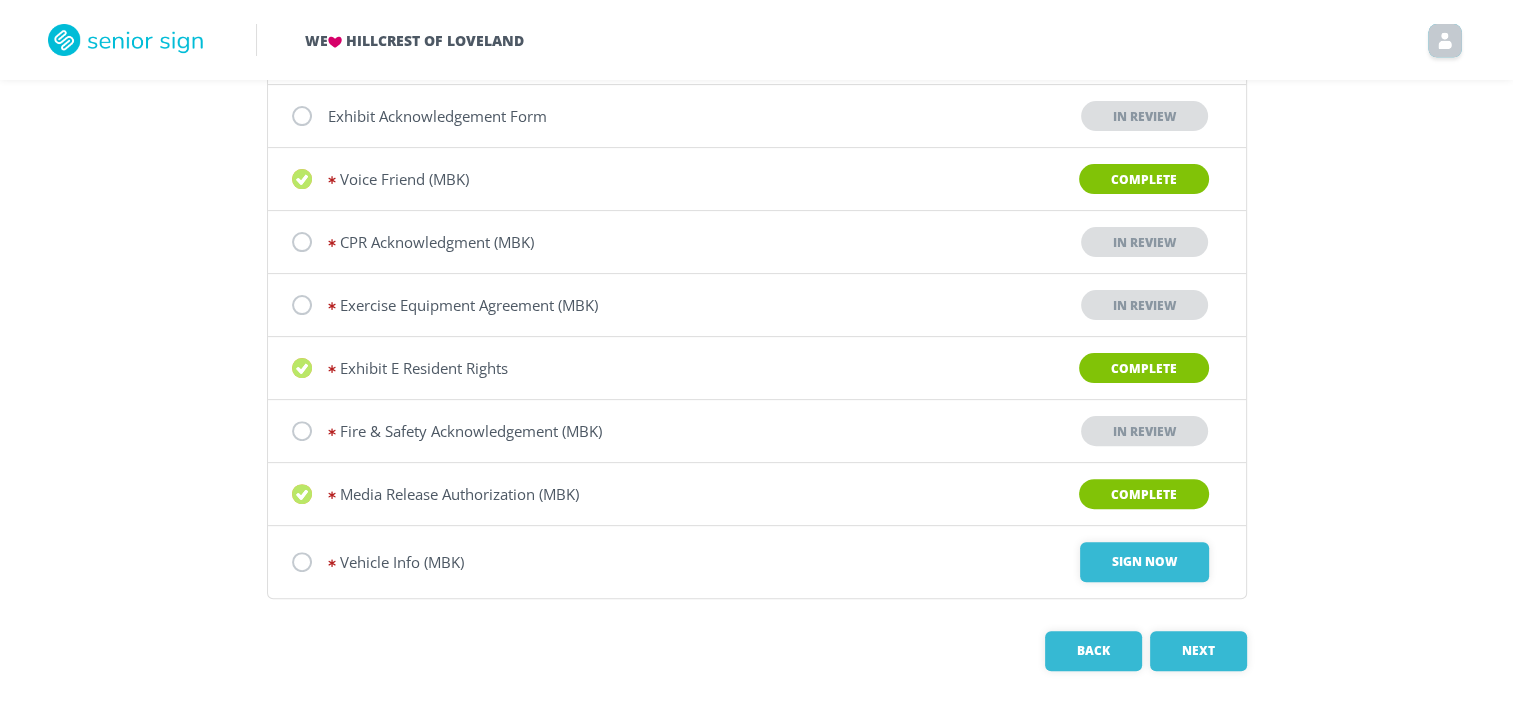 scroll, scrollTop: 532, scrollLeft: 0, axis: vertical 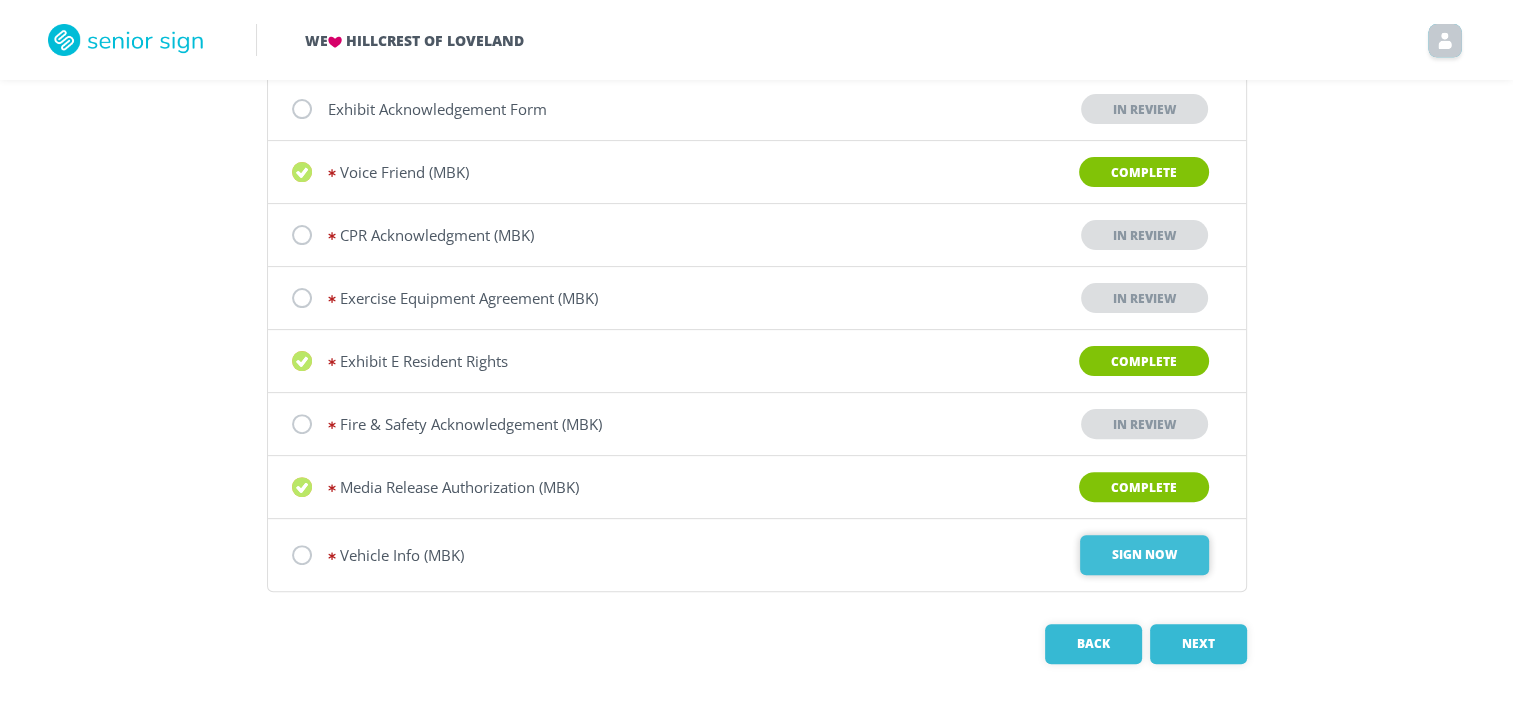 click on "Sign Now" at bounding box center (1144, 555) 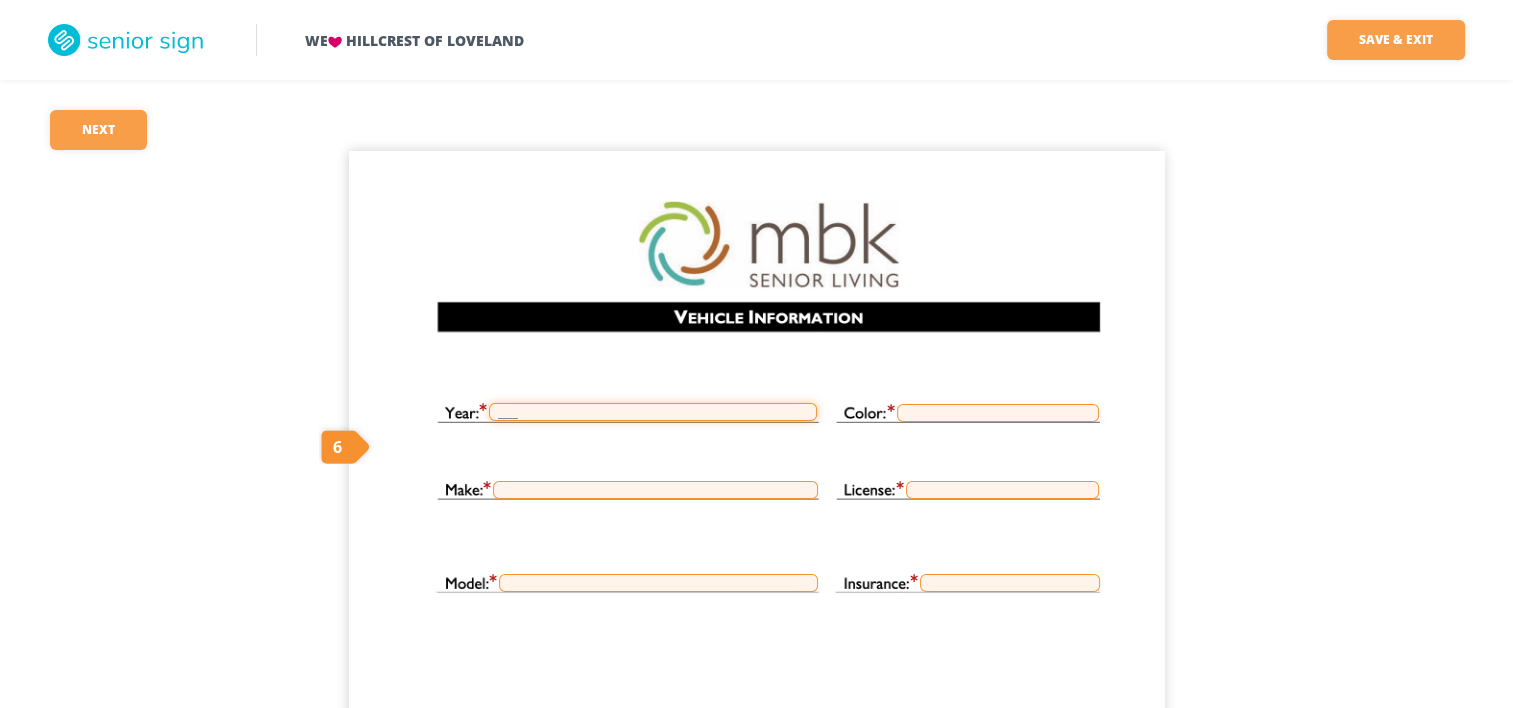 click on "____" at bounding box center (653, 412) 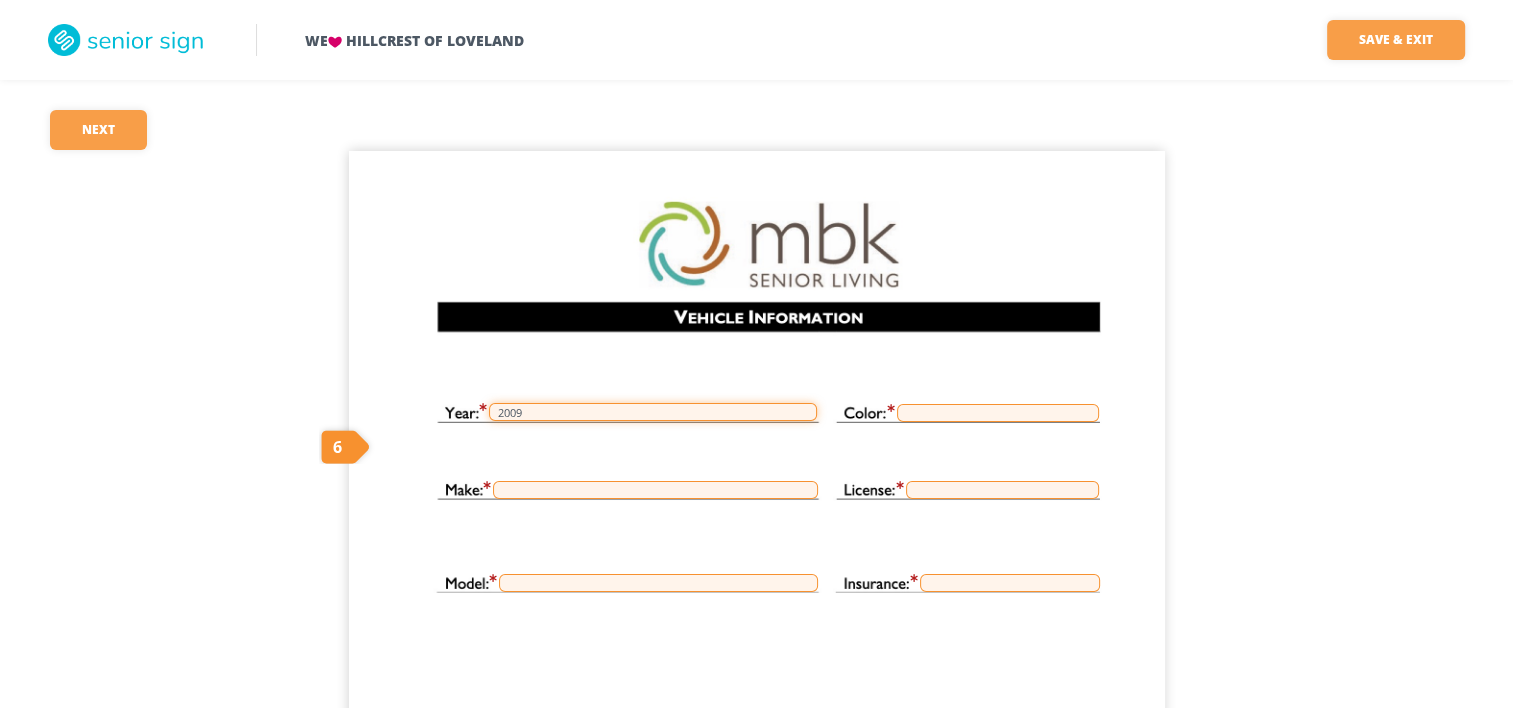 type on "2009" 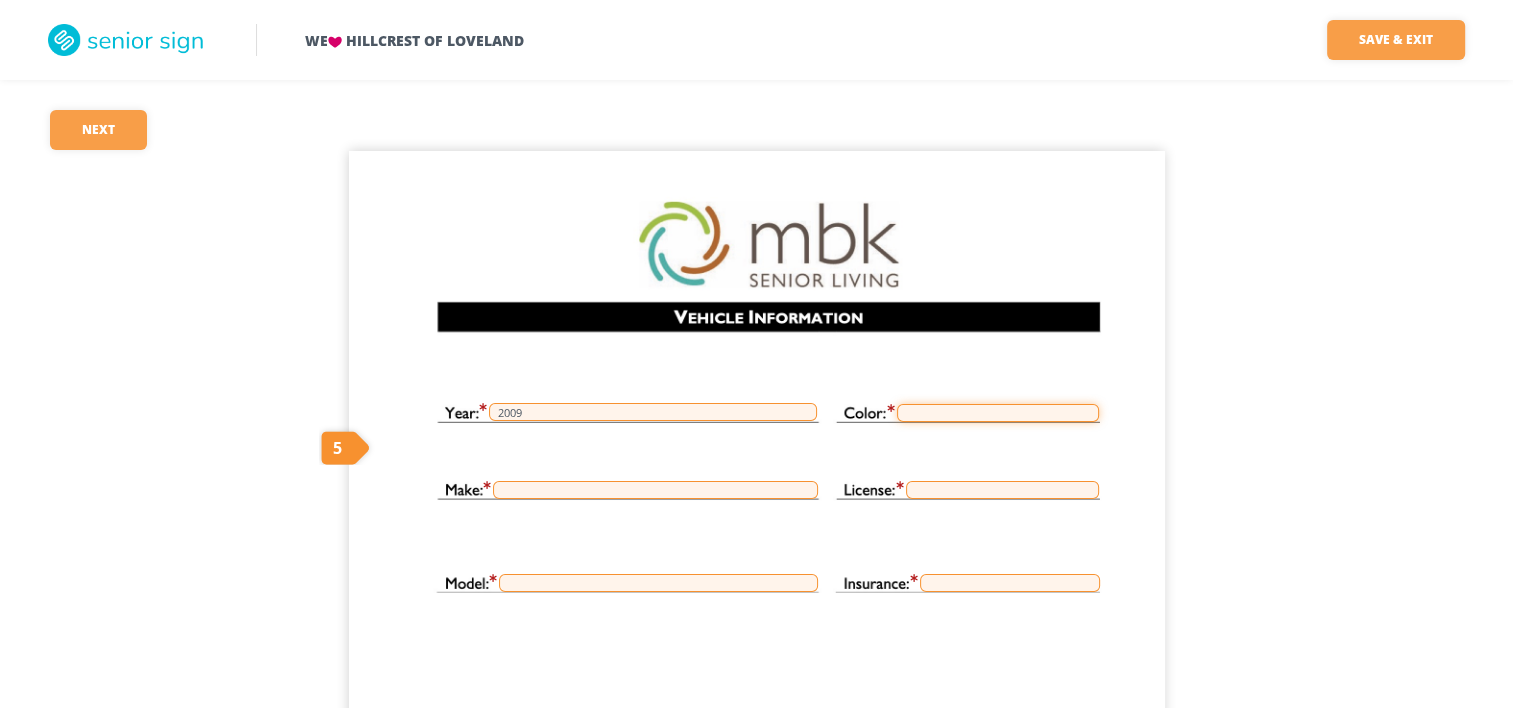 click at bounding box center (998, 413) 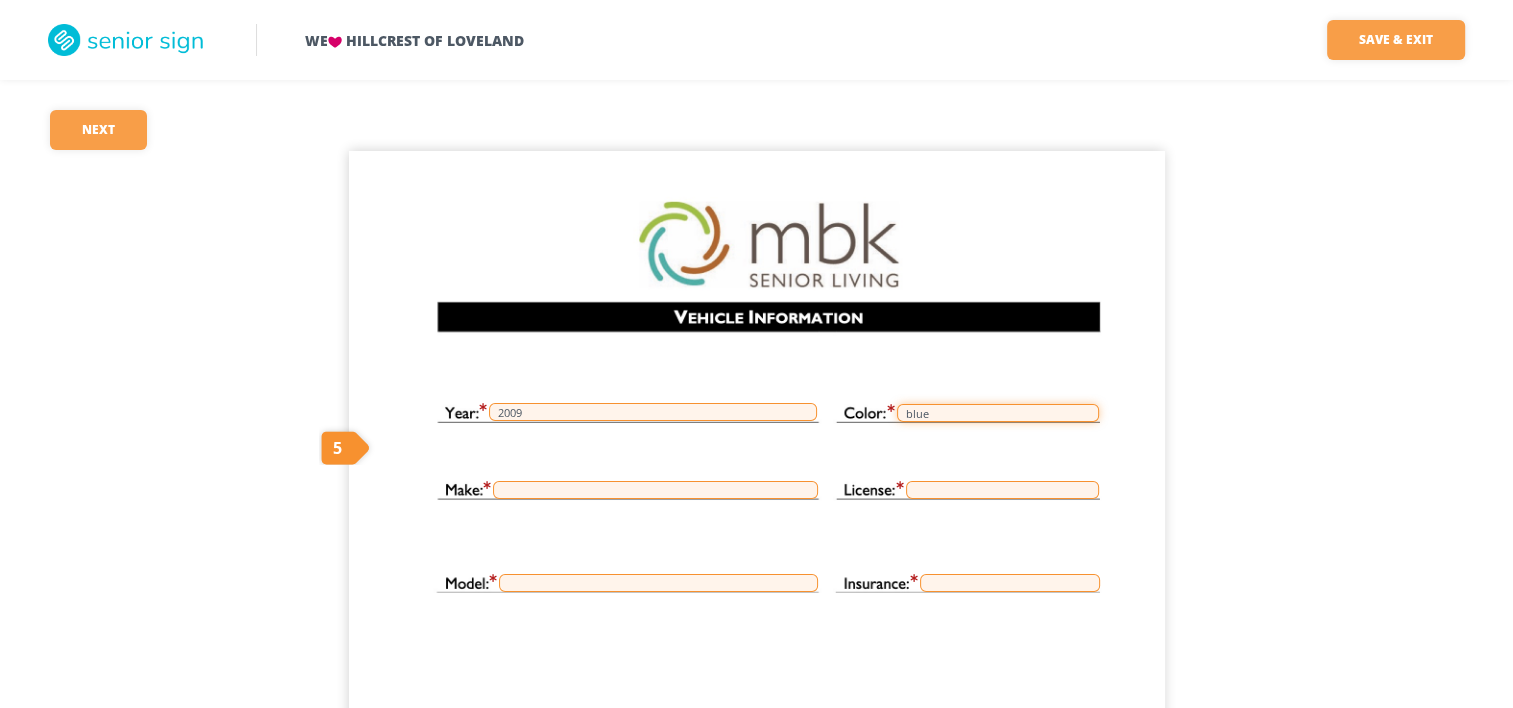 type on "blue" 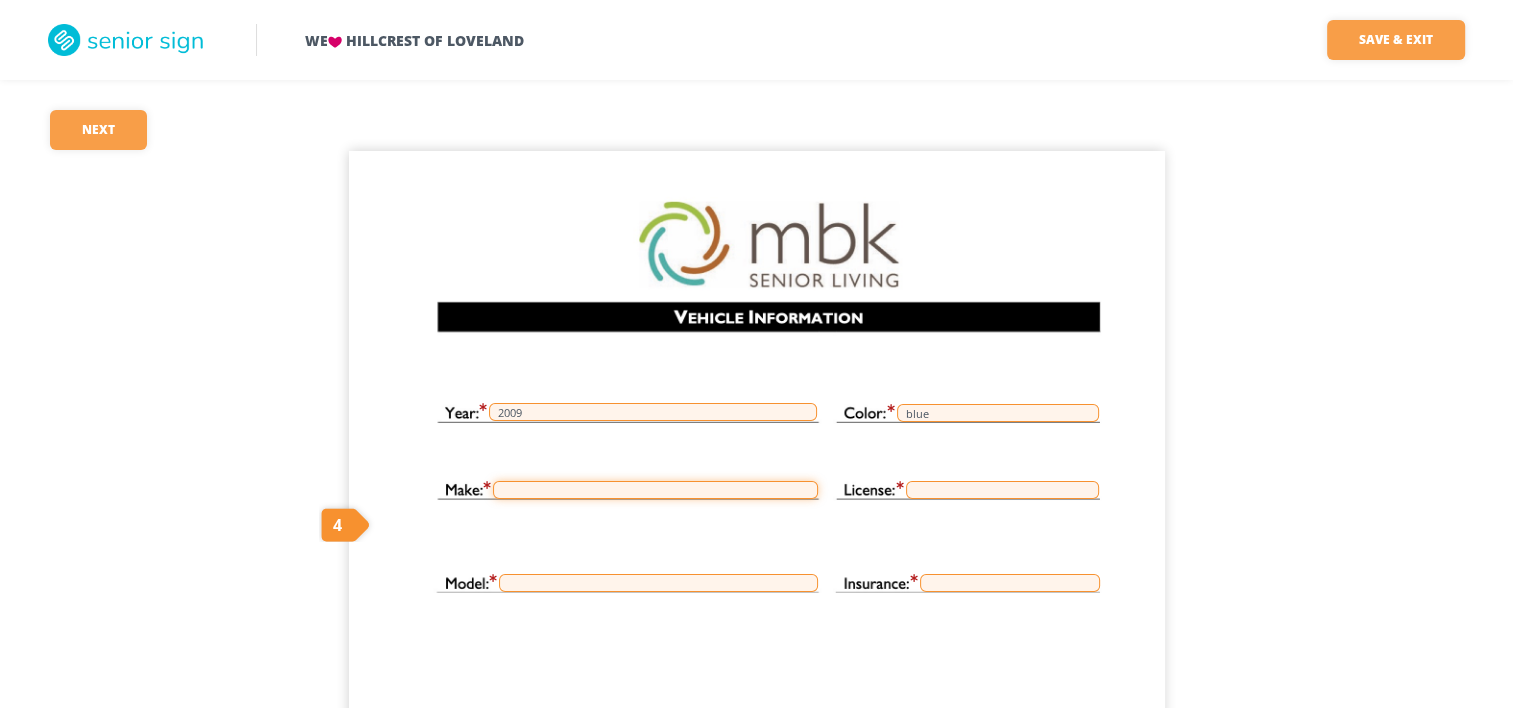 click at bounding box center [655, 490] 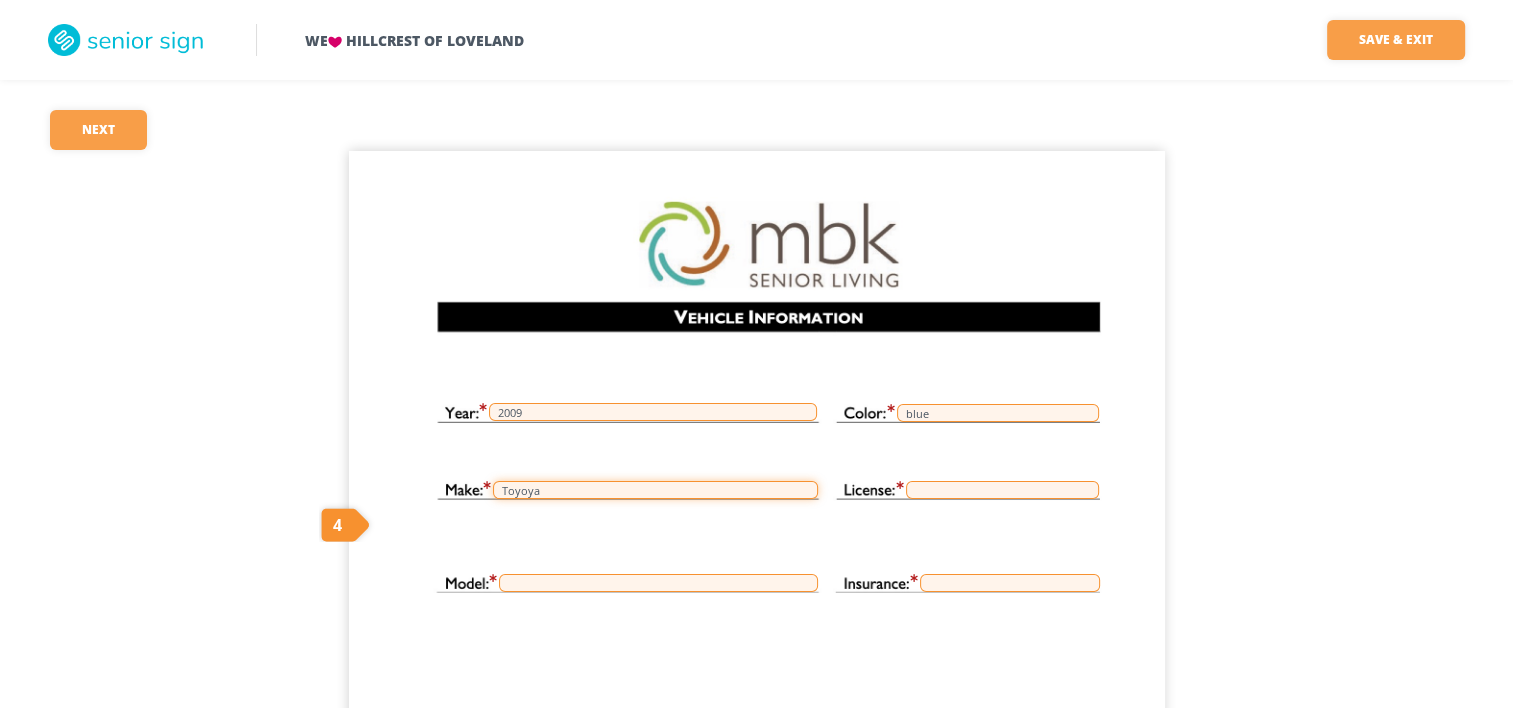 type on "Toyoya" 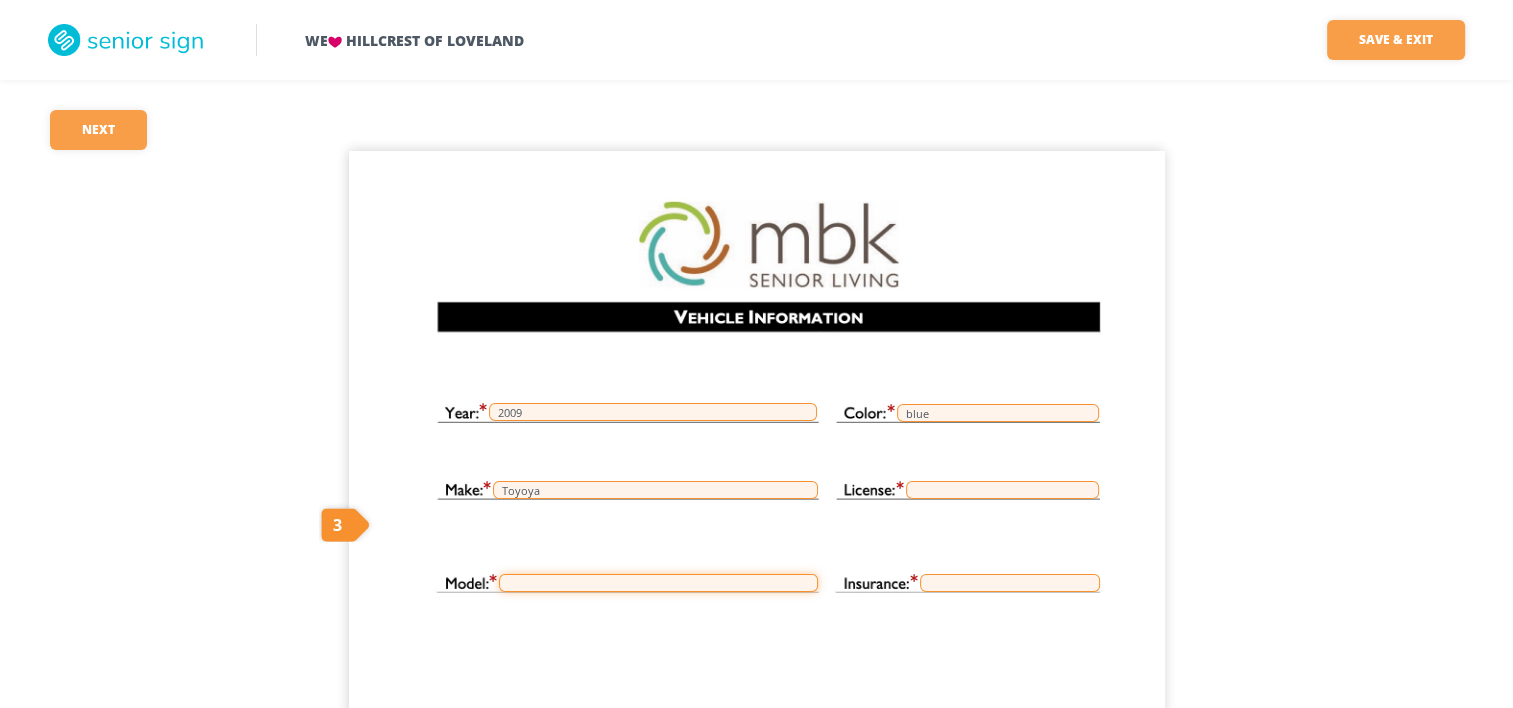 click at bounding box center (658, 583) 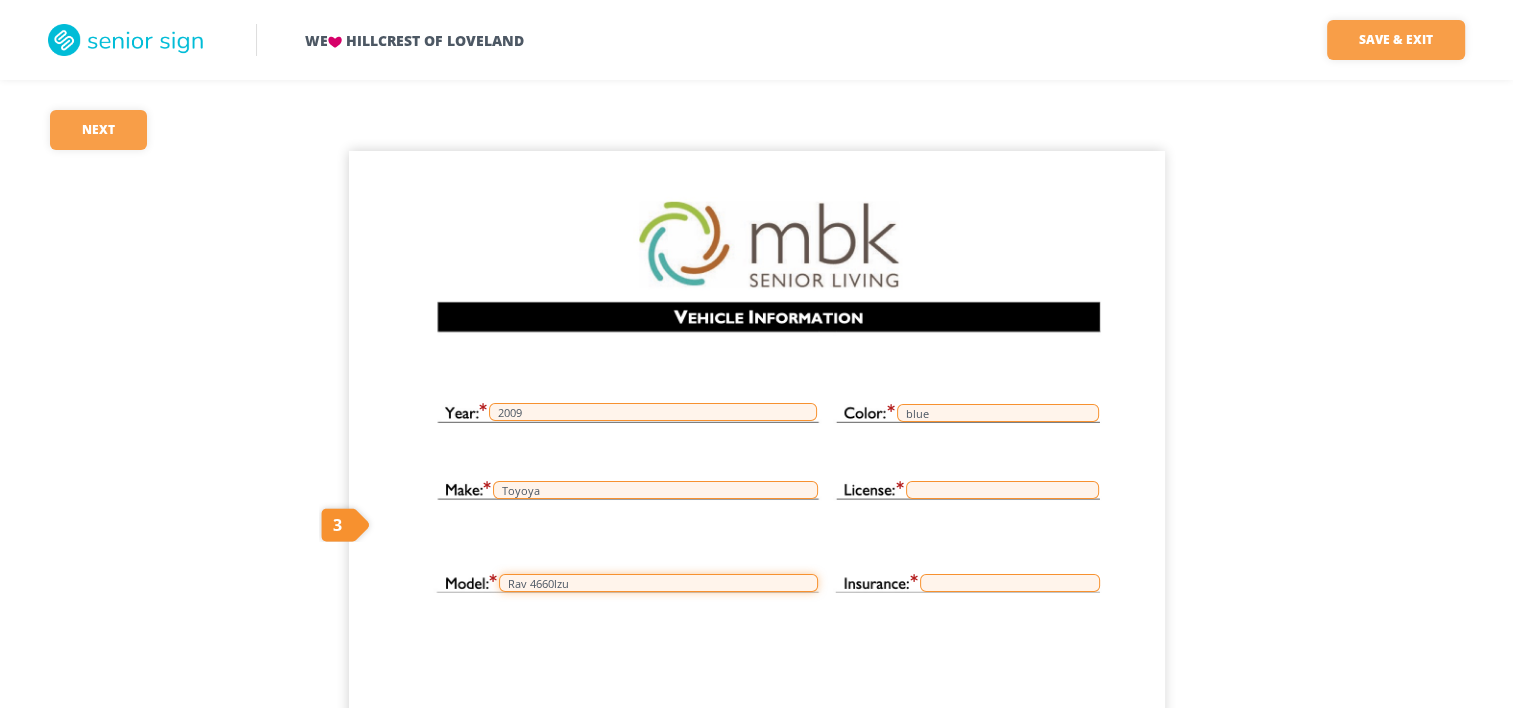 type on "Rav 4660lzu" 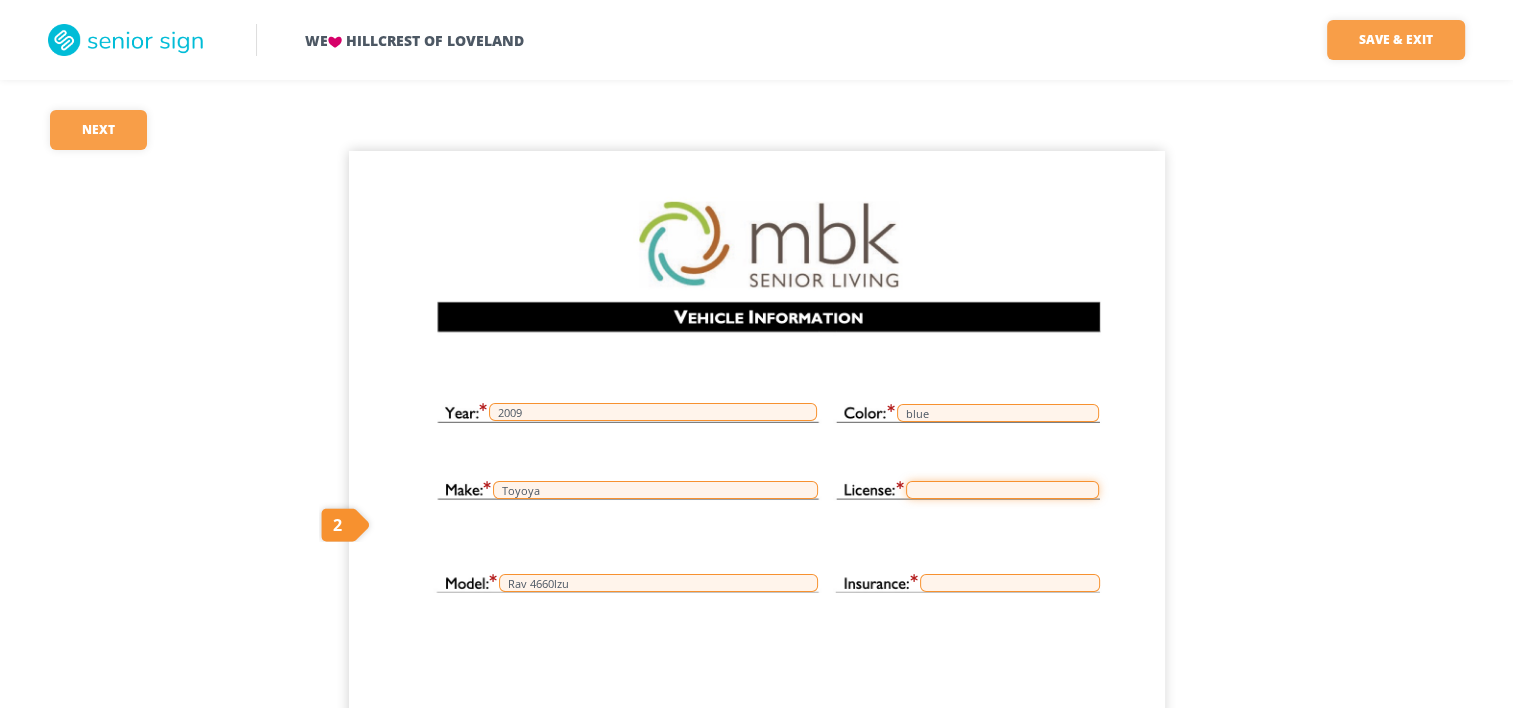 click at bounding box center (1002, 490) 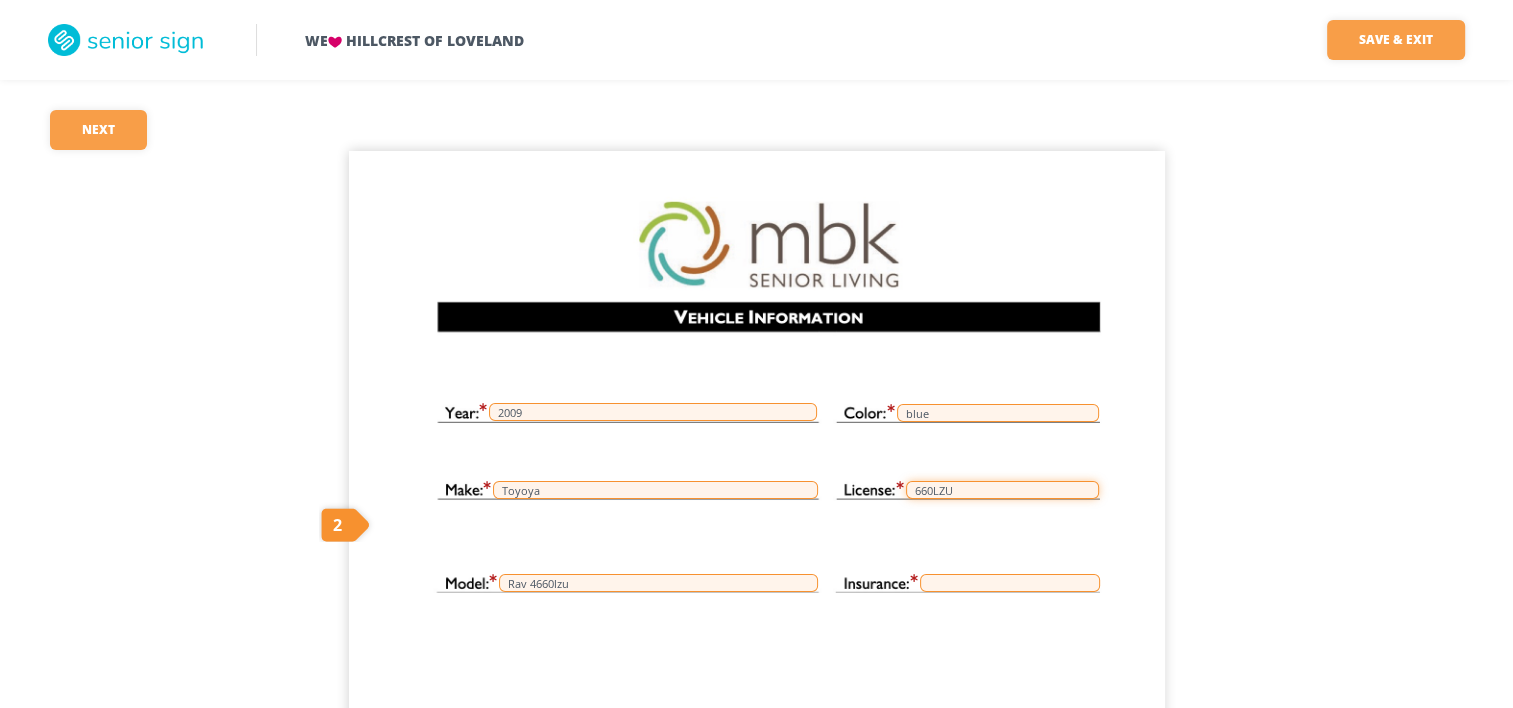 type on "660LZU" 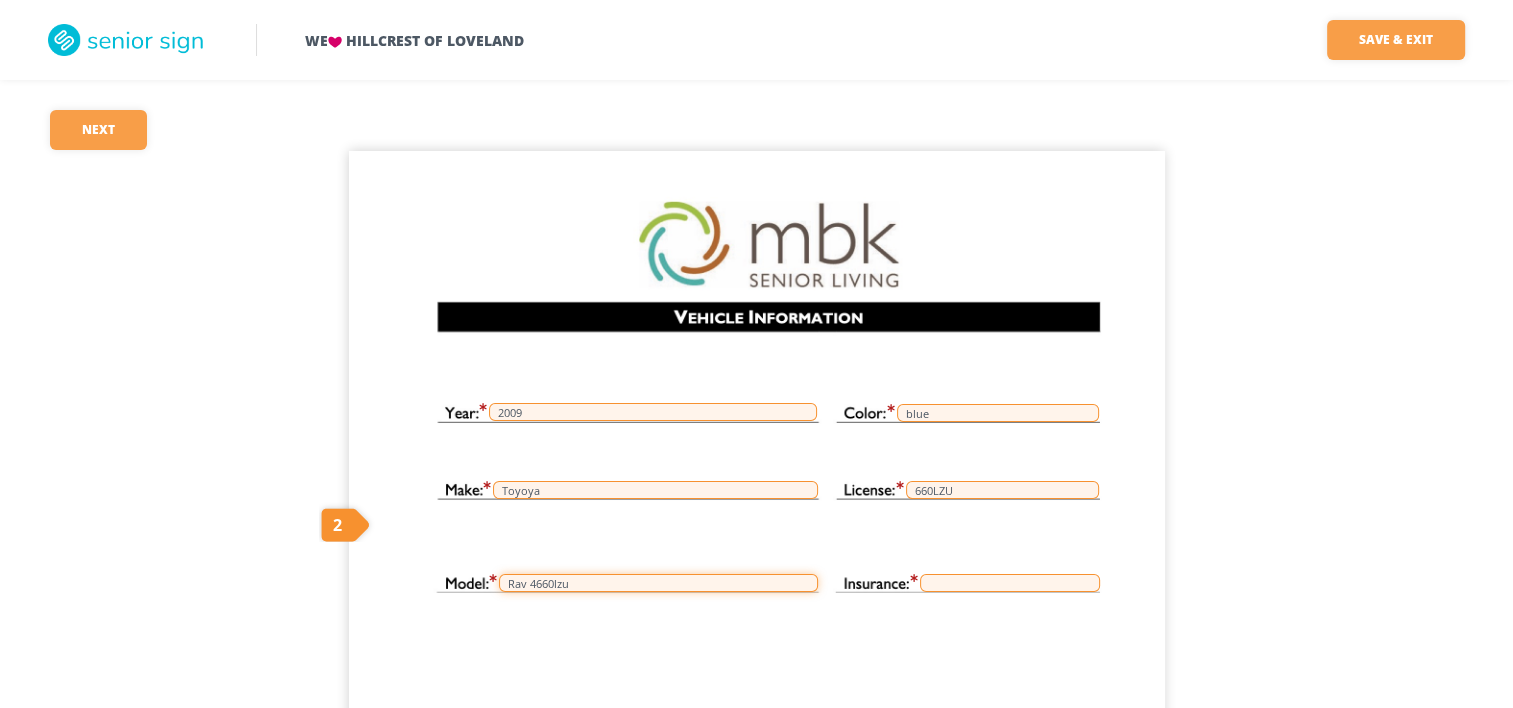 click on "Rav 4660lzu" at bounding box center (658, 583) 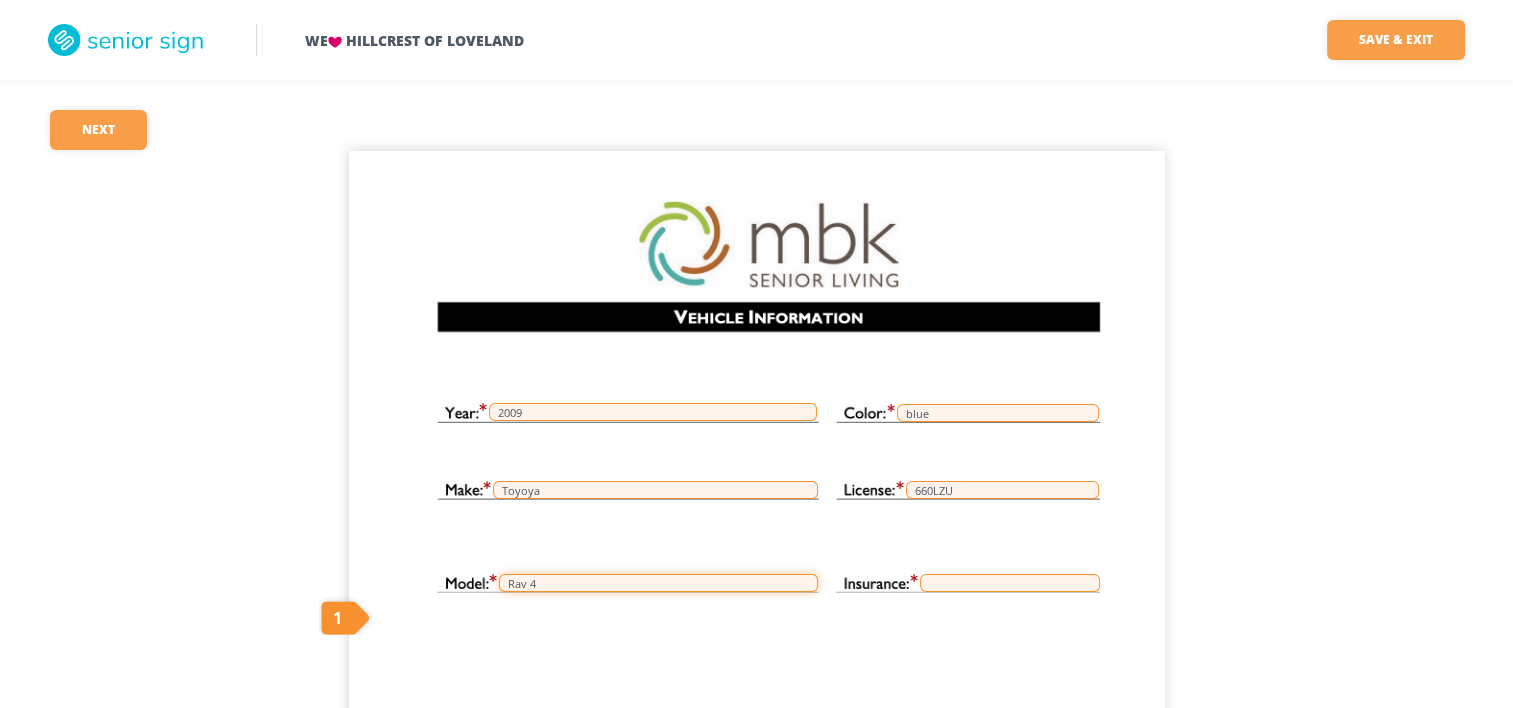 type on "Rav 4" 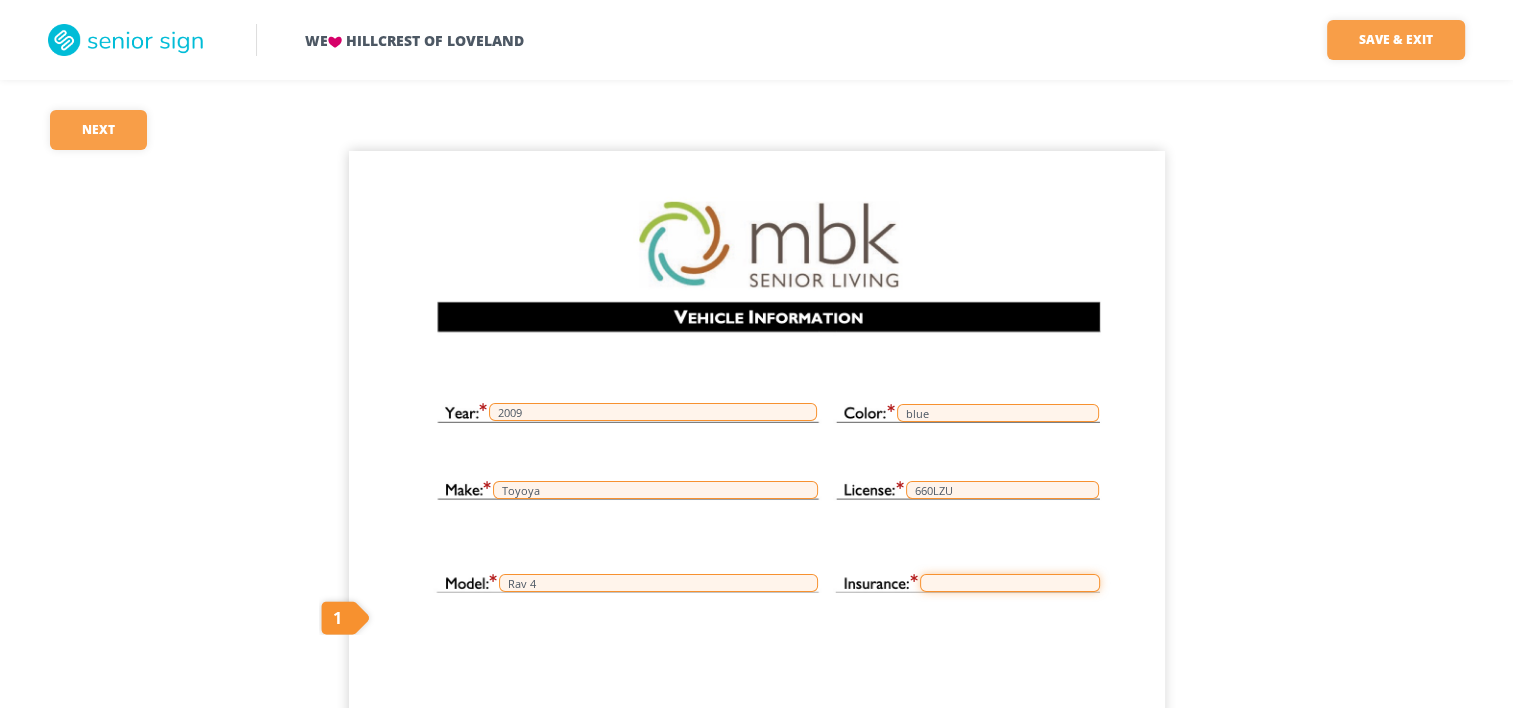 click at bounding box center [1010, 583] 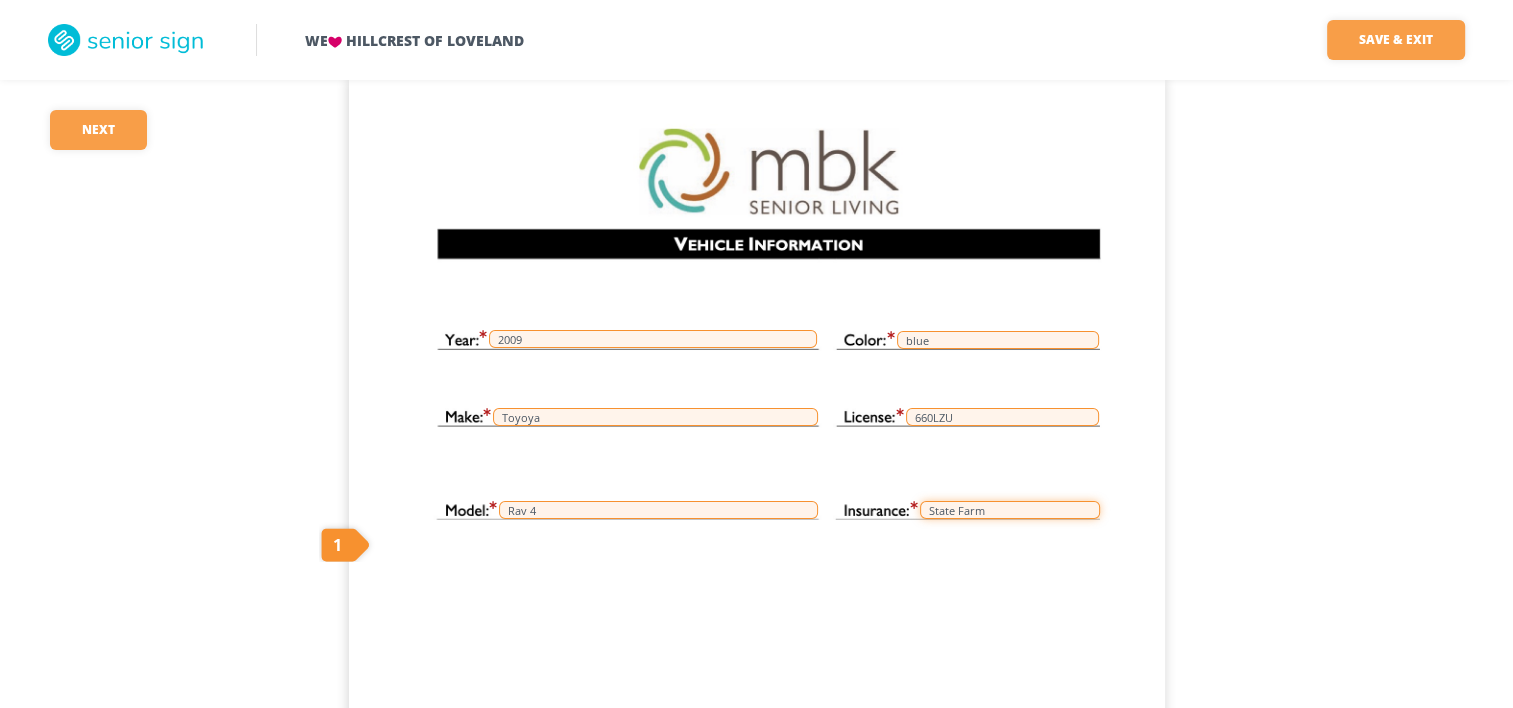 scroll, scrollTop: 0, scrollLeft: 0, axis: both 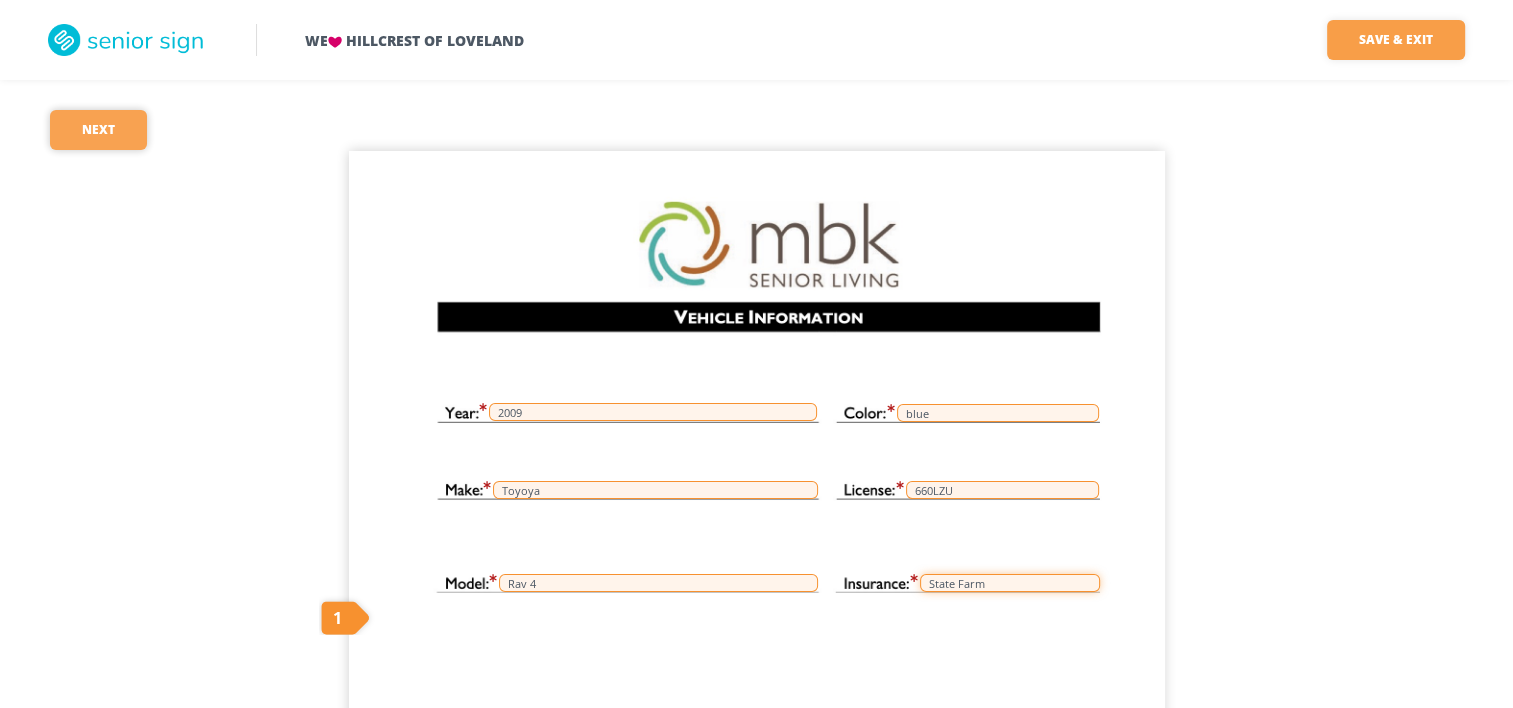 type on "State Farm" 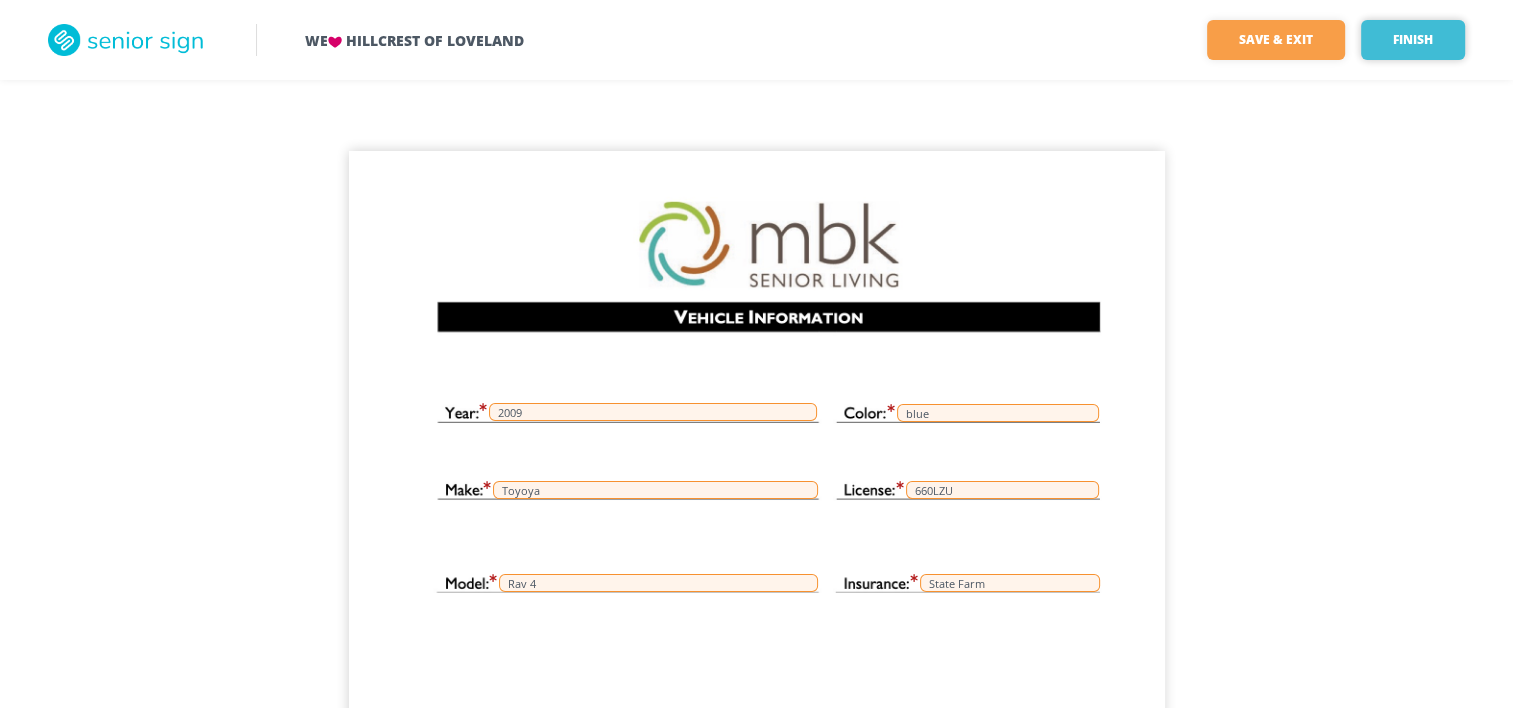 click on "Finish" at bounding box center [1413, 40] 